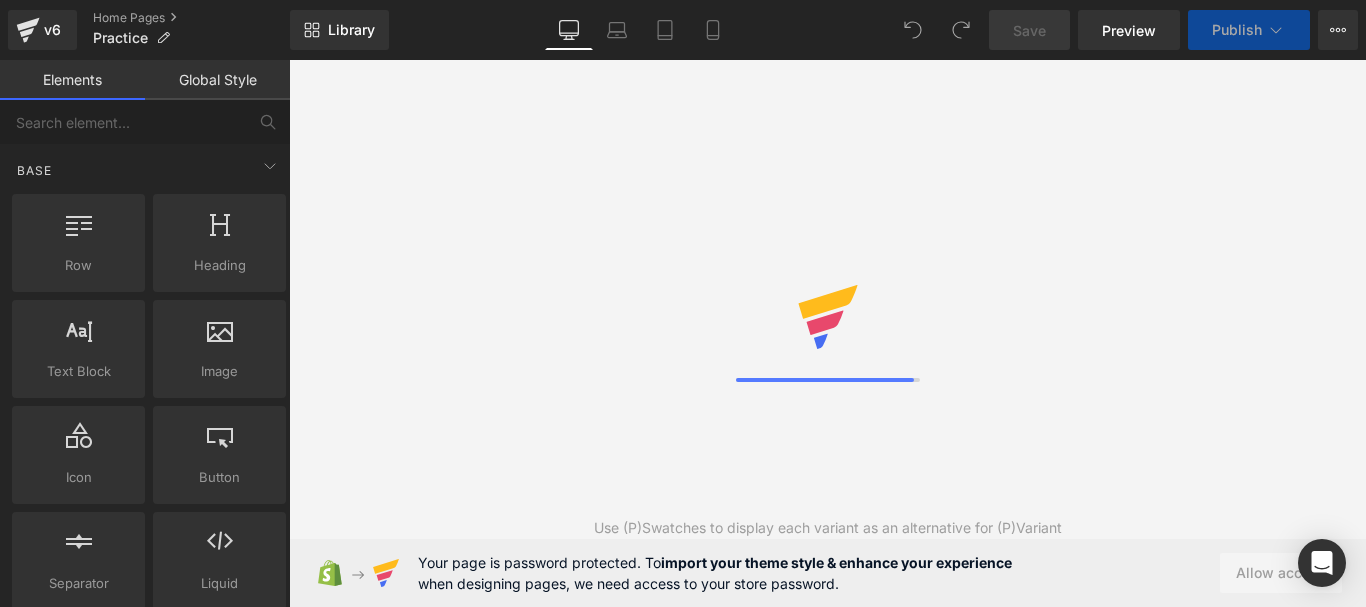 scroll, scrollTop: 0, scrollLeft: 0, axis: both 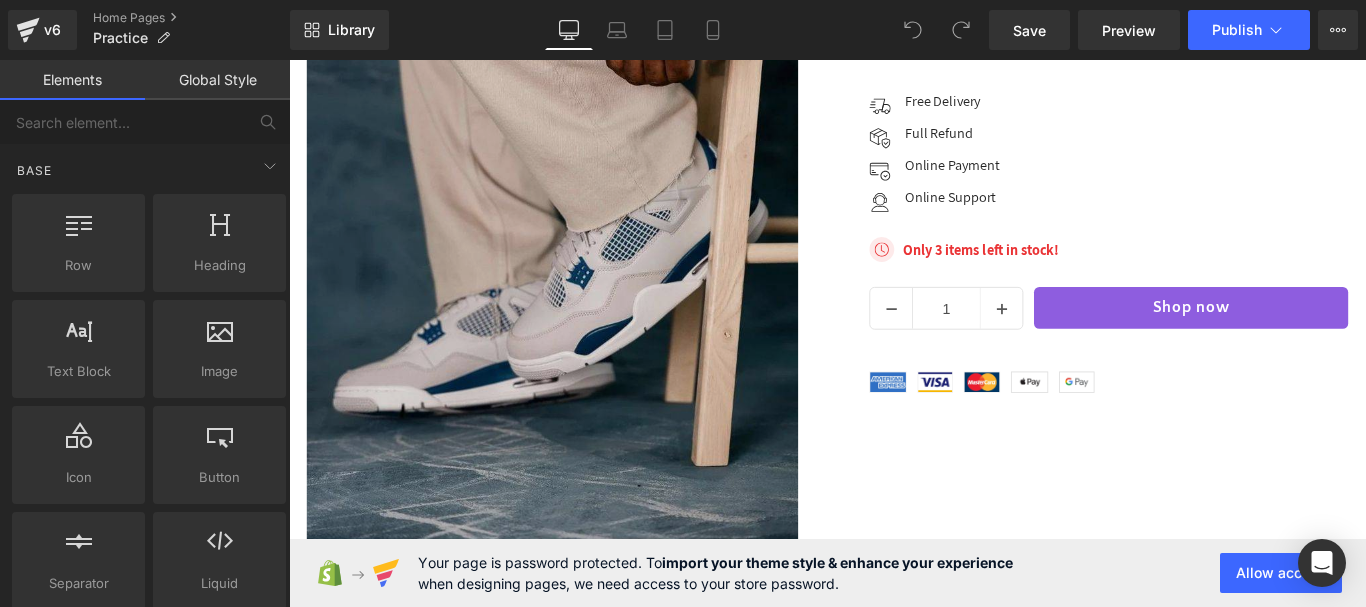 click at bounding box center [585, 262] 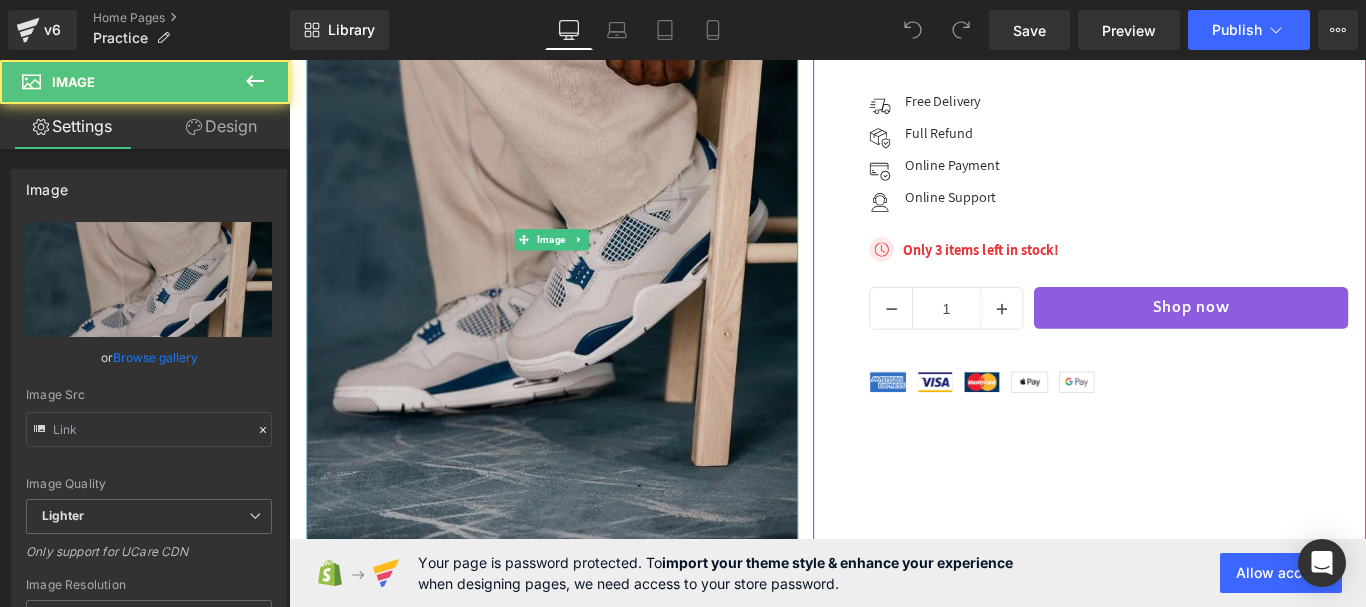type on "[URL][DOMAIN_NAME]" 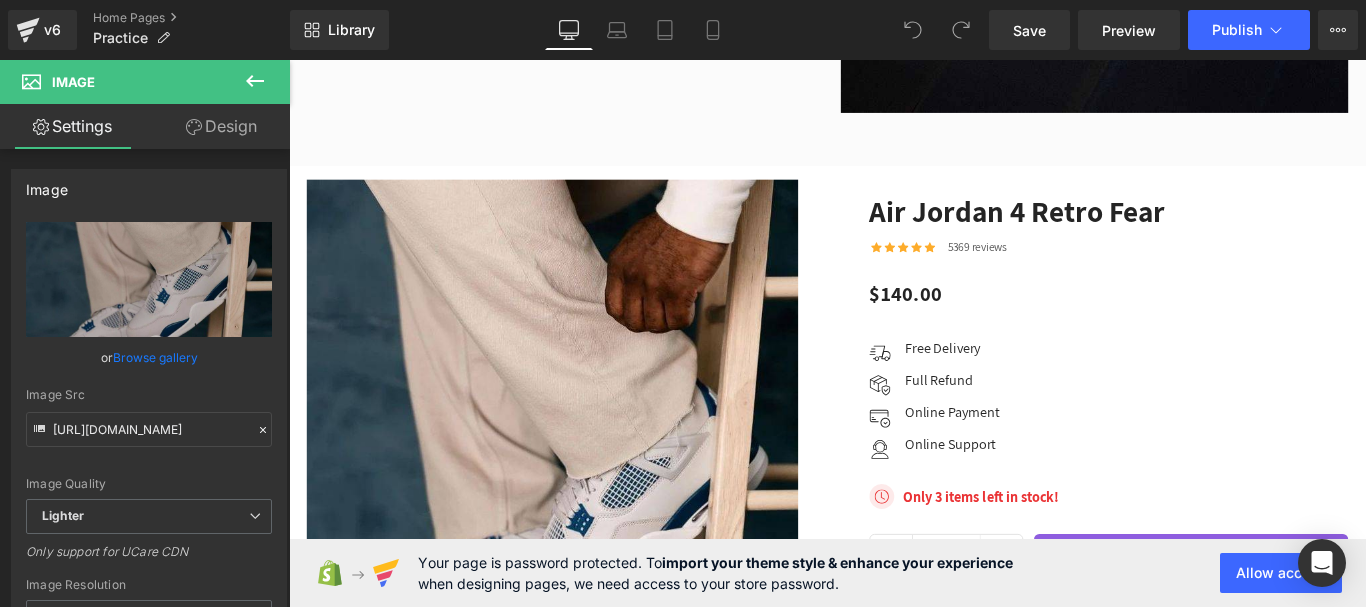 scroll, scrollTop: 2439, scrollLeft: 0, axis: vertical 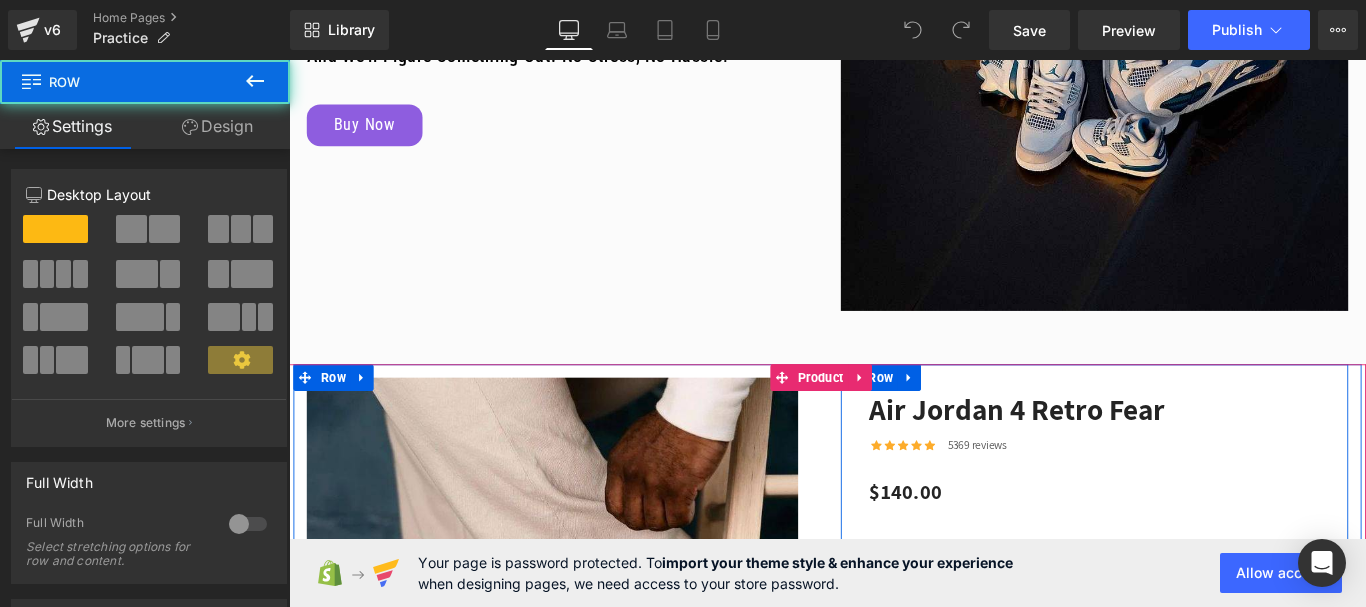 drag, startPoint x: 926, startPoint y: 450, endPoint x: 1043, endPoint y: 431, distance: 118.5327 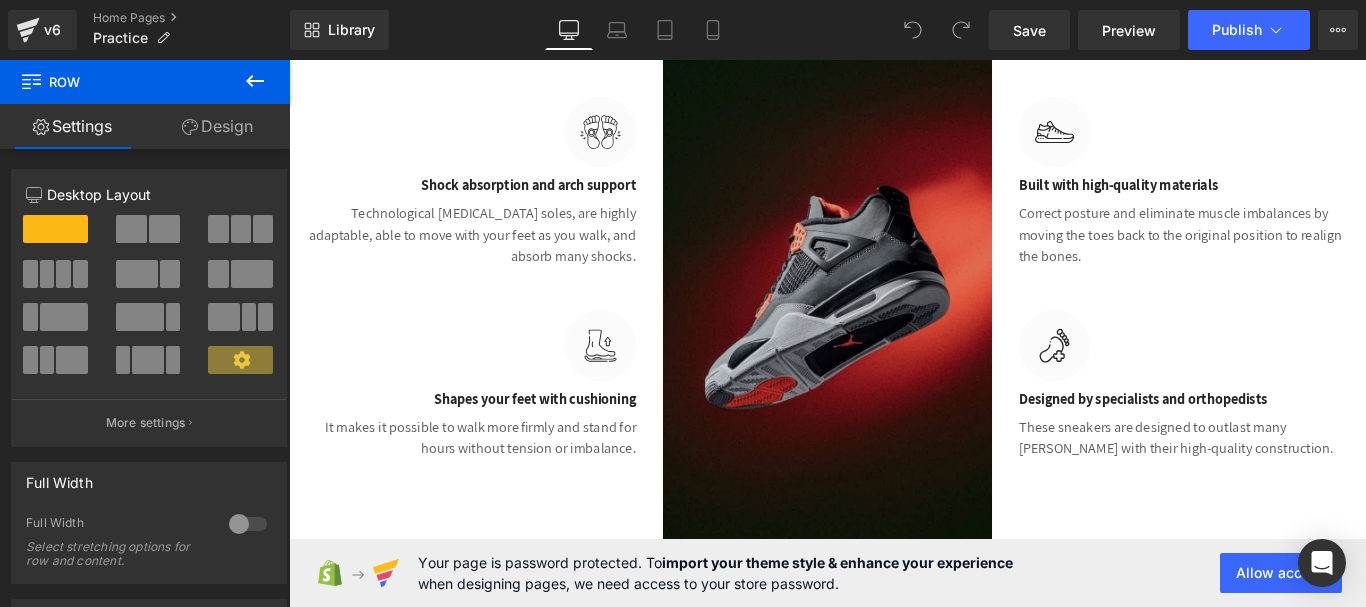 scroll, scrollTop: 3673, scrollLeft: 0, axis: vertical 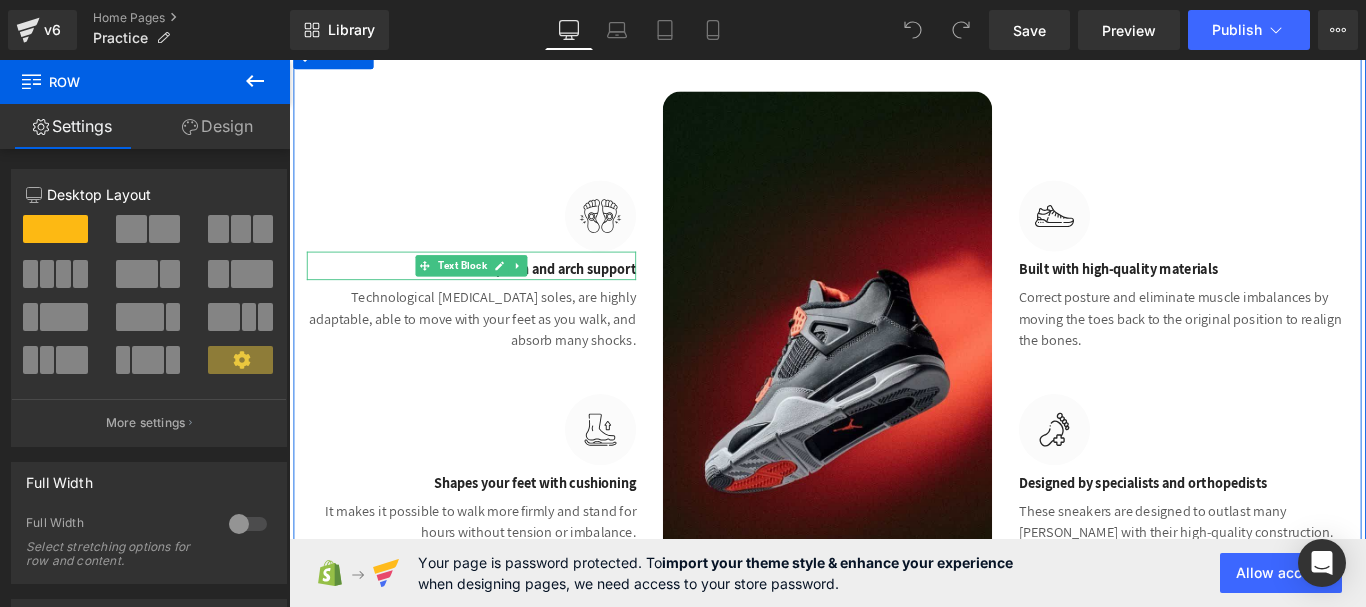 click on "Shock absorption and arch support" at bounding box center (494, 295) 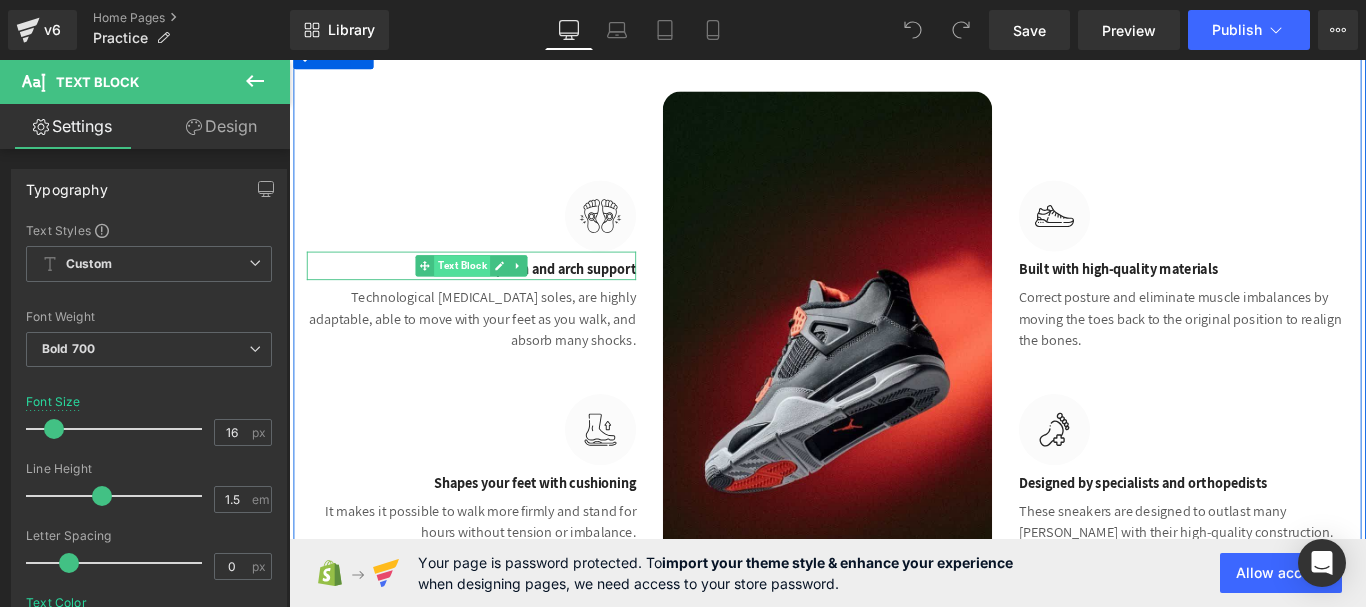 click on "Text Block" at bounding box center (483, 291) 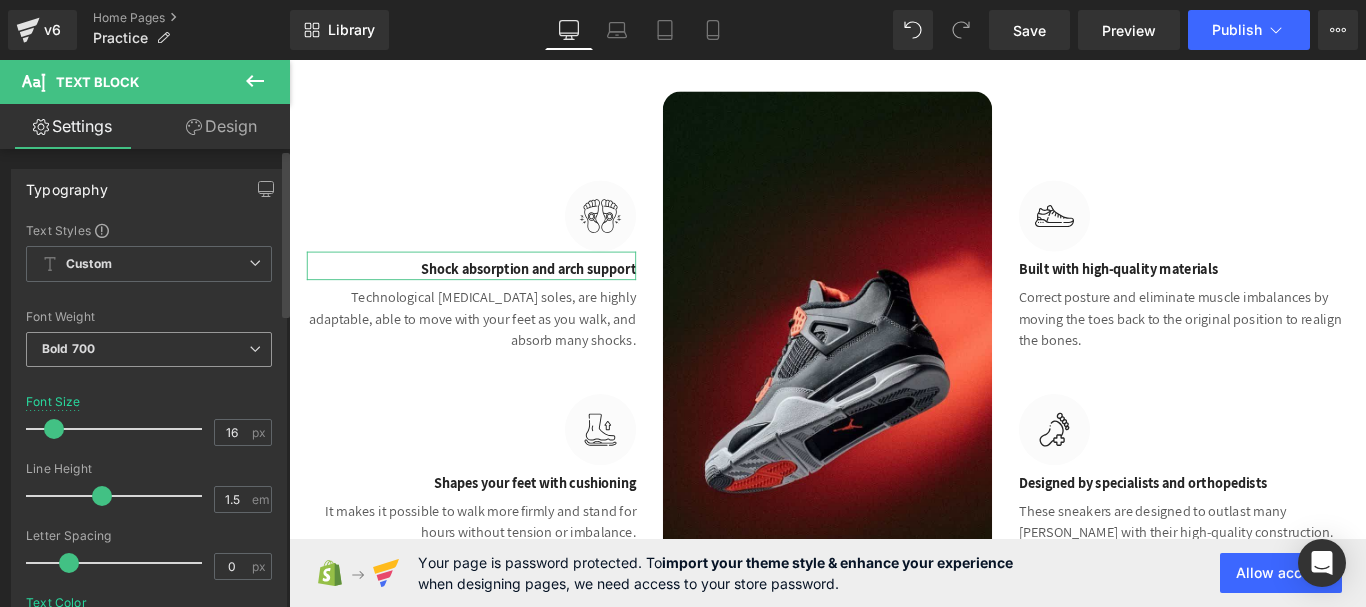 click on "Bold 700" at bounding box center [149, 349] 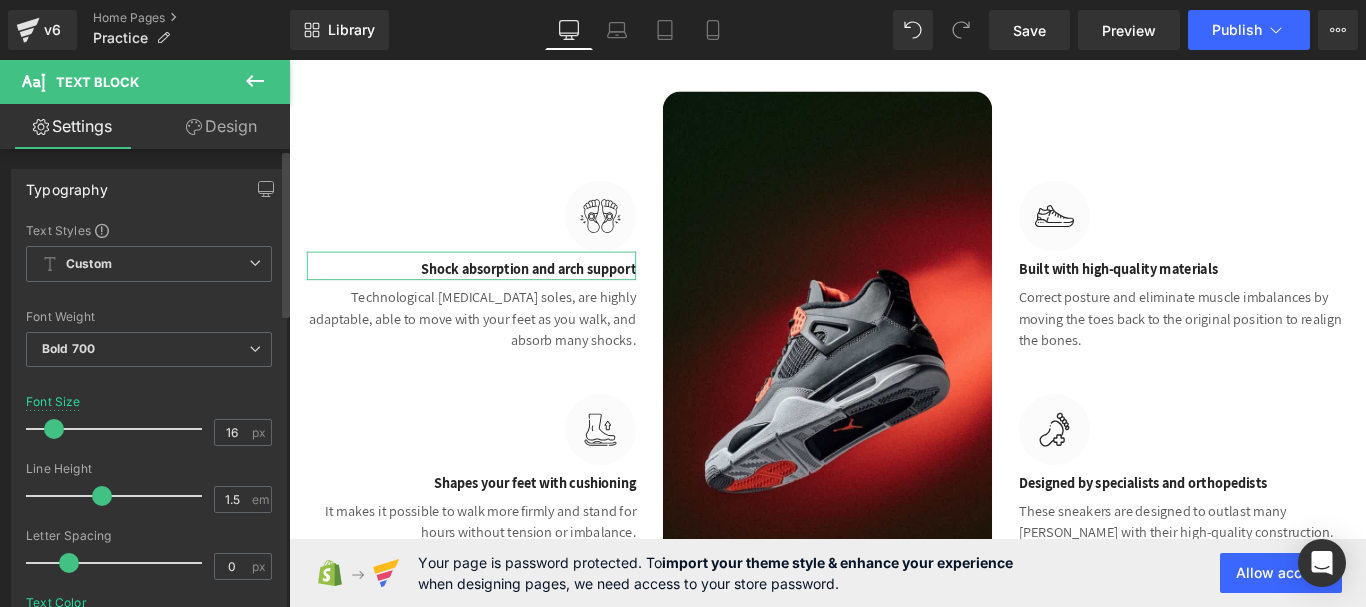 click on "Font Weight" at bounding box center [149, 317] 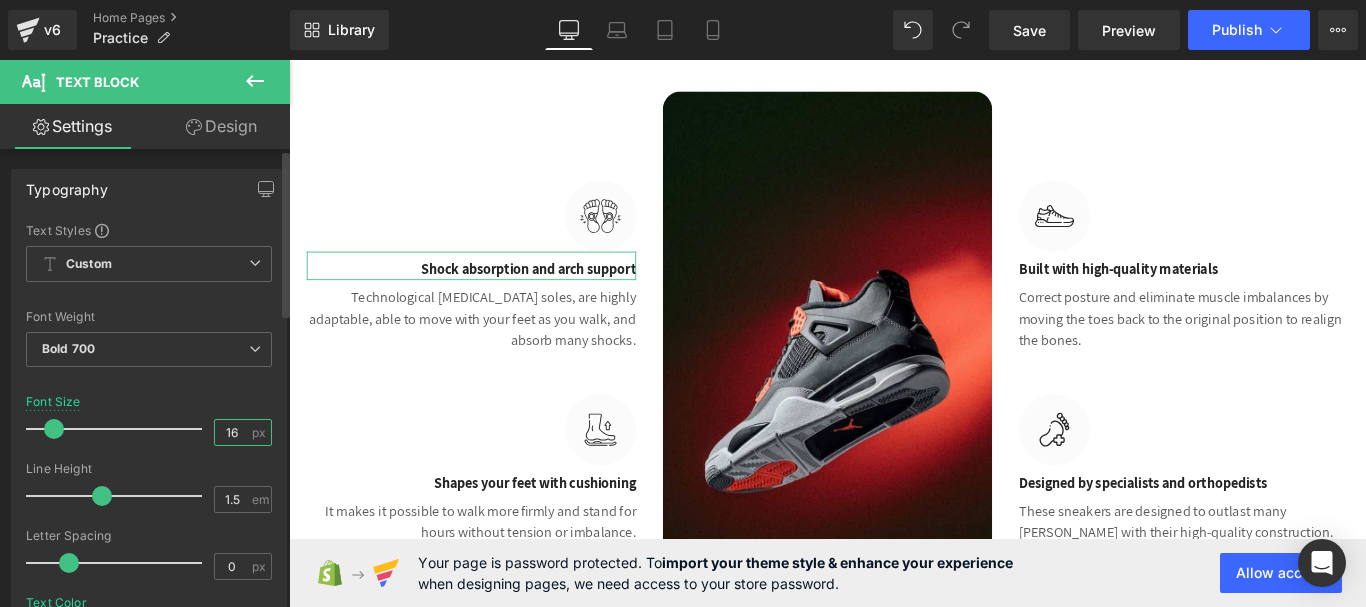 click on "16" at bounding box center [232, 432] 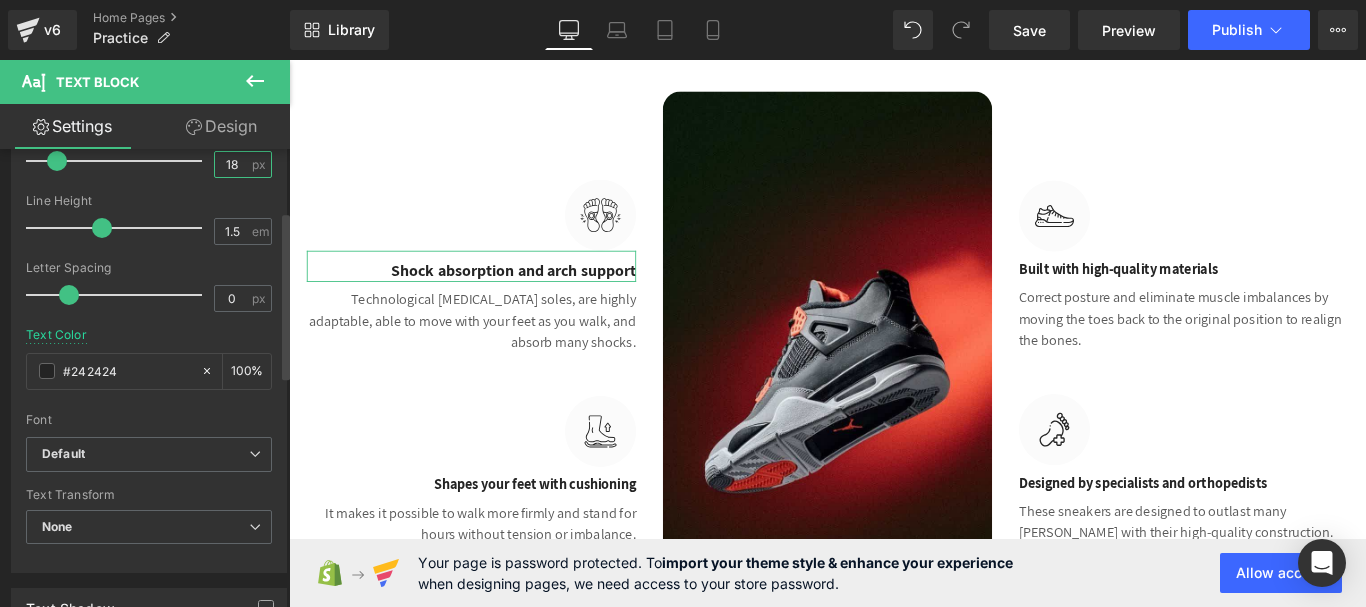 scroll, scrollTop: 400, scrollLeft: 0, axis: vertical 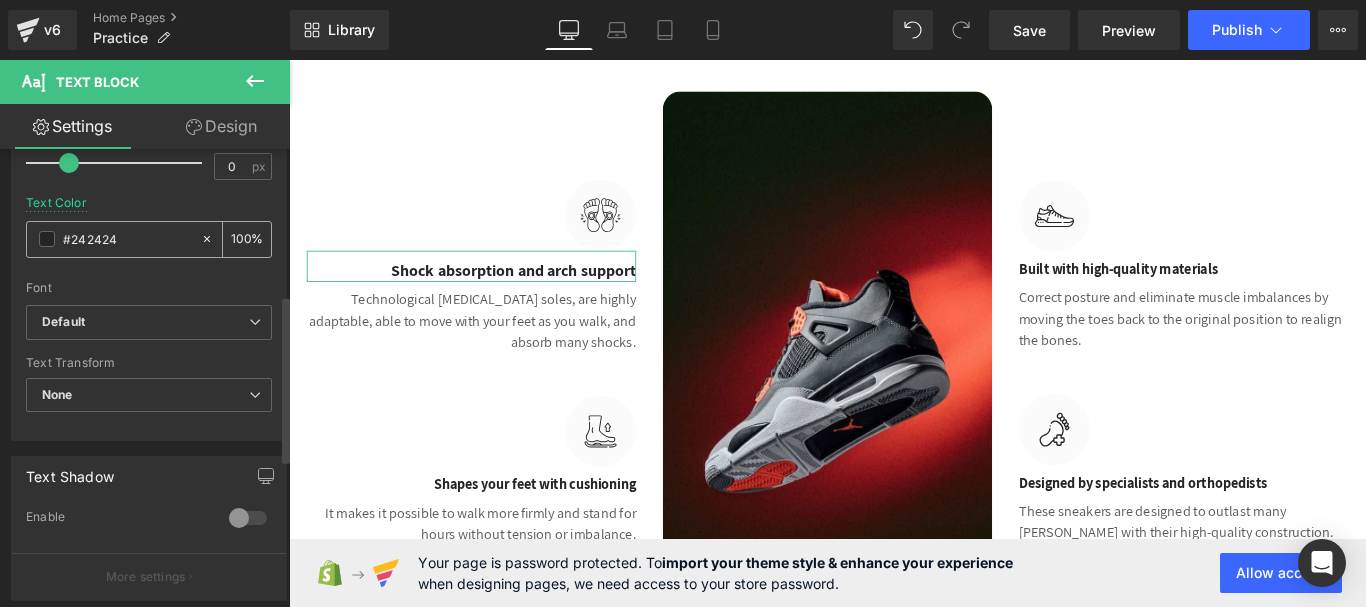 type on "18" 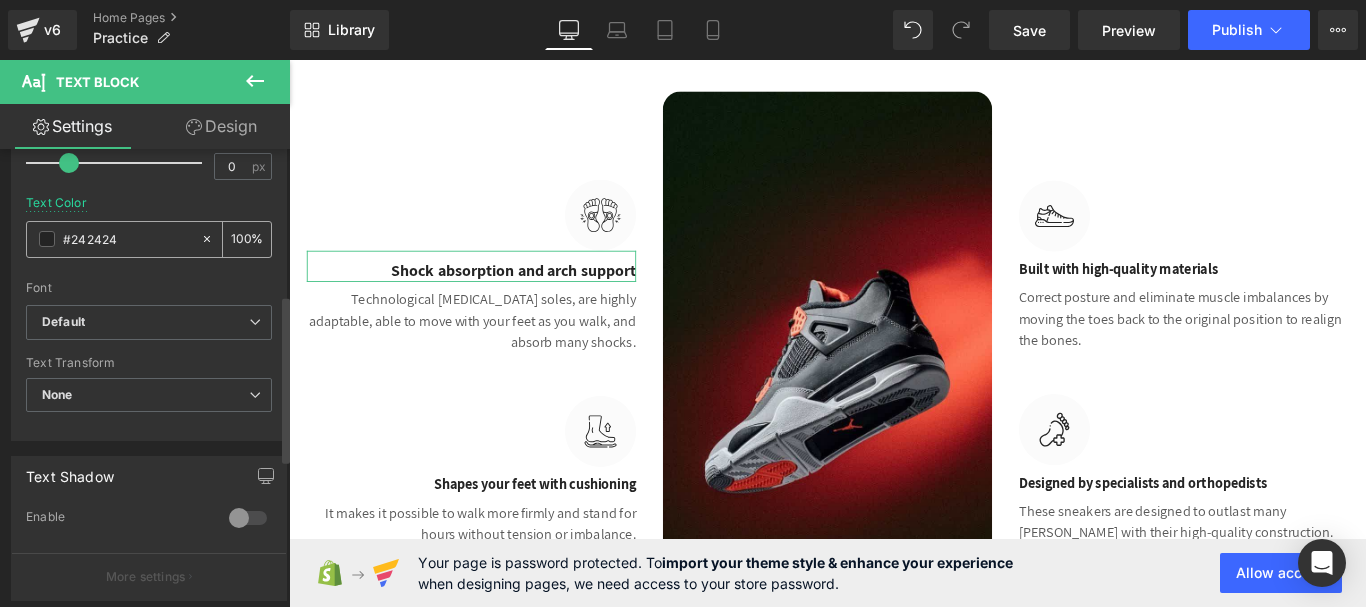 click at bounding box center [47, 239] 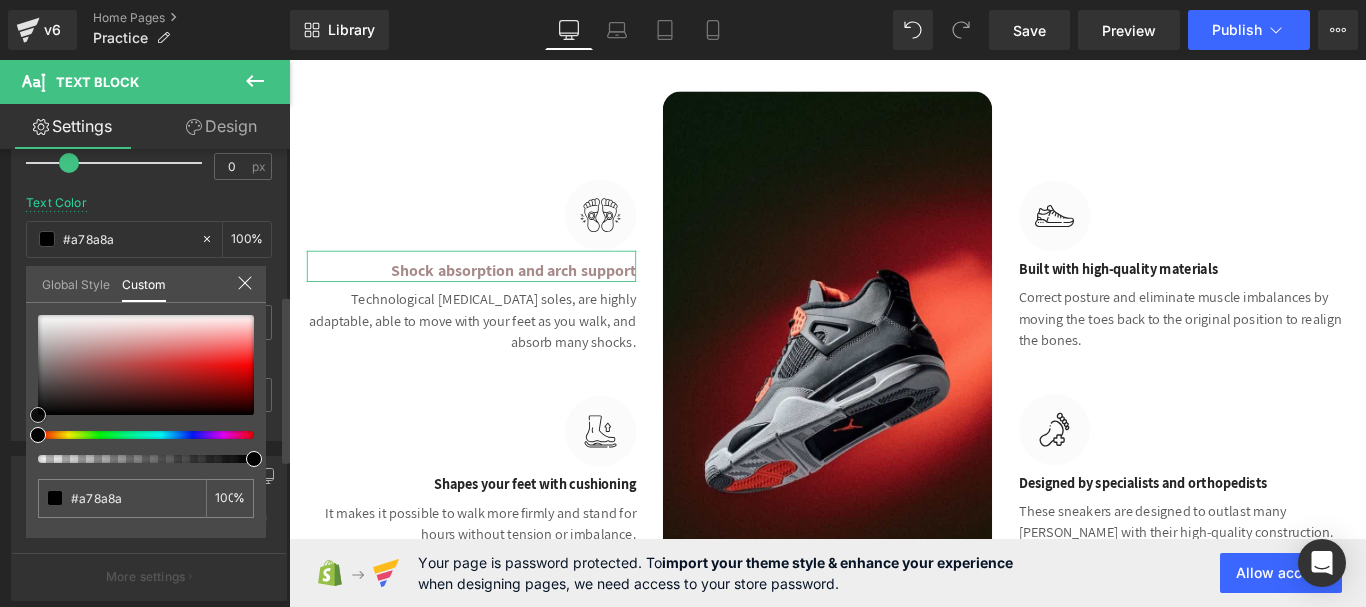 type on "#a78a8a" 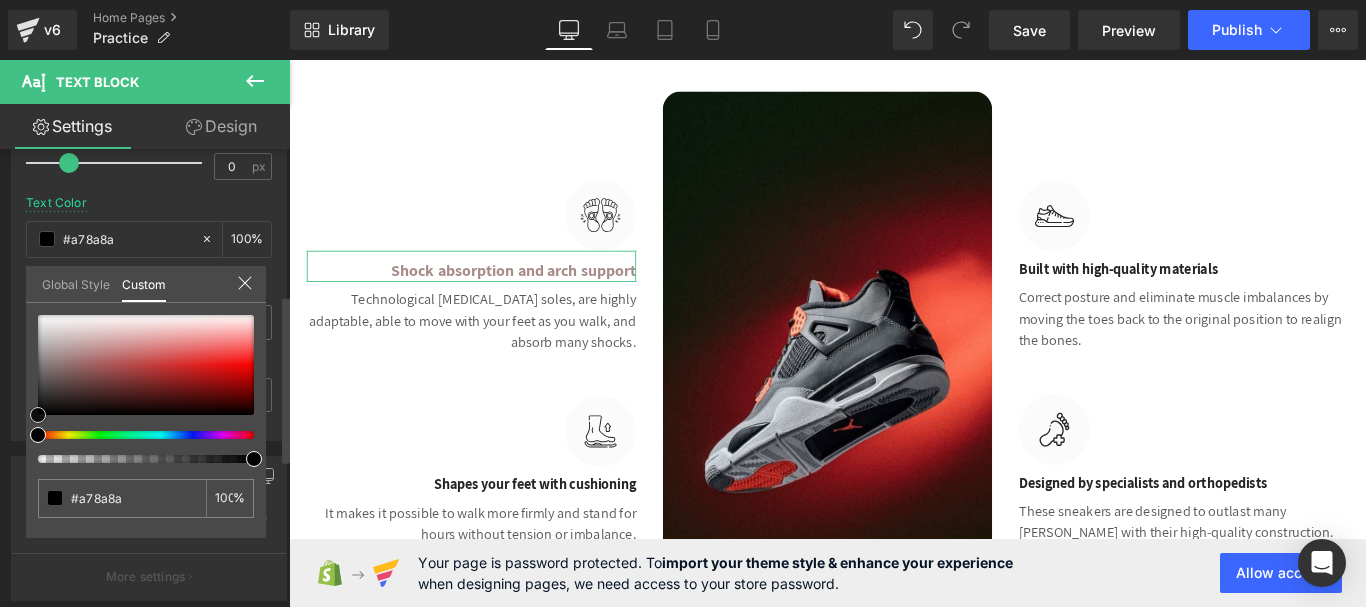 type on "#a78a8a" 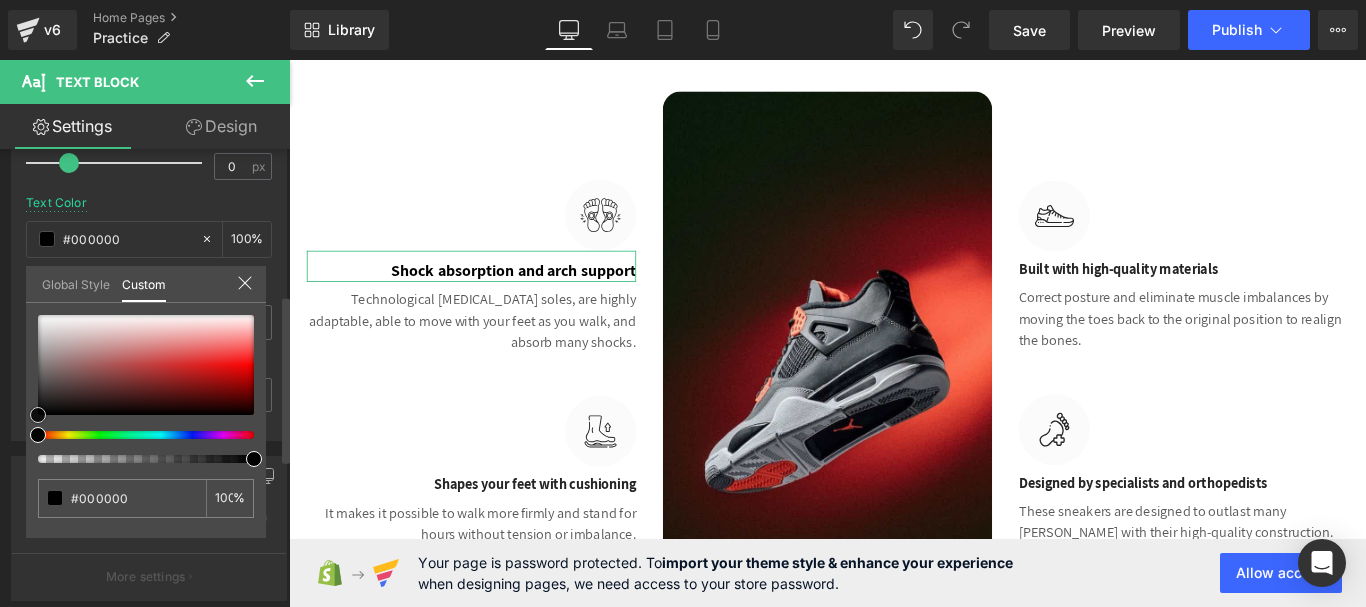 click at bounding box center (146, 389) 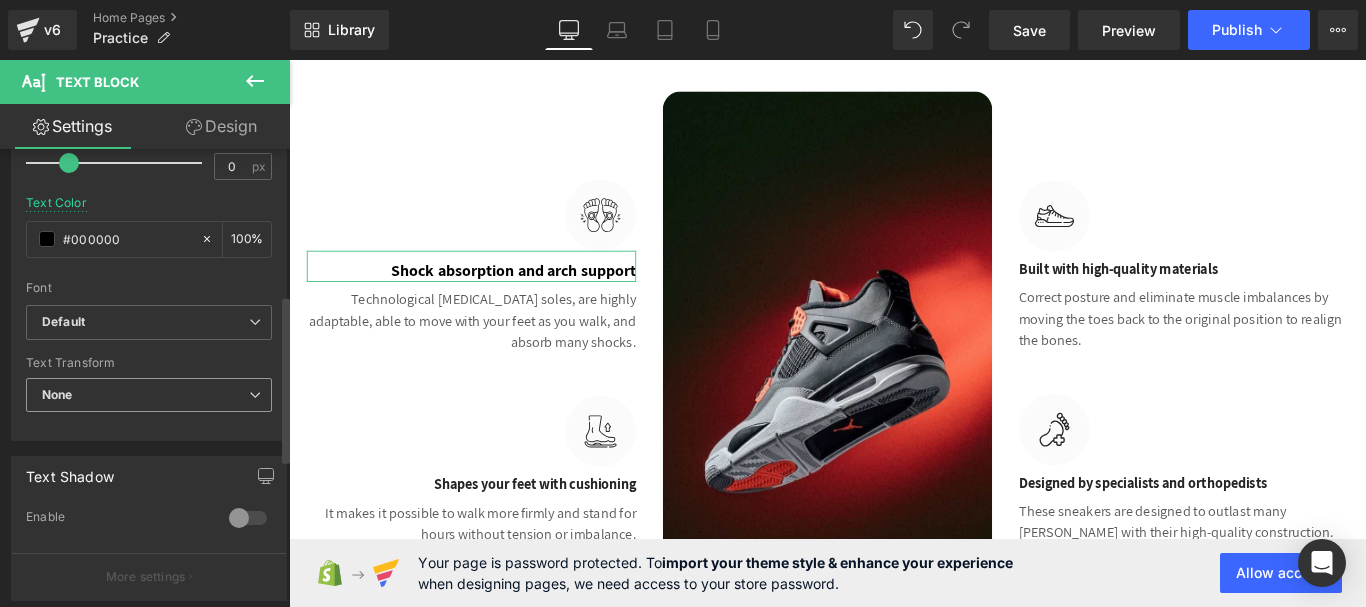 click on "None" at bounding box center (149, 395) 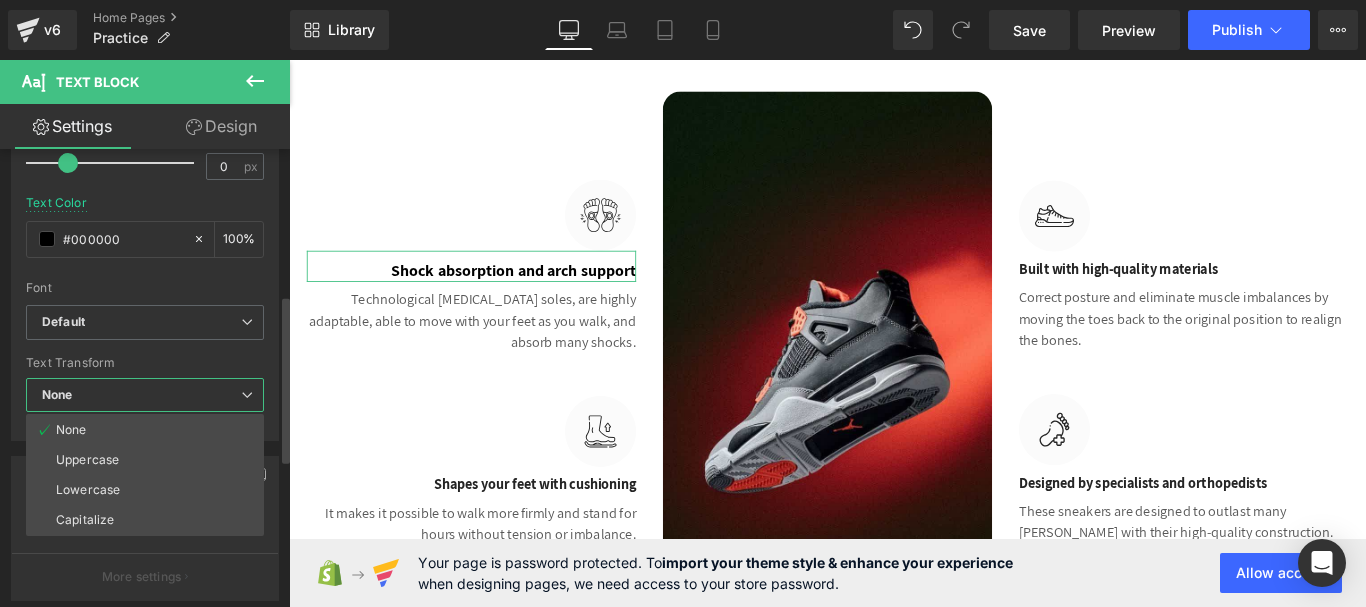 click on "Default
ABeeZee
[GEOGRAPHIC_DATA]
Roboto
Acme
Akaya Kanadaka
Bangers
Aclonica
Agbalumo
[GEOGRAPHIC_DATA]
Work Sans
Roboto Condensed
Quattrocento Sans
Afacad Flux
Default
Default
ABeeZee
[GEOGRAPHIC_DATA]" at bounding box center [145, 330] 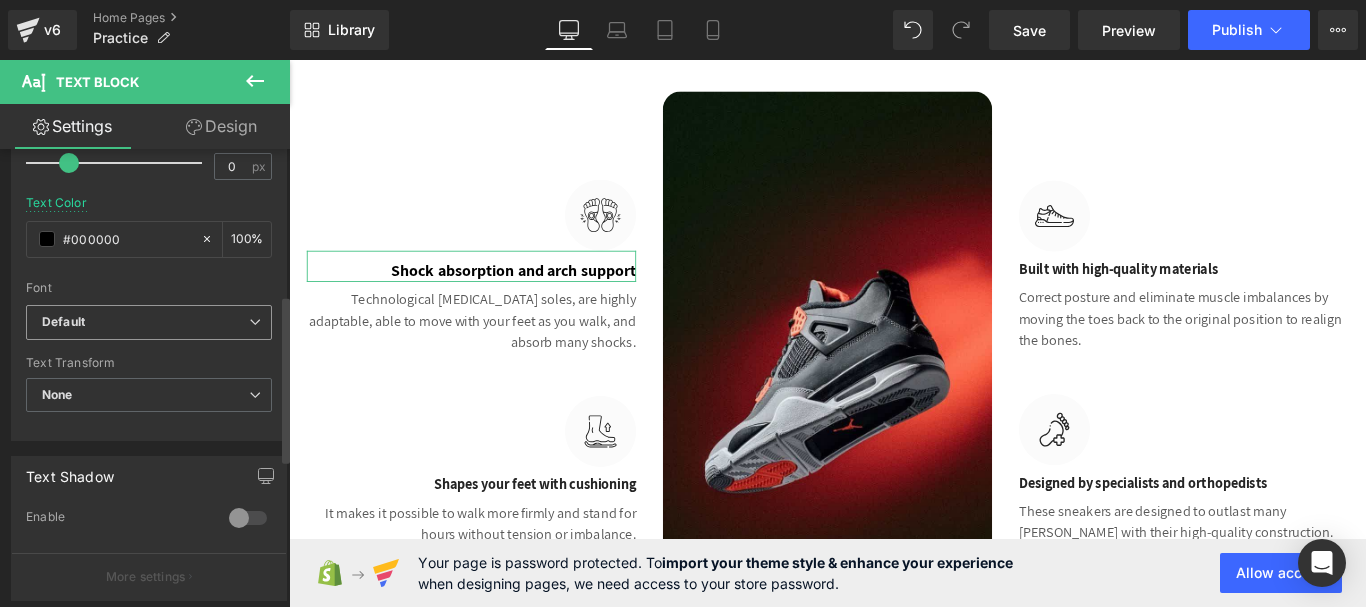 click on "Default" at bounding box center (149, 322) 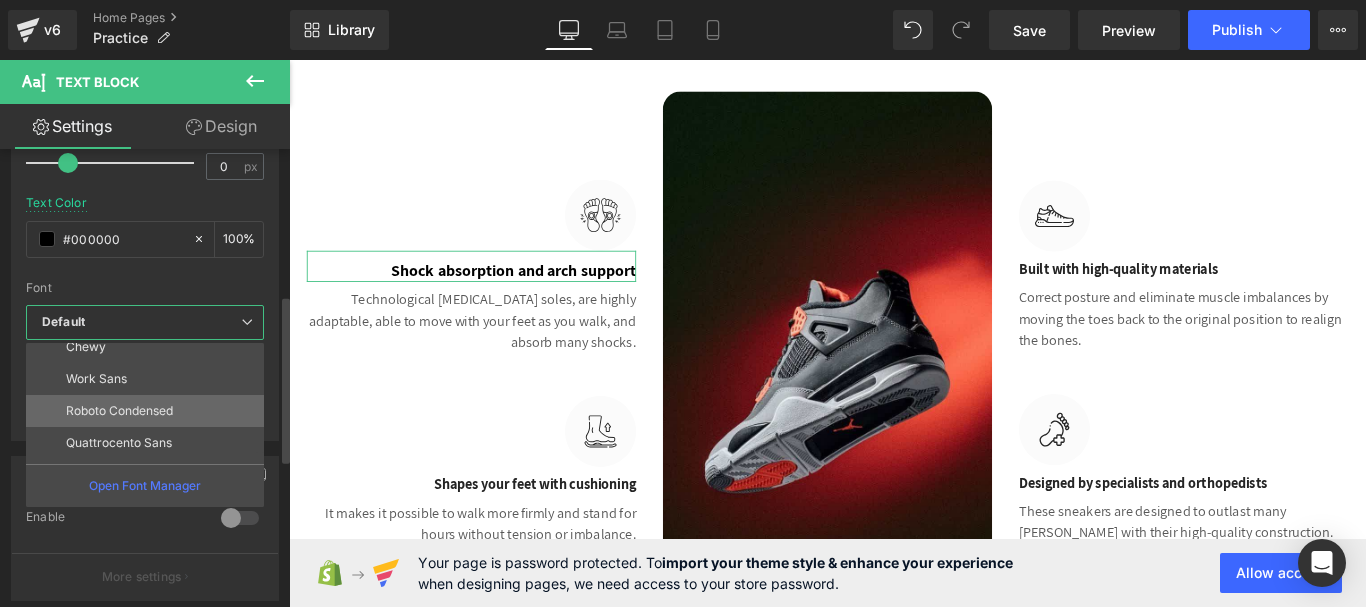 scroll, scrollTop: 328, scrollLeft: 0, axis: vertical 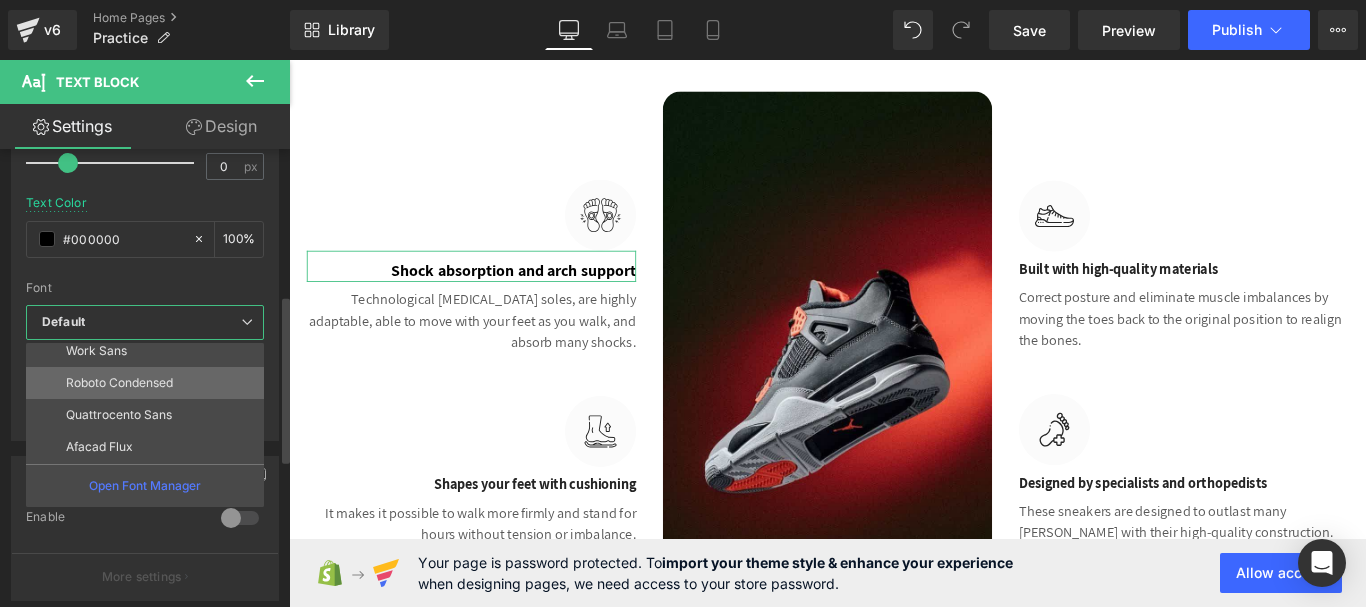 click on "Roboto Condensed" at bounding box center [119, 383] 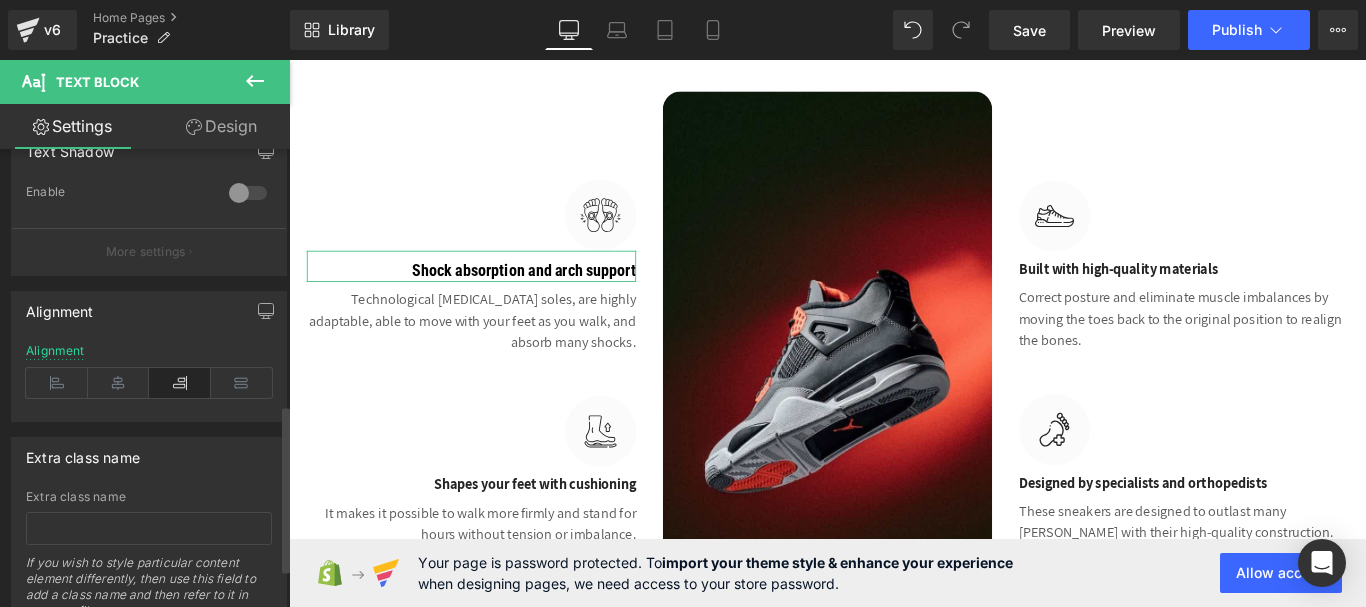 scroll, scrollTop: 800, scrollLeft: 0, axis: vertical 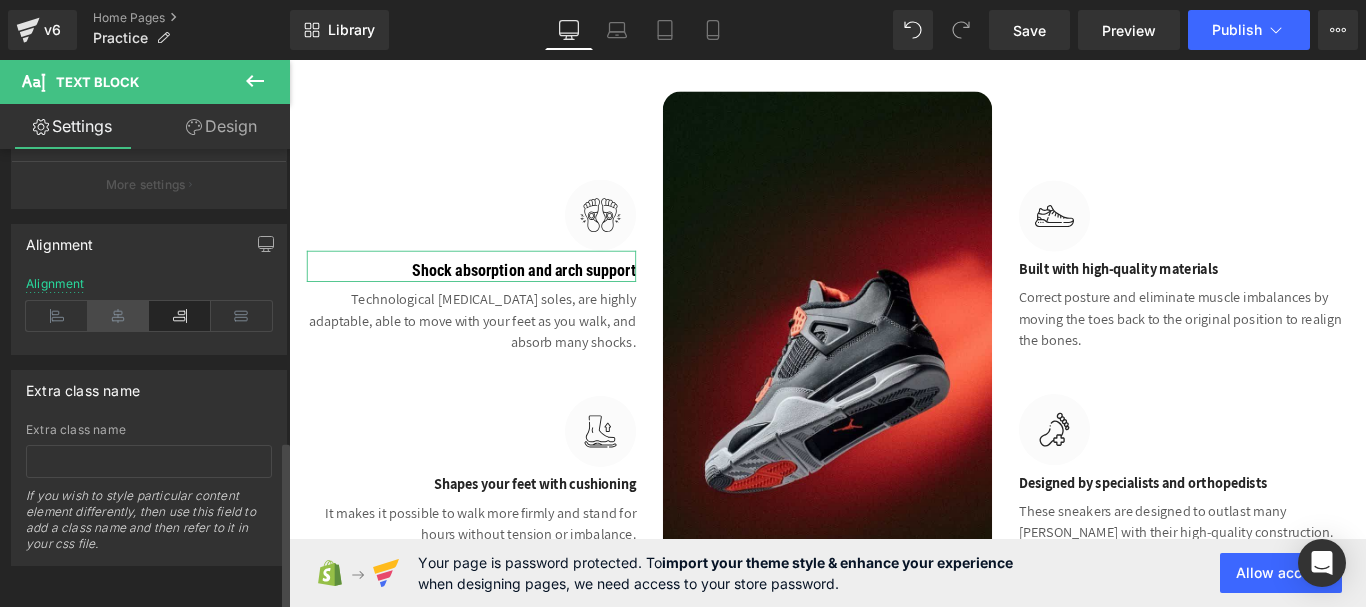 click at bounding box center (119, 316) 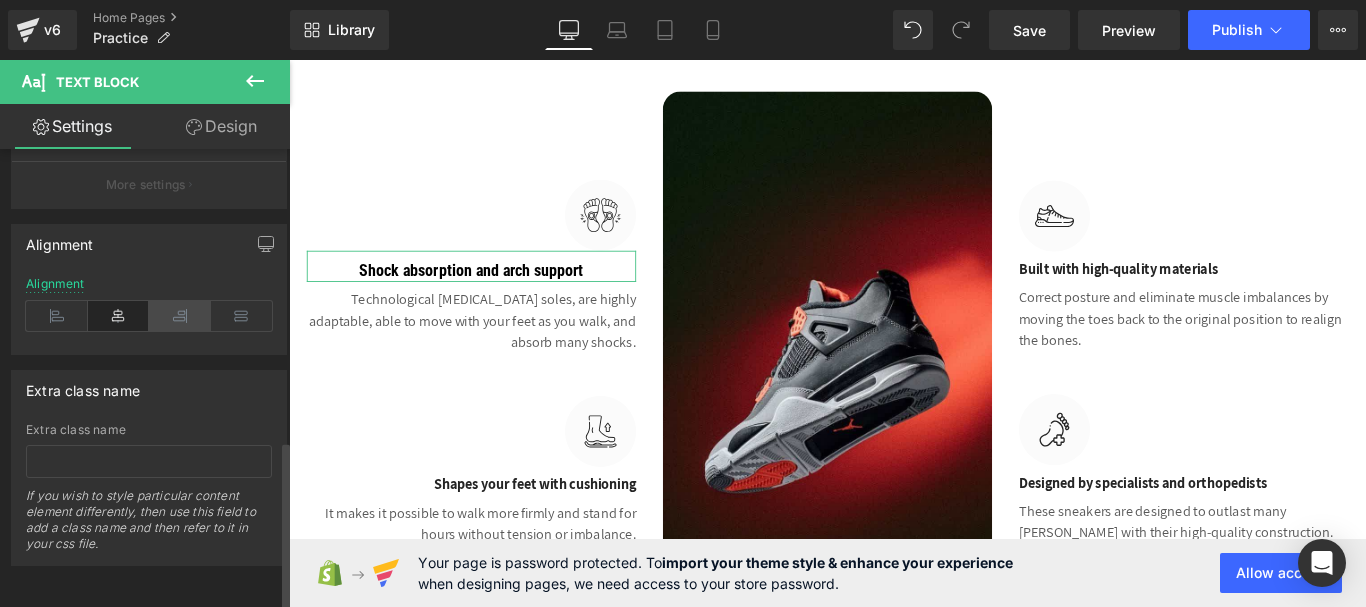 click at bounding box center [180, 316] 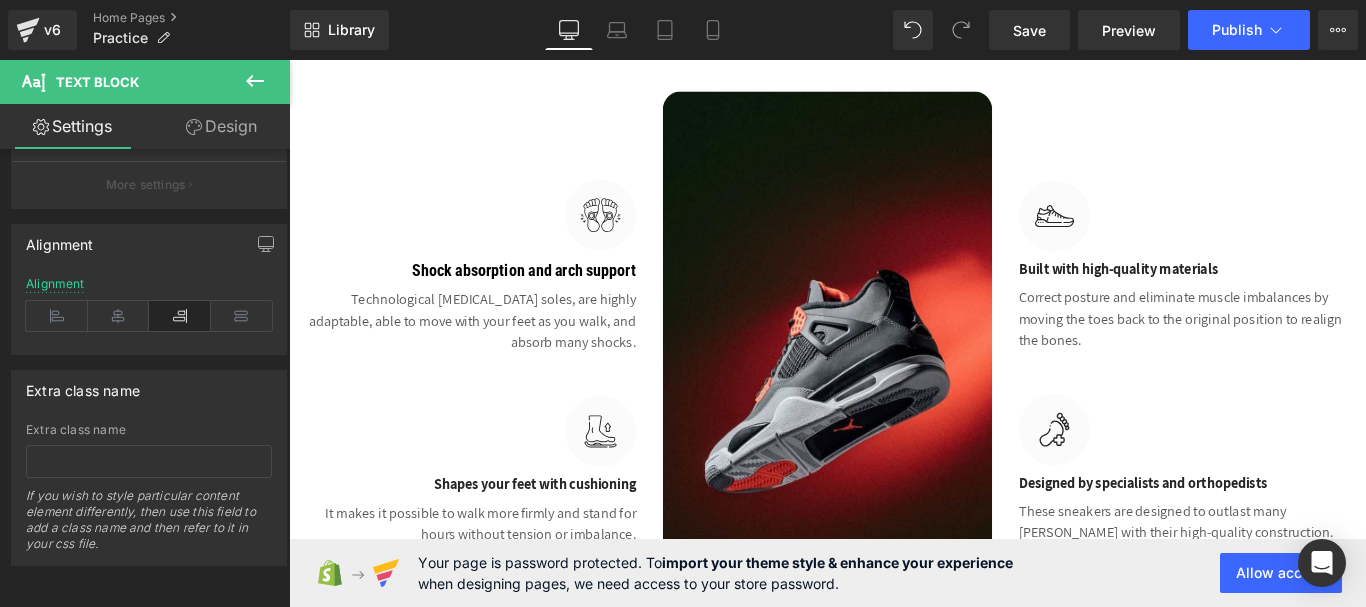 click on "Skip to content
Welcome to our store
Shop
Buy SEG42 Travel Pack
News
Contact
Shop
Buy SEG42 Travel Pack
News
Contact
Search" at bounding box center (894, -1118) 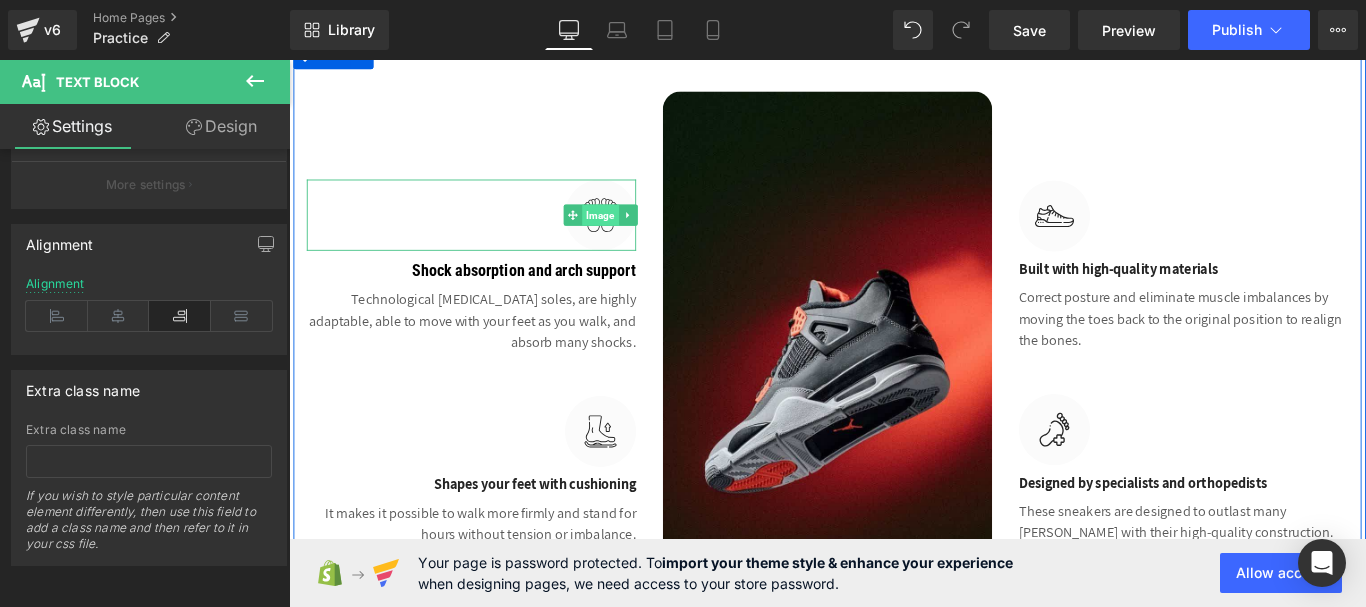 click on "Image" at bounding box center [638, 234] 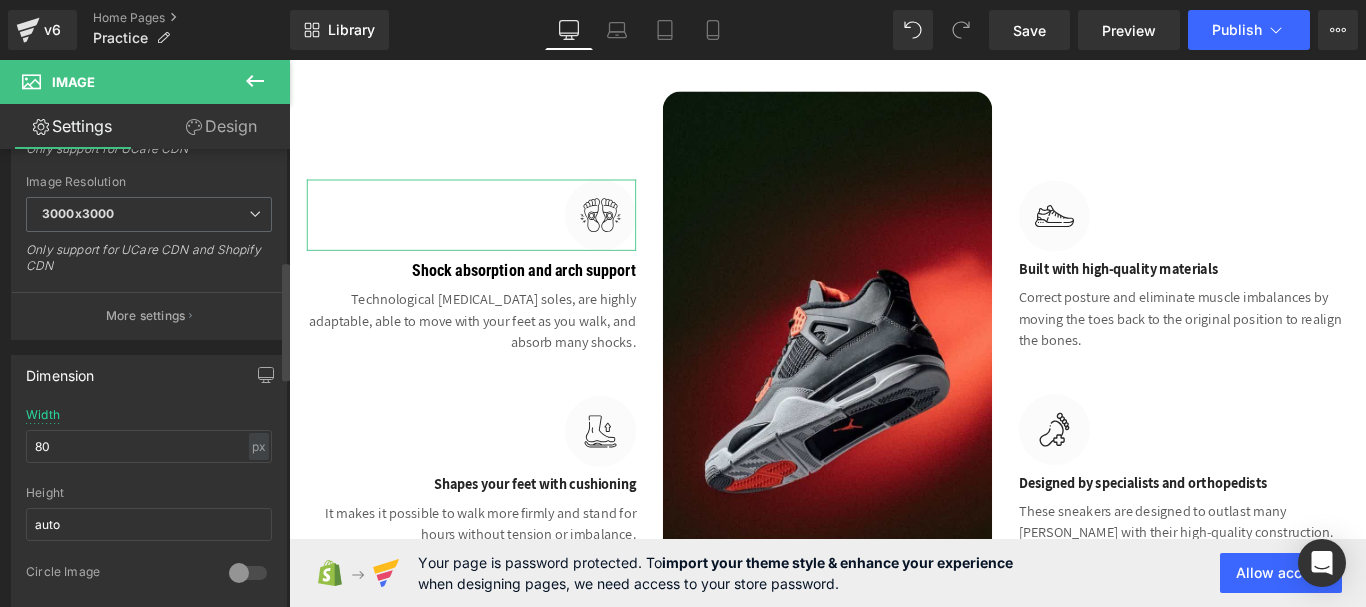 scroll, scrollTop: 400, scrollLeft: 0, axis: vertical 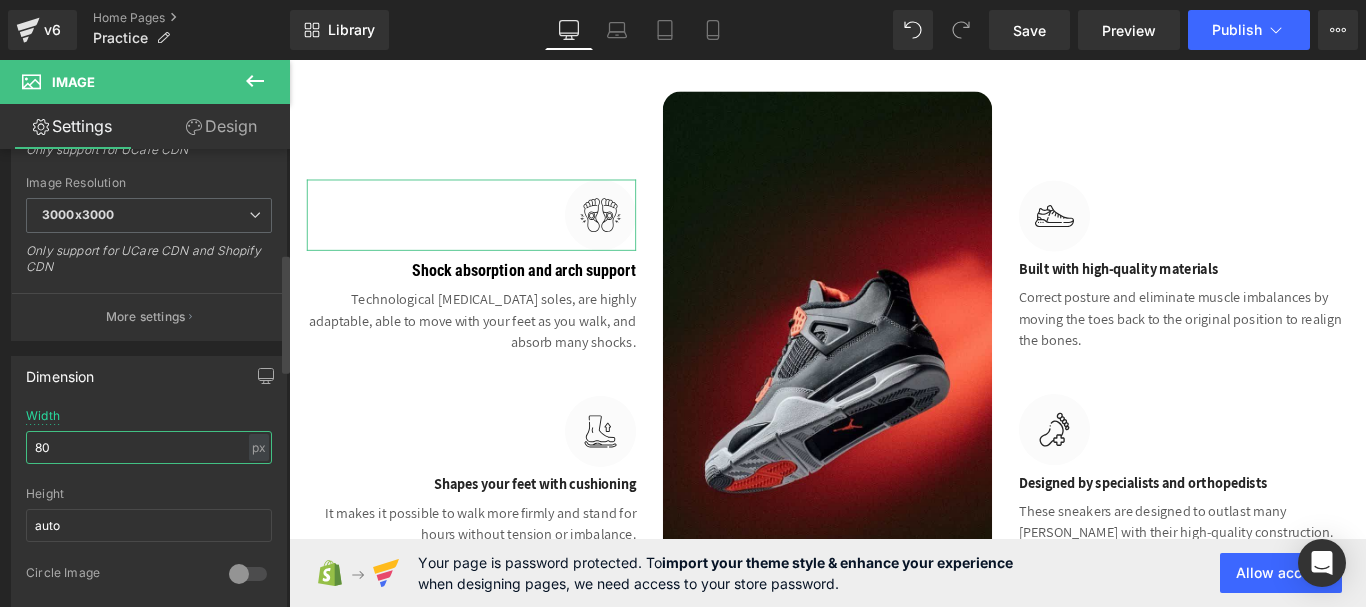 click on "80" at bounding box center [149, 447] 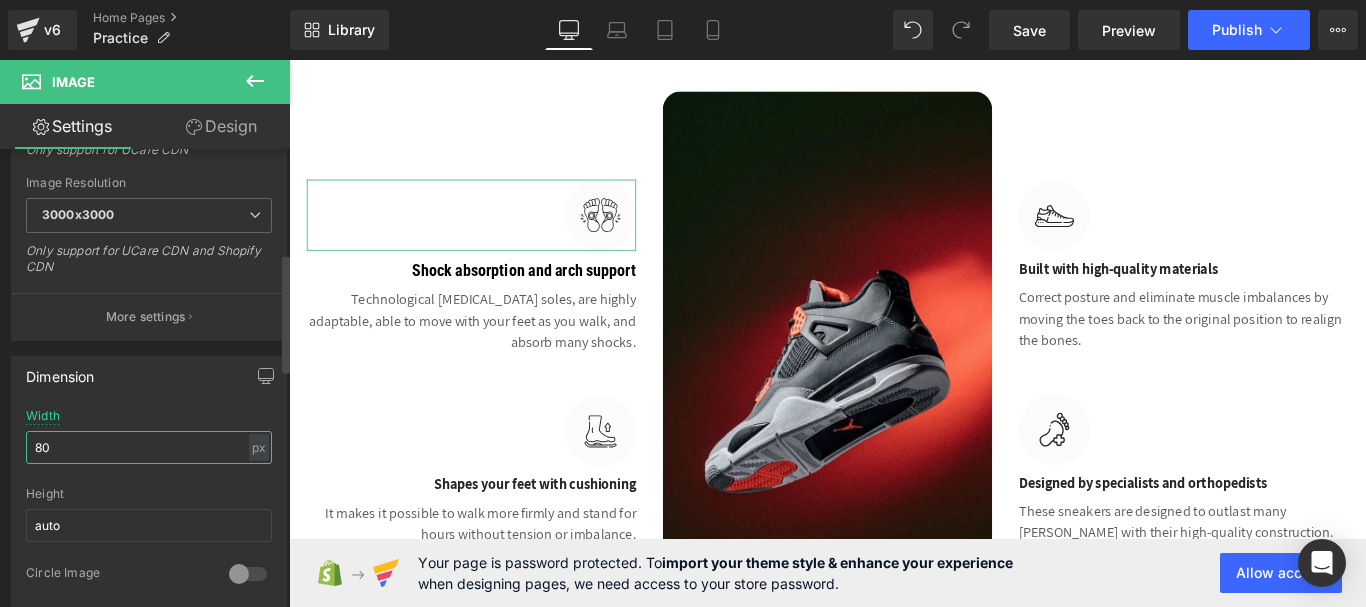 click on "80" at bounding box center [149, 447] 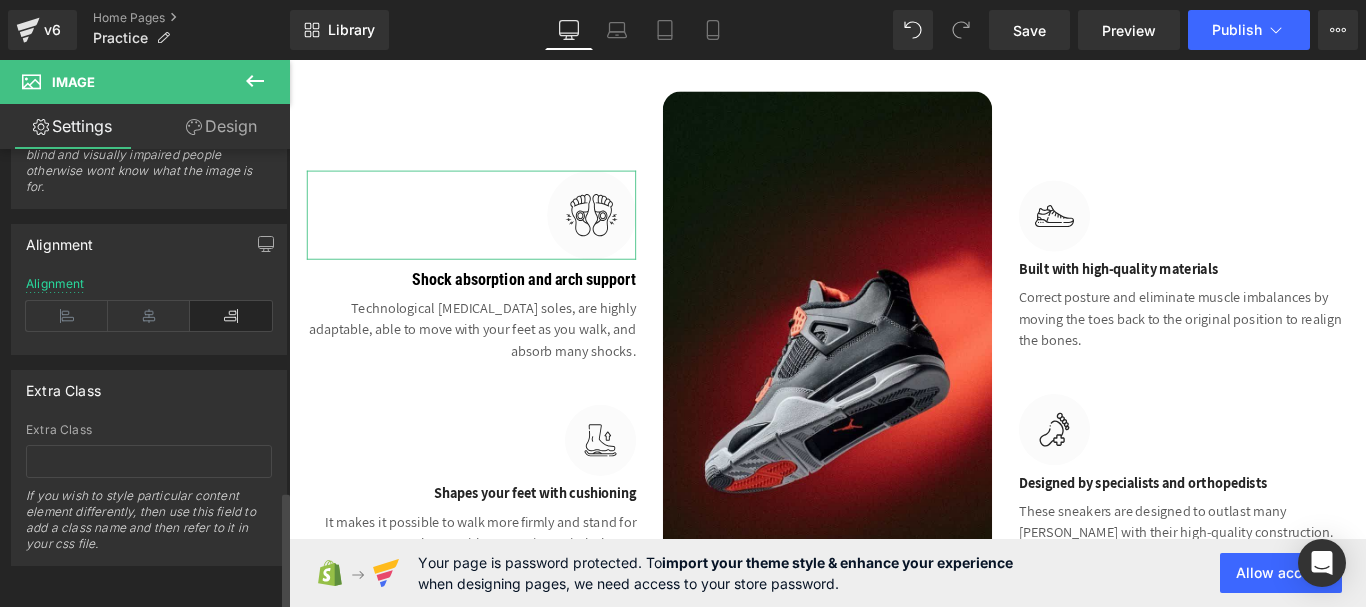 scroll, scrollTop: 1316, scrollLeft: 0, axis: vertical 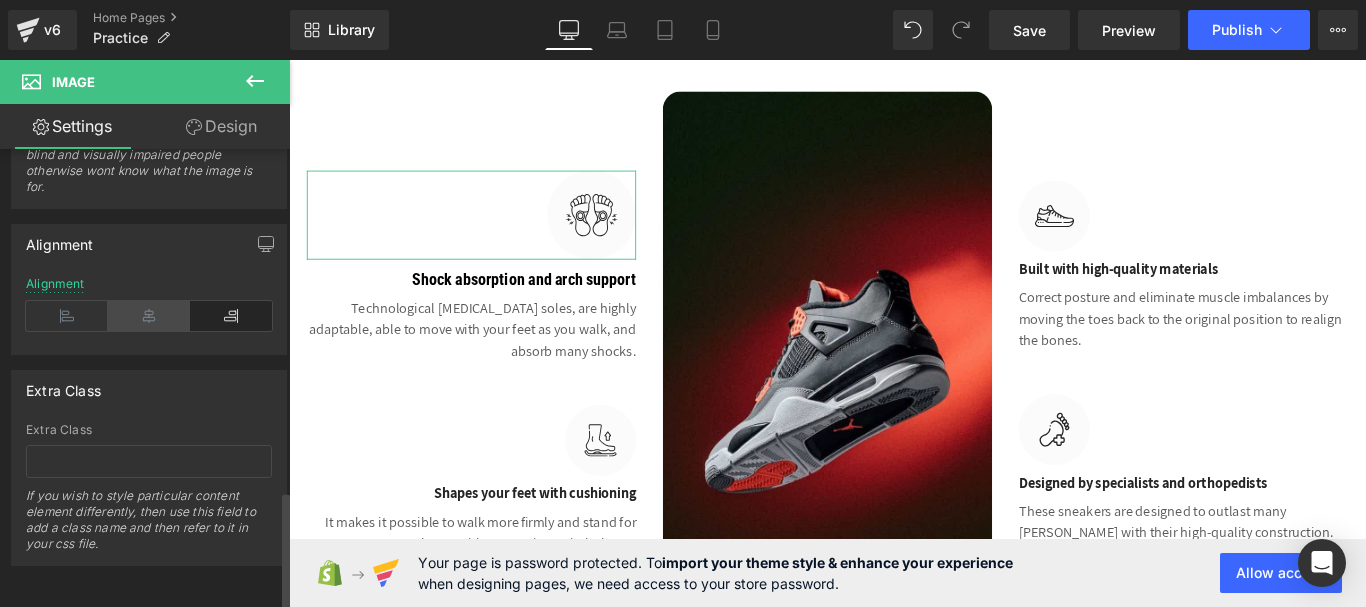 type on "100" 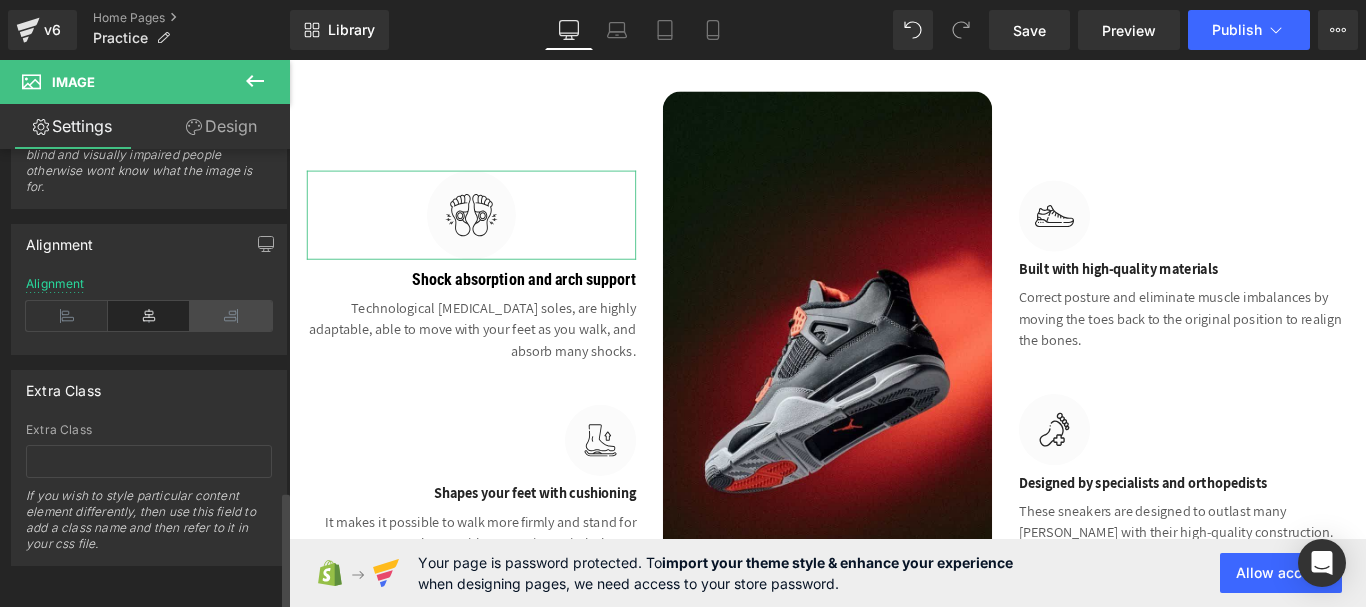 click at bounding box center [231, 316] 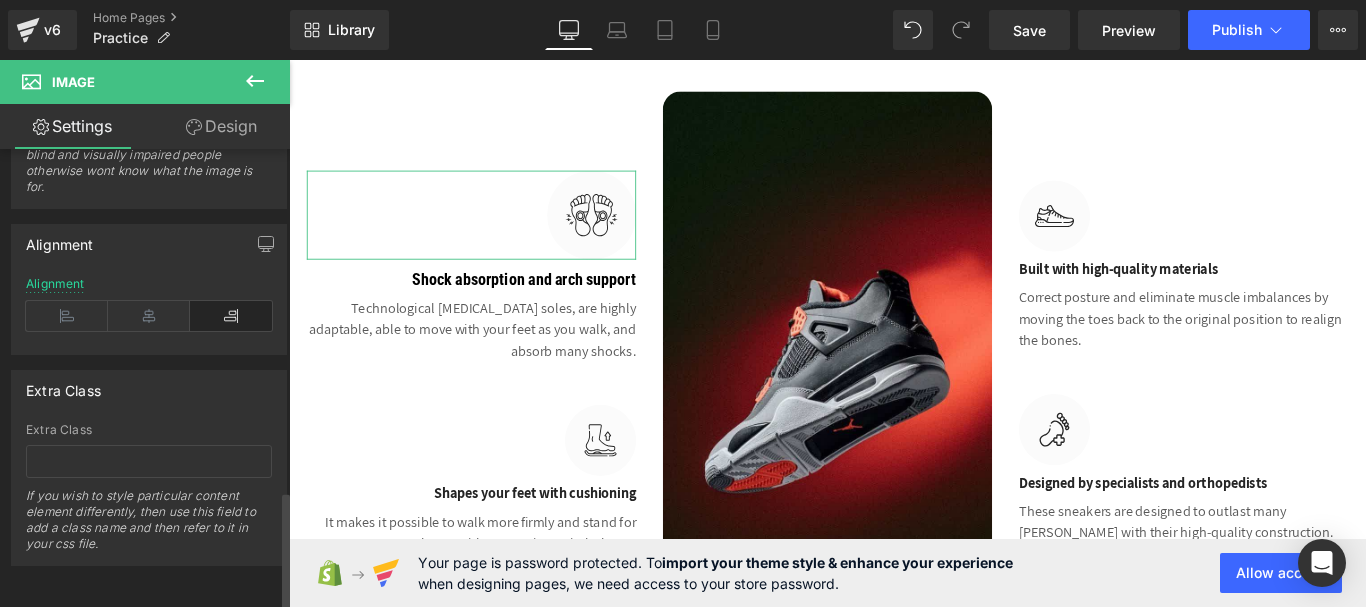 click on "Alignment" at bounding box center (149, 315) 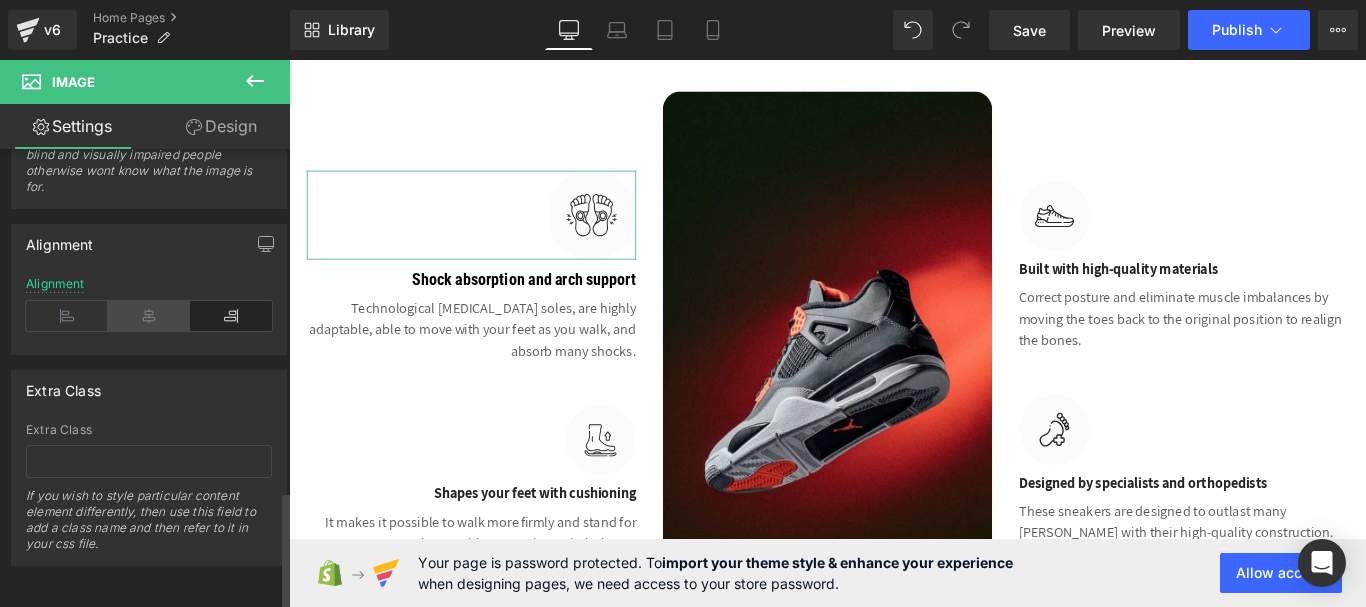click at bounding box center (149, 316) 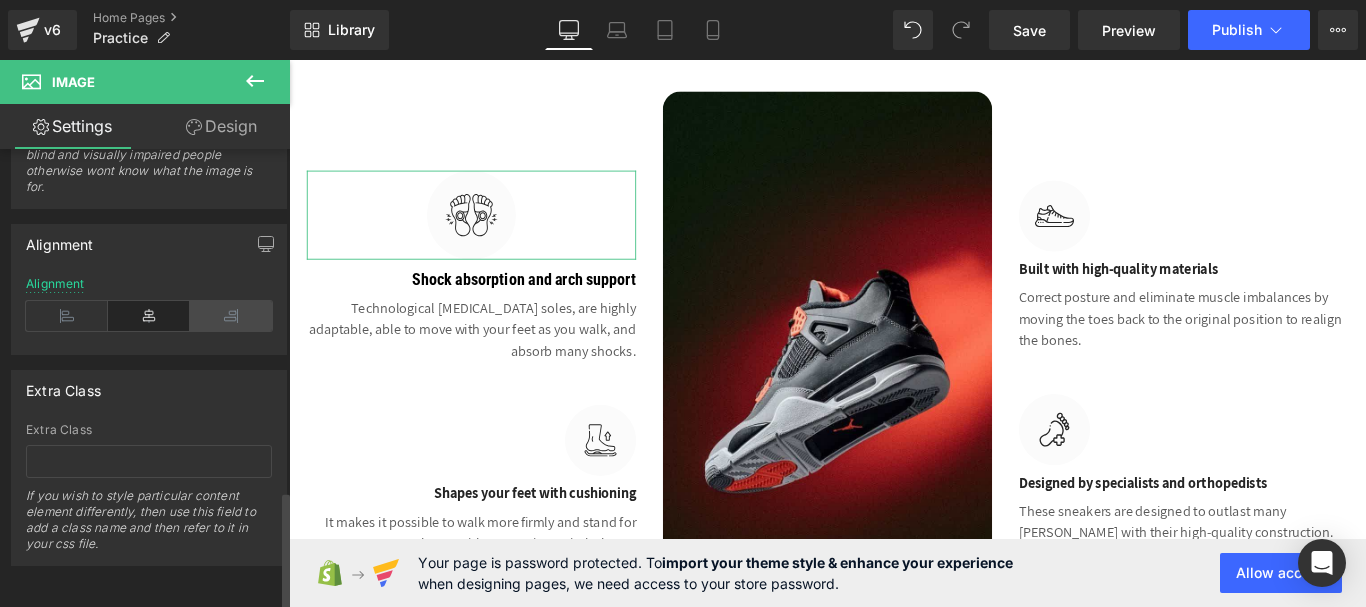 click at bounding box center (231, 316) 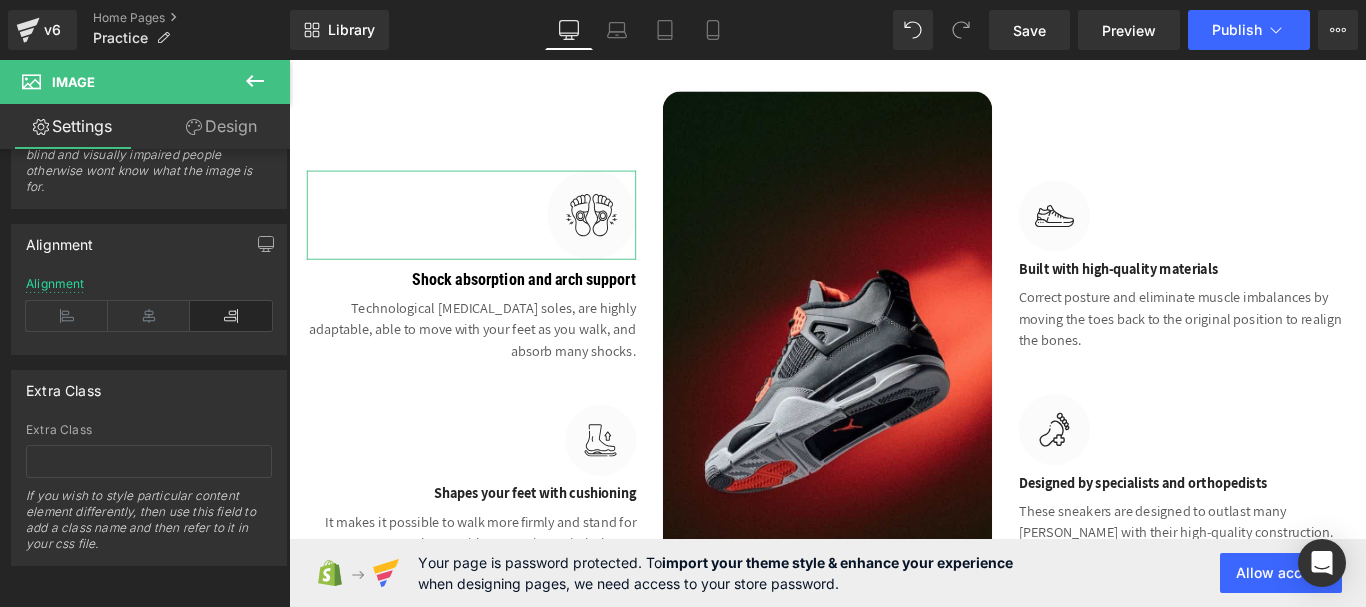 click on "Design" at bounding box center [221, 126] 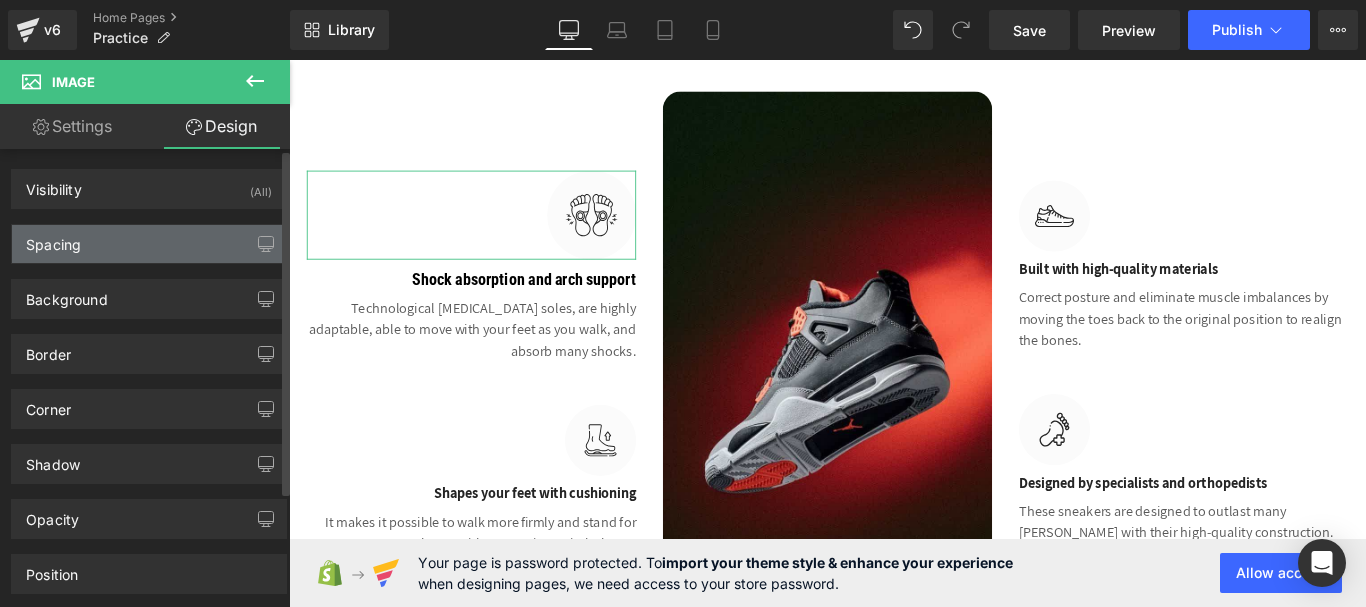 click on "Spacing" at bounding box center [149, 244] 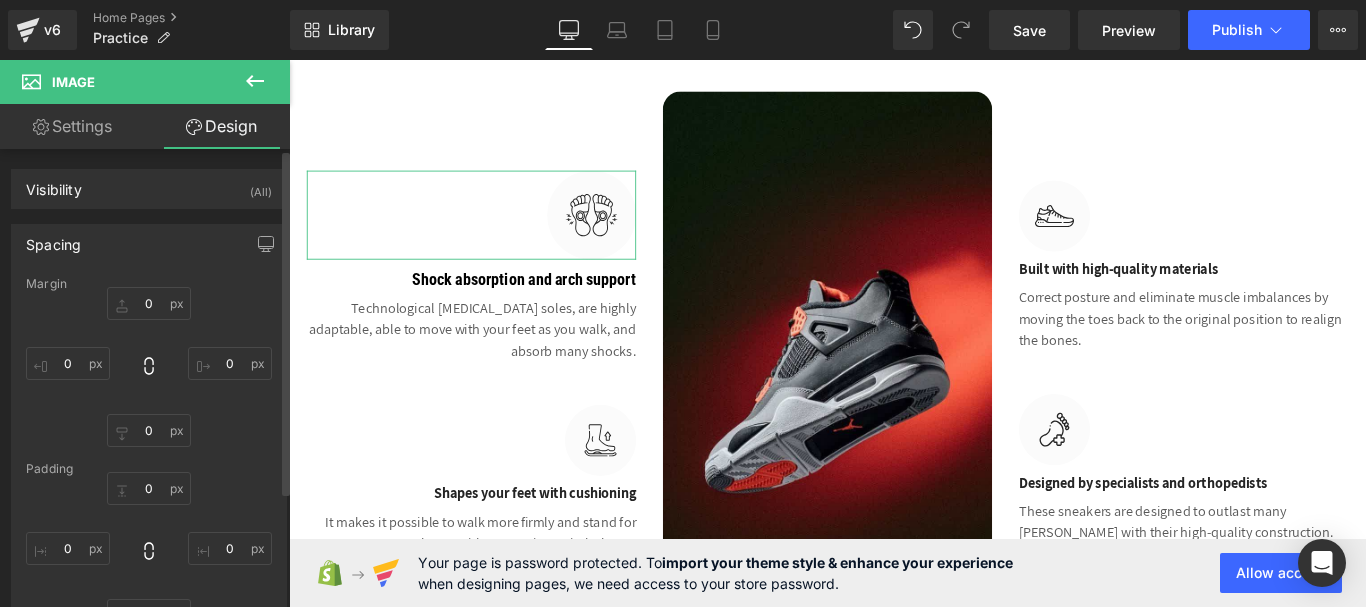 type on "0" 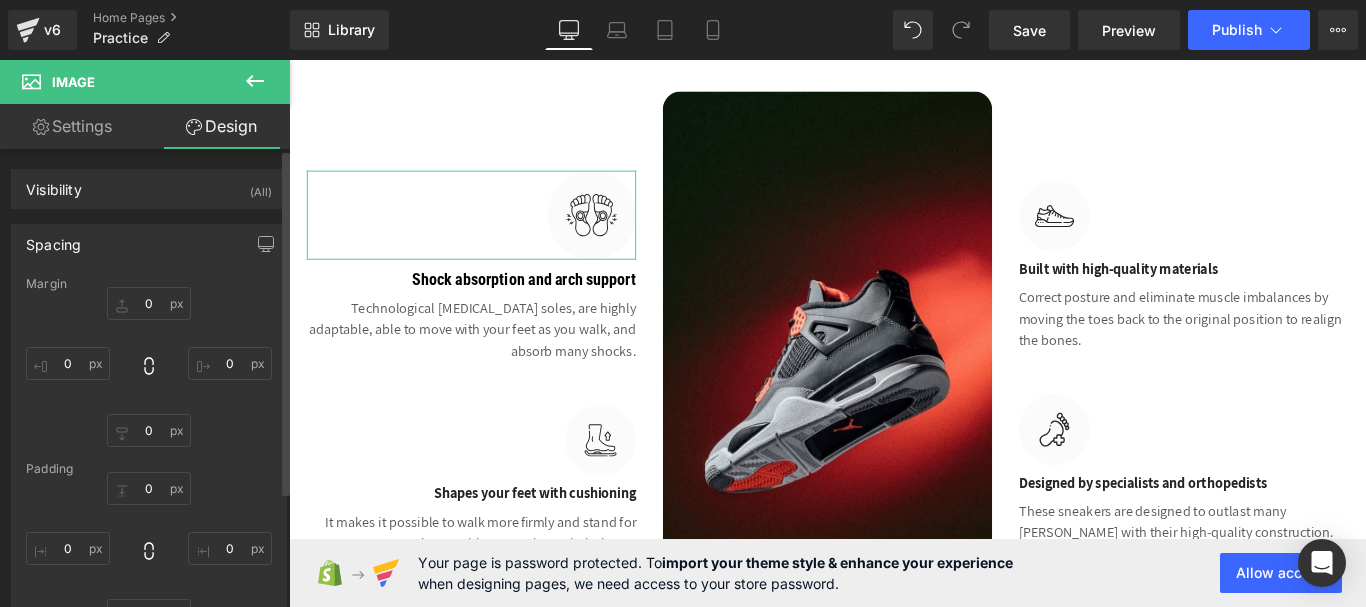 type on "0" 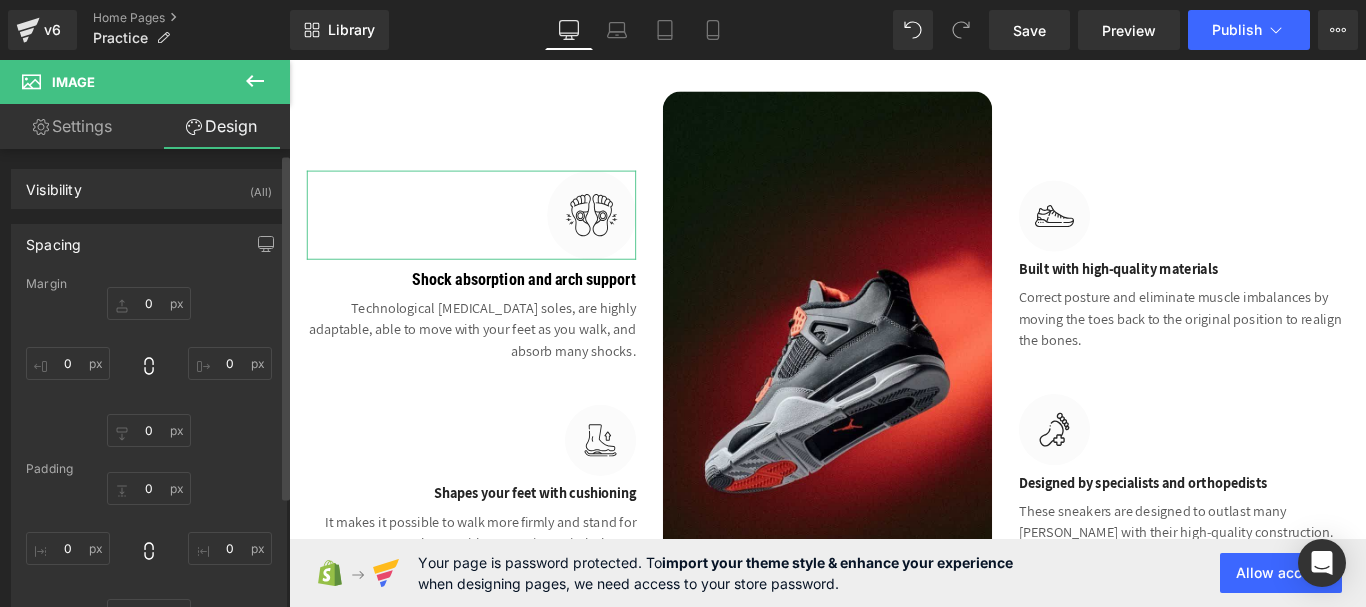scroll, scrollTop: 100, scrollLeft: 0, axis: vertical 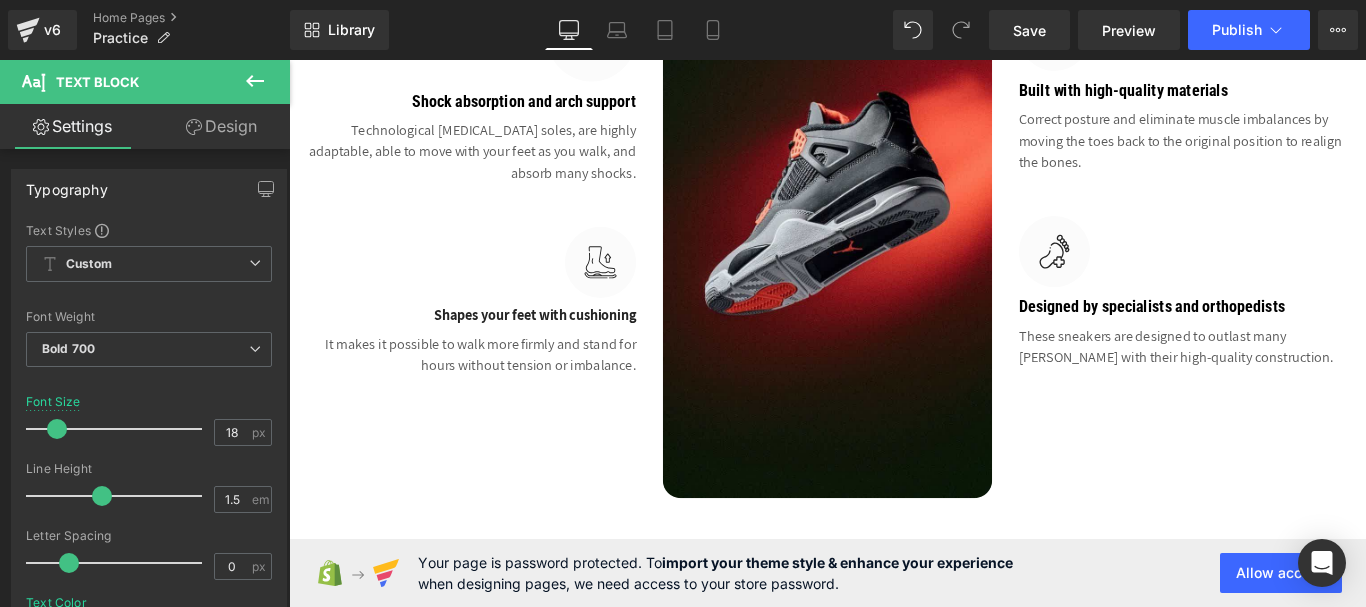 click on "Shapes your feet with cushioning" at bounding box center [494, 347] 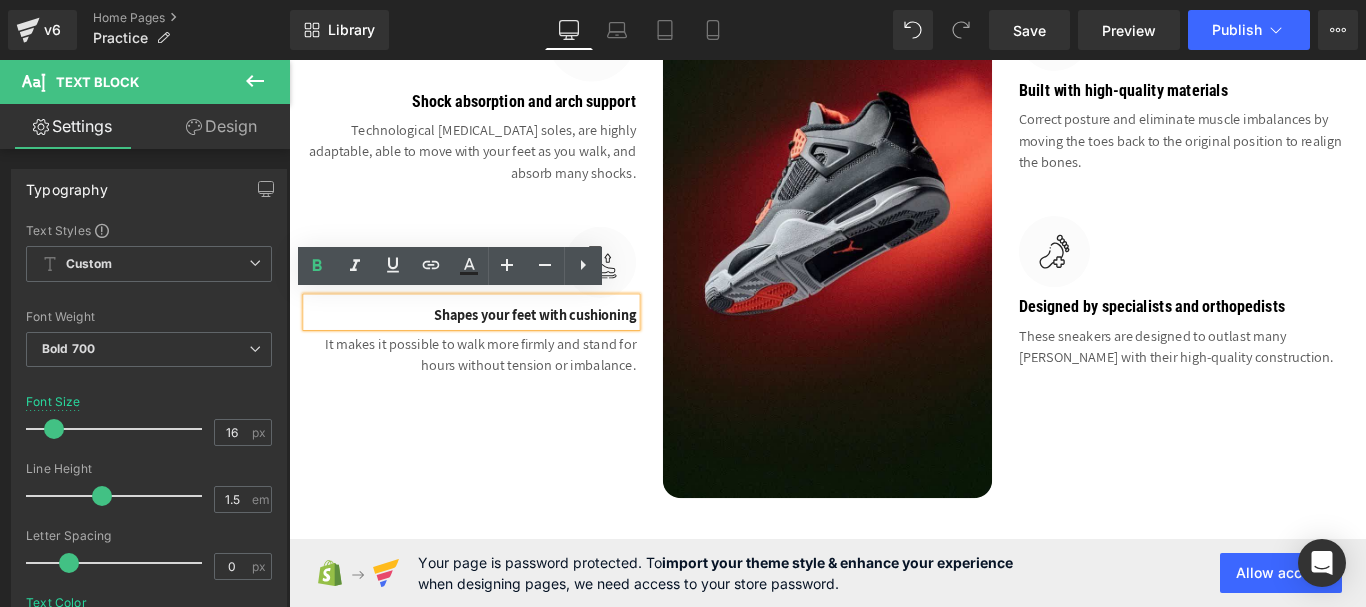 click on "Shapes your feet with cushioning" at bounding box center (494, 347) 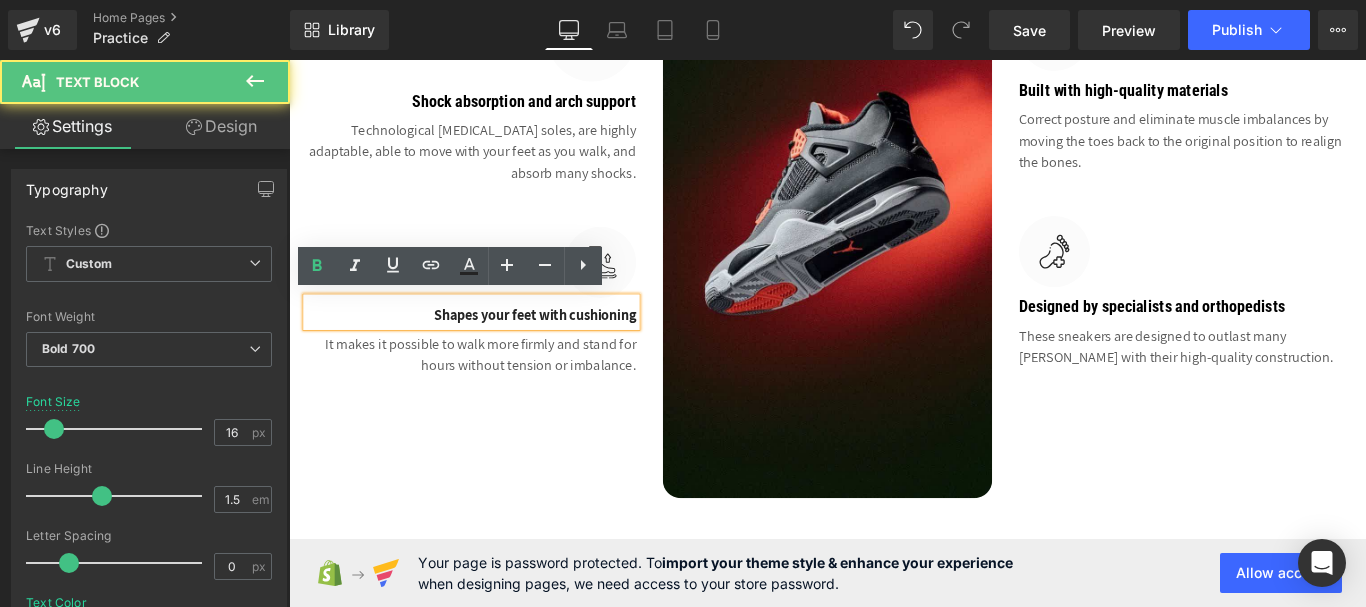 click on "Shapes your feet with cushioning" at bounding box center (494, 347) 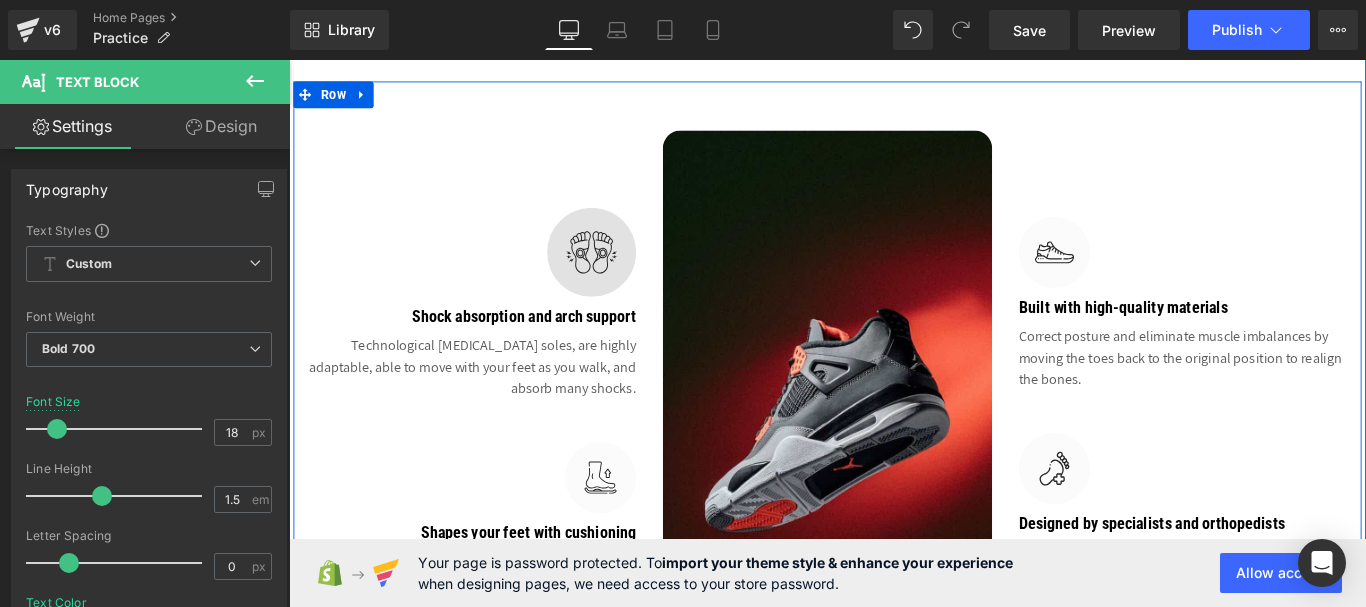 scroll, scrollTop: 3573, scrollLeft: 0, axis: vertical 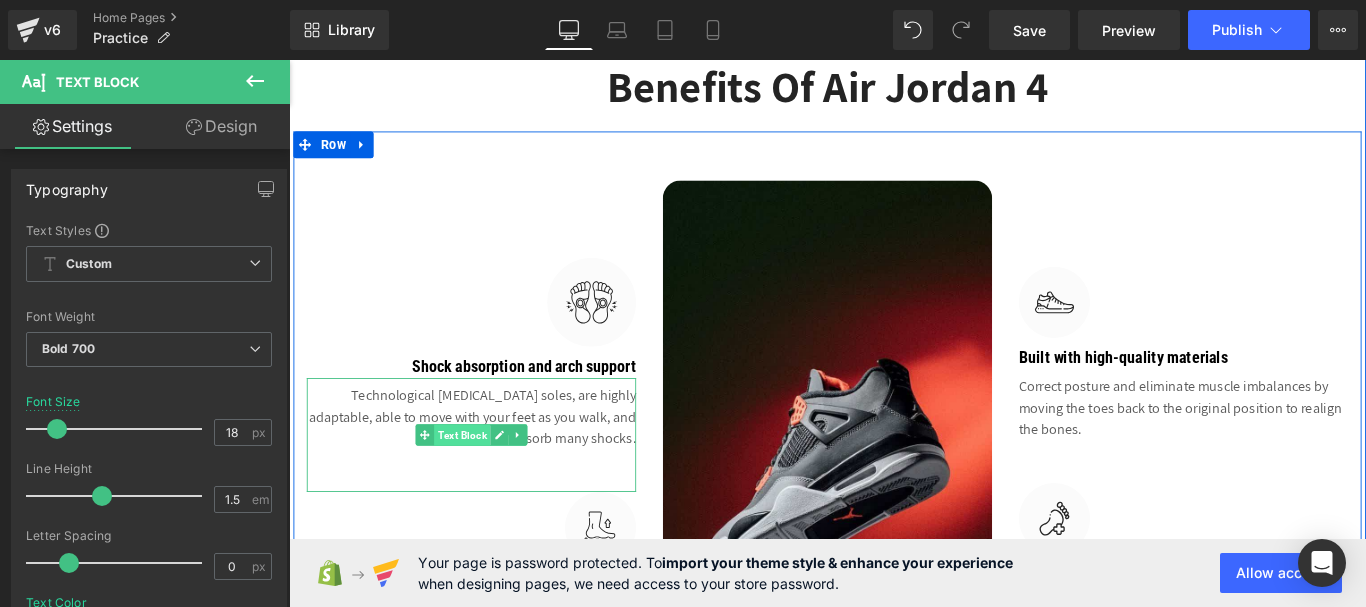 click on "Text Block" at bounding box center [483, 481] 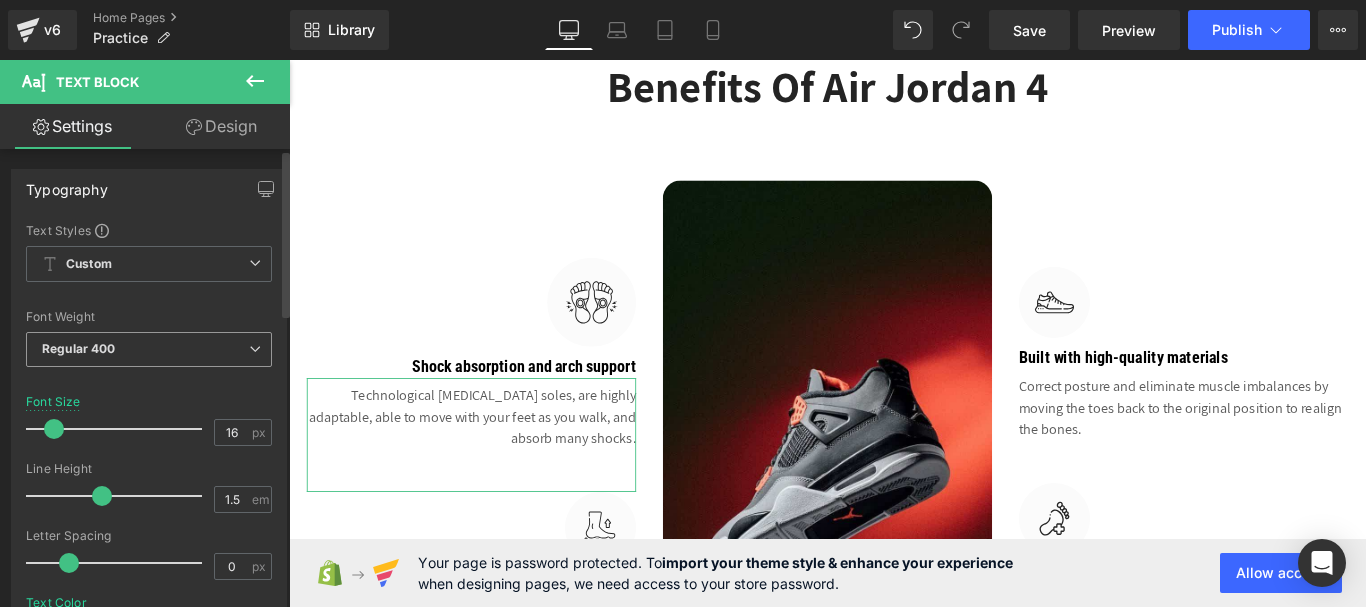 click on "Regular 400" at bounding box center [149, 349] 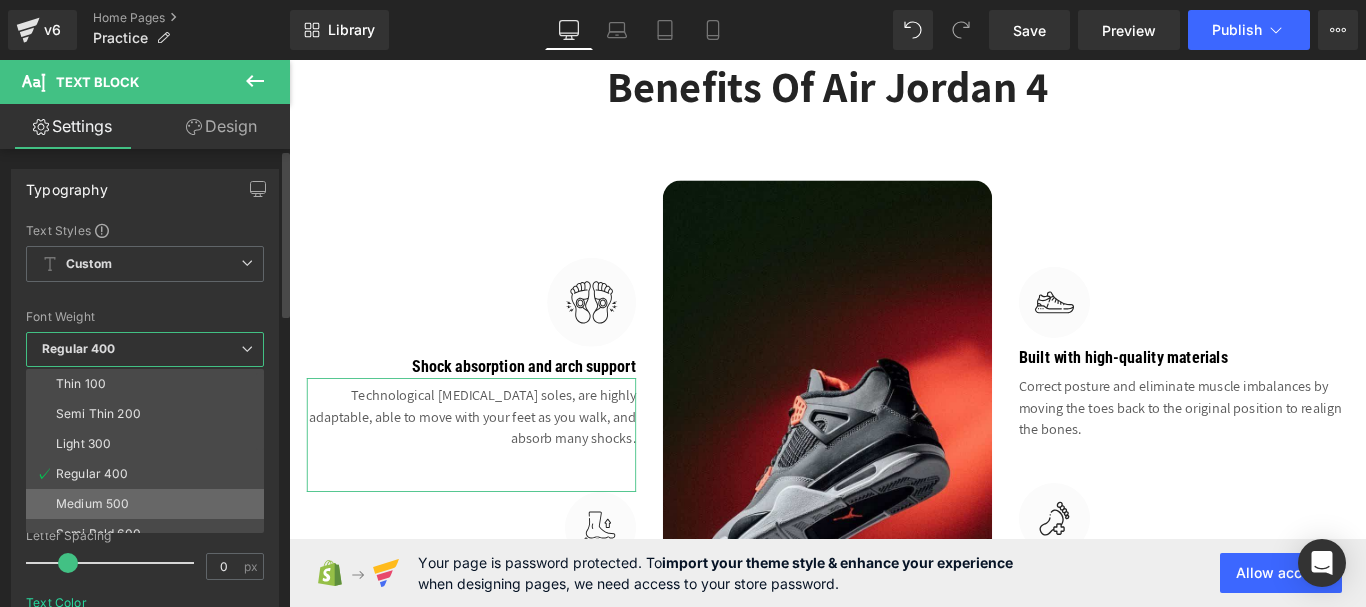 click on "Medium 500" at bounding box center [149, 504] 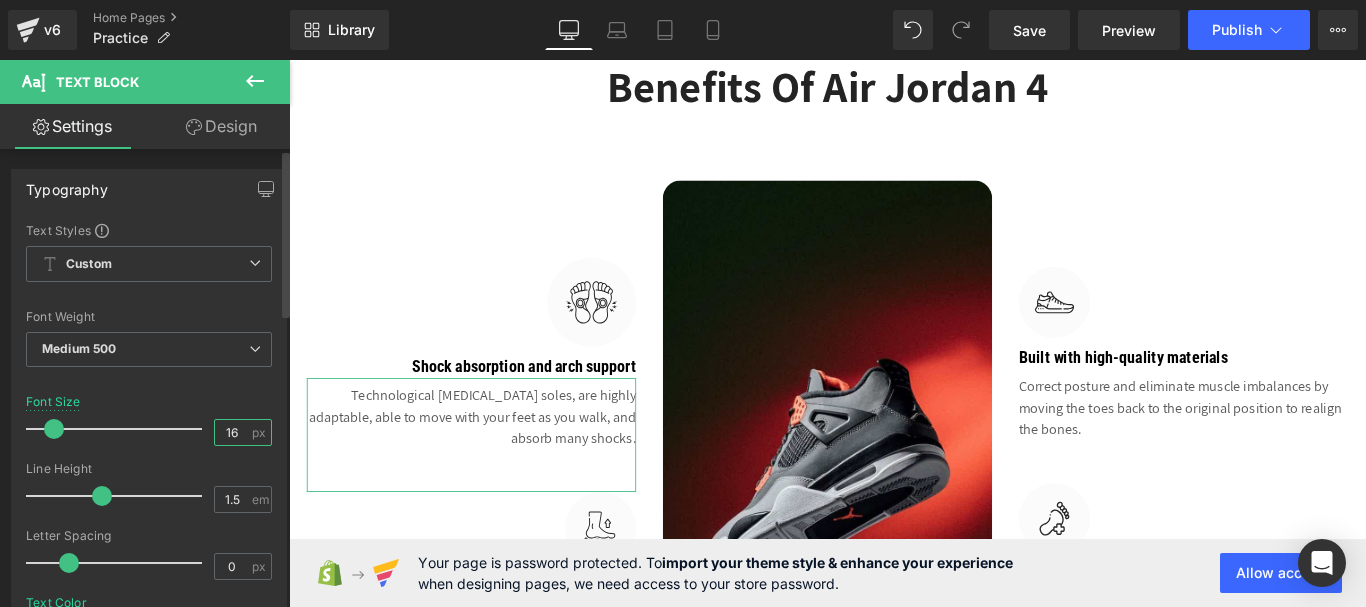click on "16" at bounding box center (232, 432) 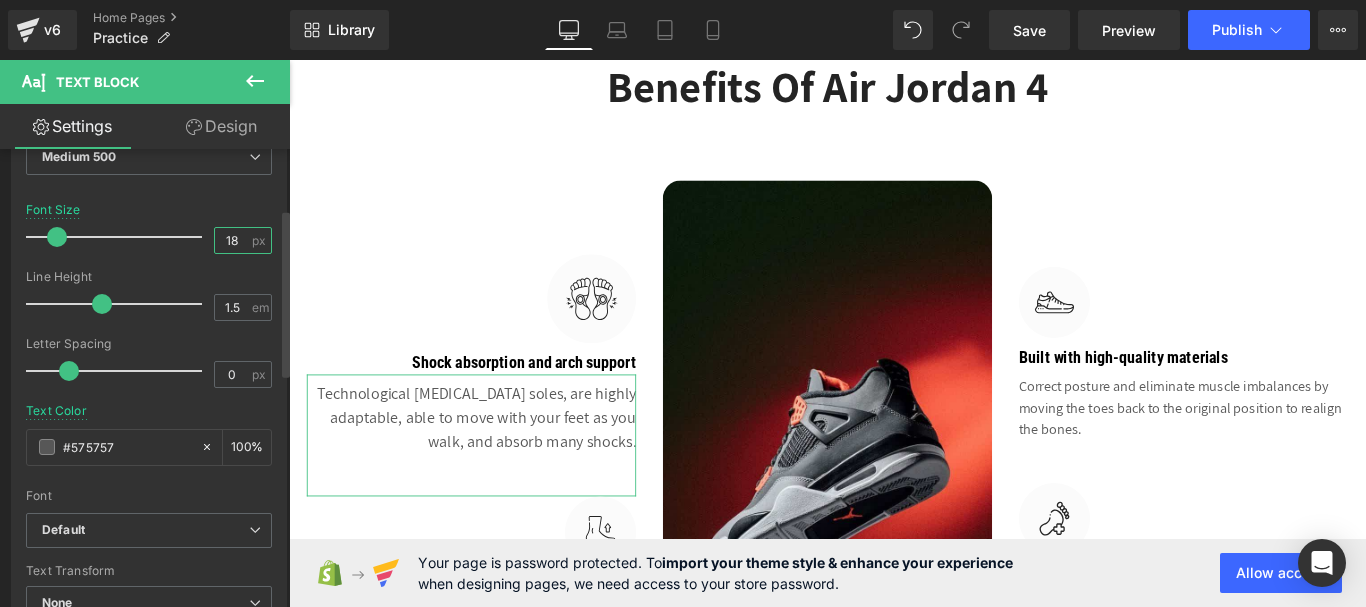 scroll, scrollTop: 200, scrollLeft: 0, axis: vertical 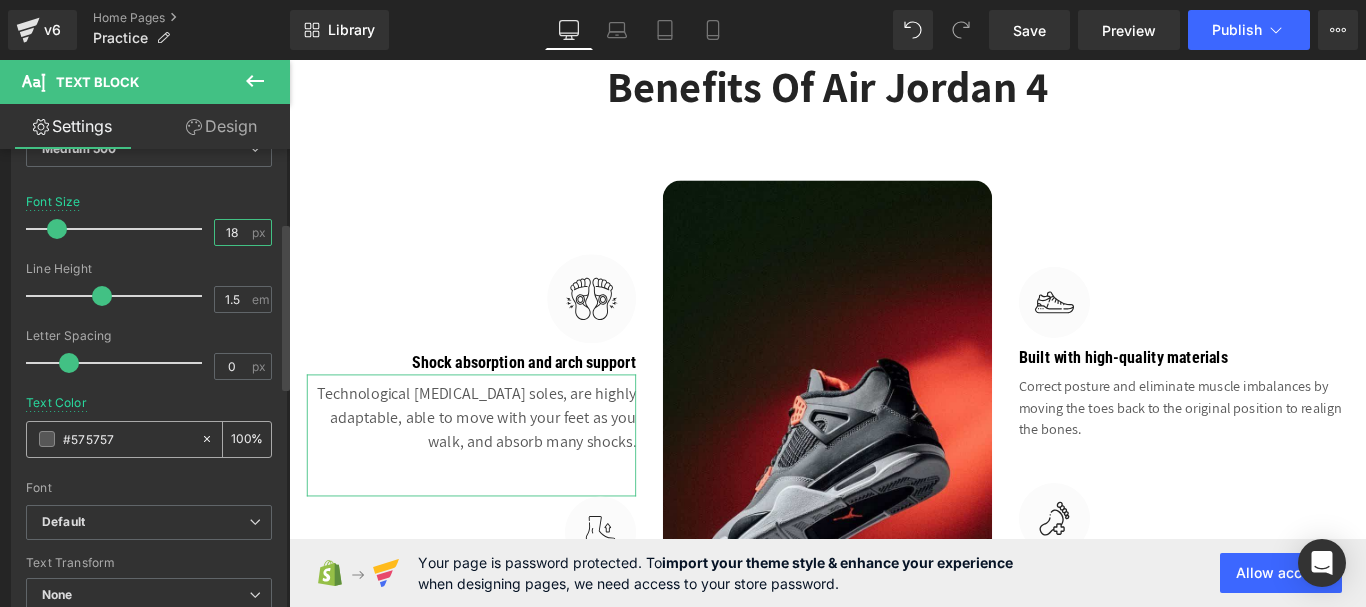 type on "18" 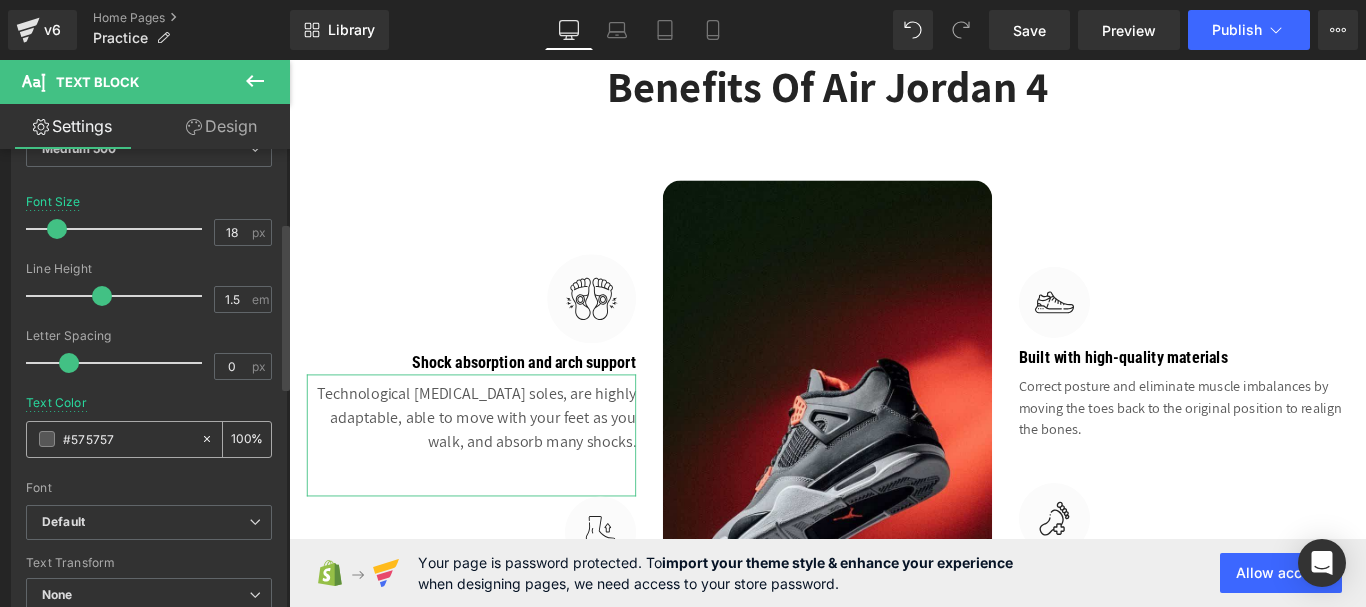 click at bounding box center [47, 439] 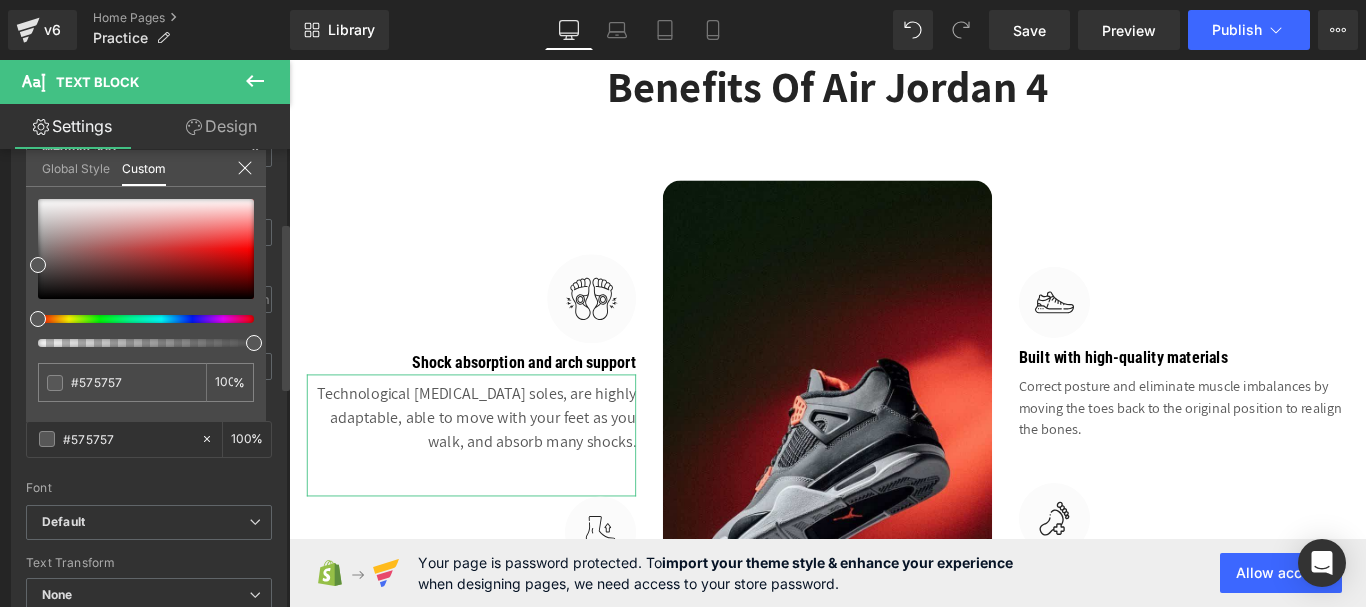 click at bounding box center [138, 319] 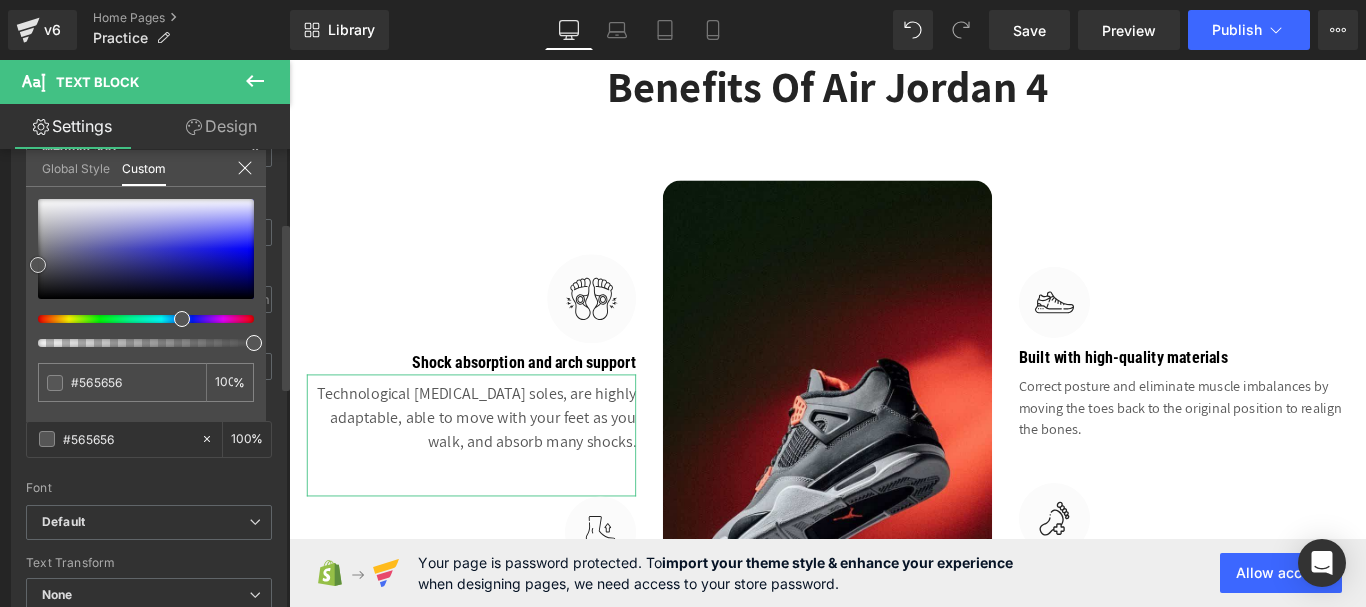 type on "#212195" 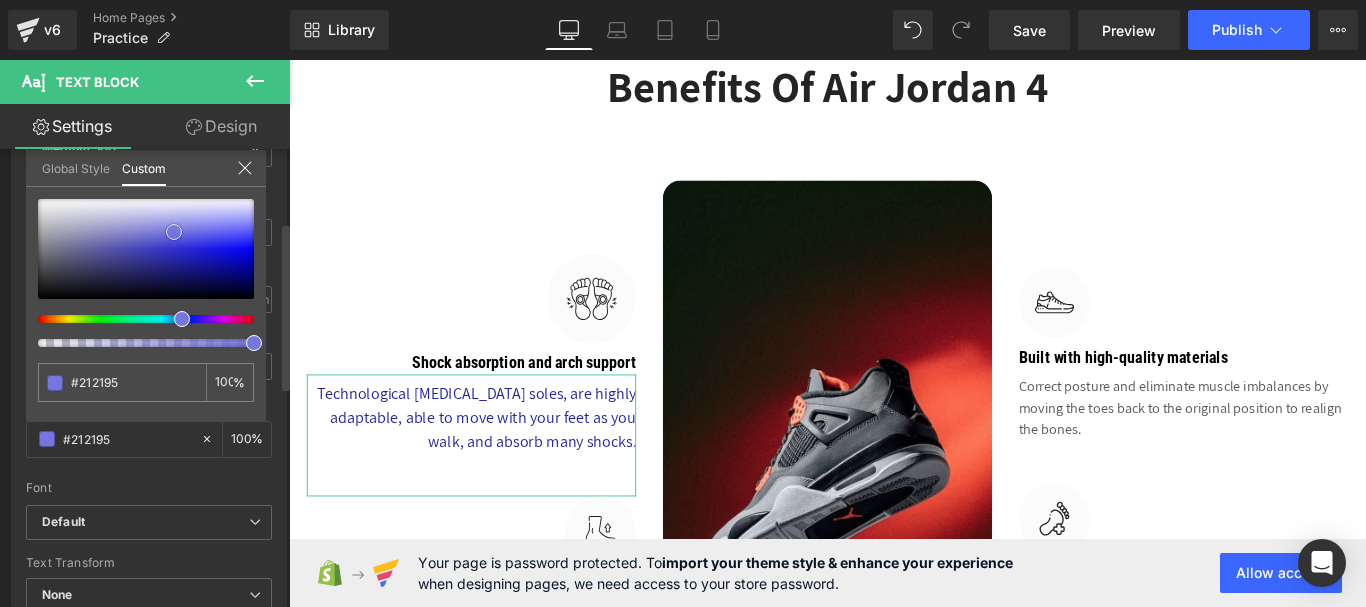 type on "#22229e" 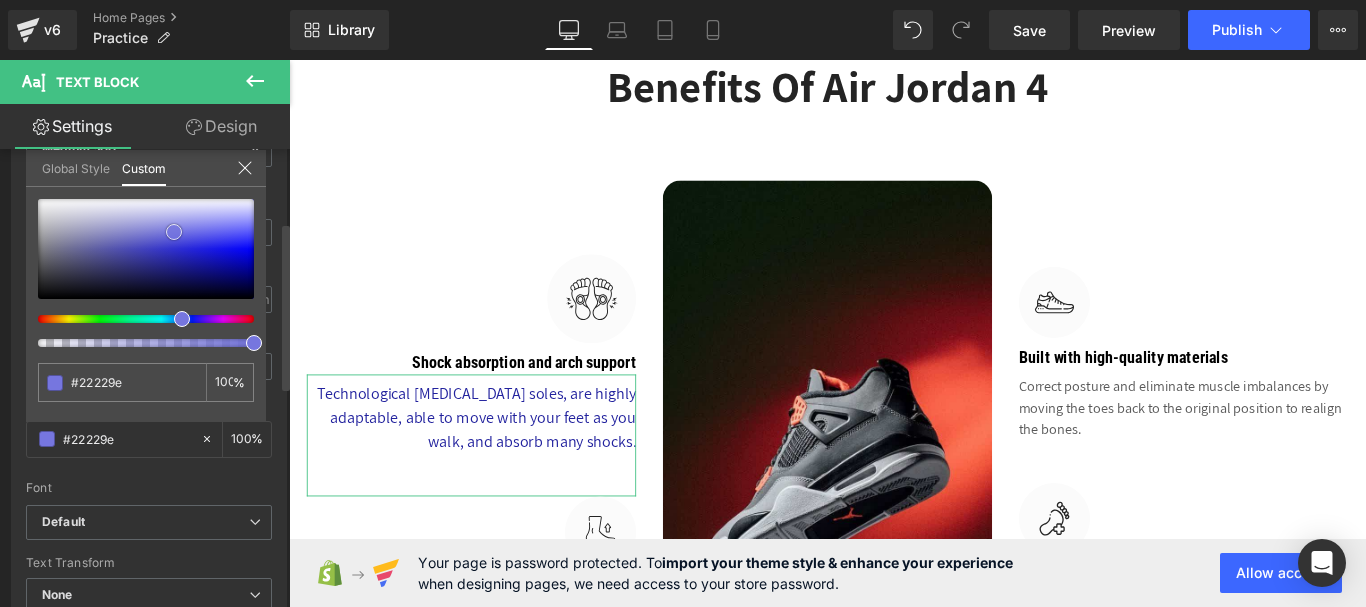 drag, startPoint x: 174, startPoint y: 263, endPoint x: 174, endPoint y: 232, distance: 31 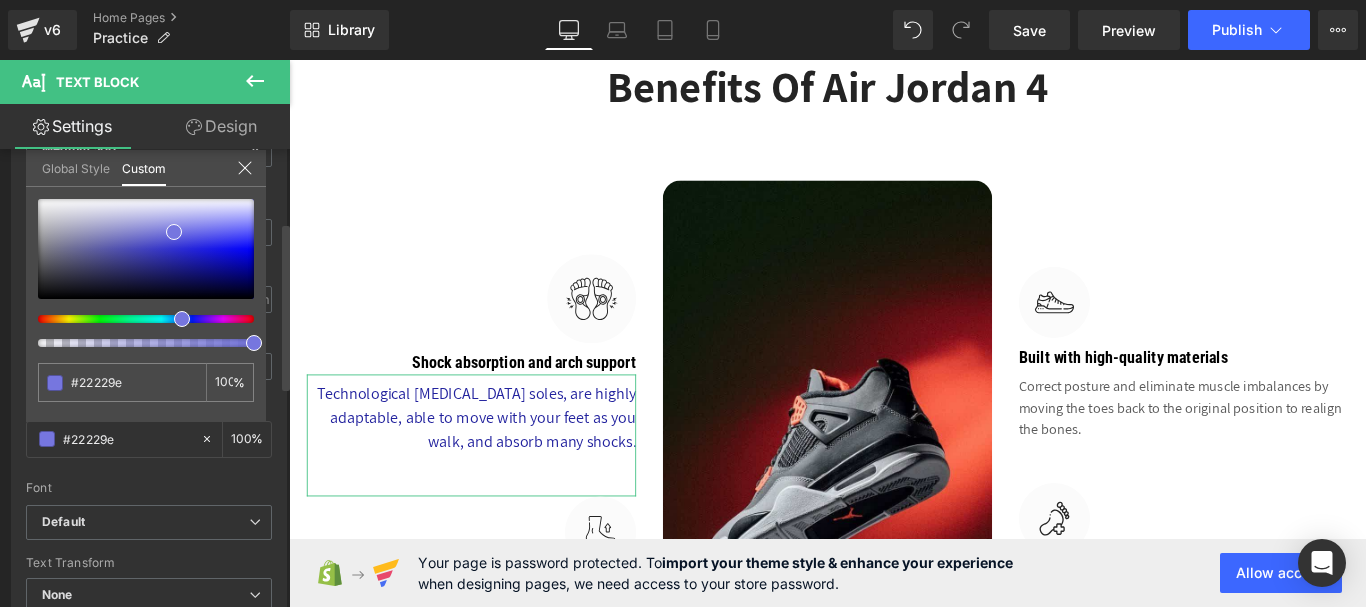 drag, startPoint x: 36, startPoint y: 281, endPoint x: 41, endPoint y: 292, distance: 12.083046 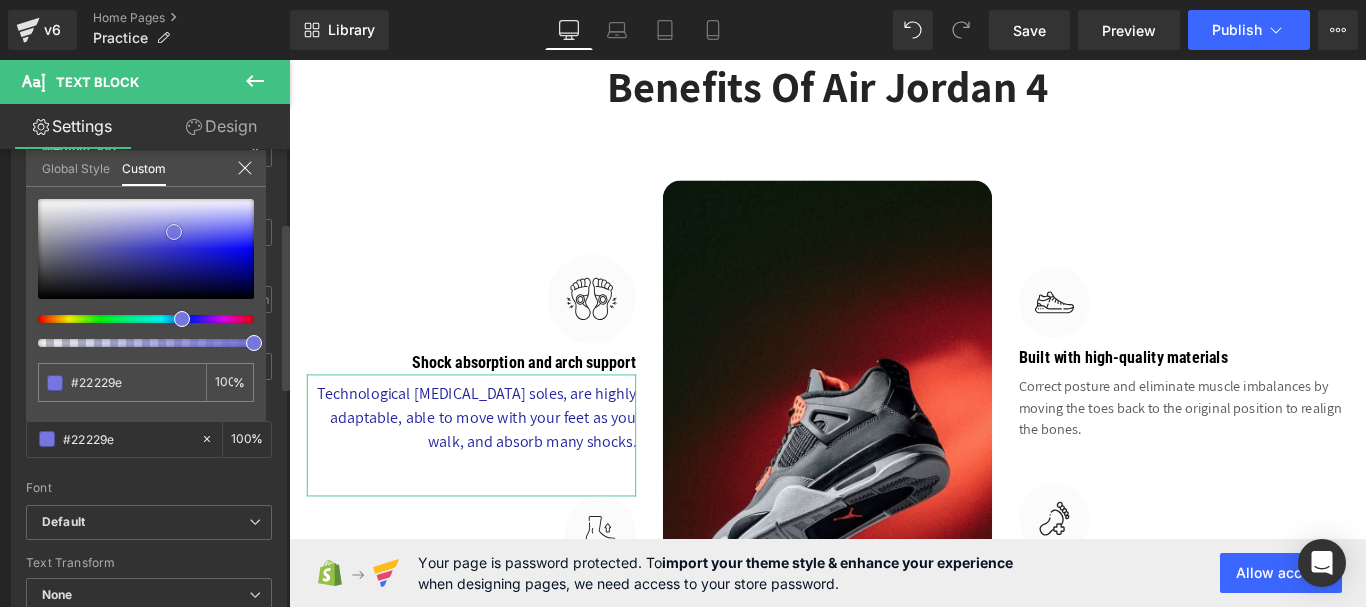 click at bounding box center (146, 249) 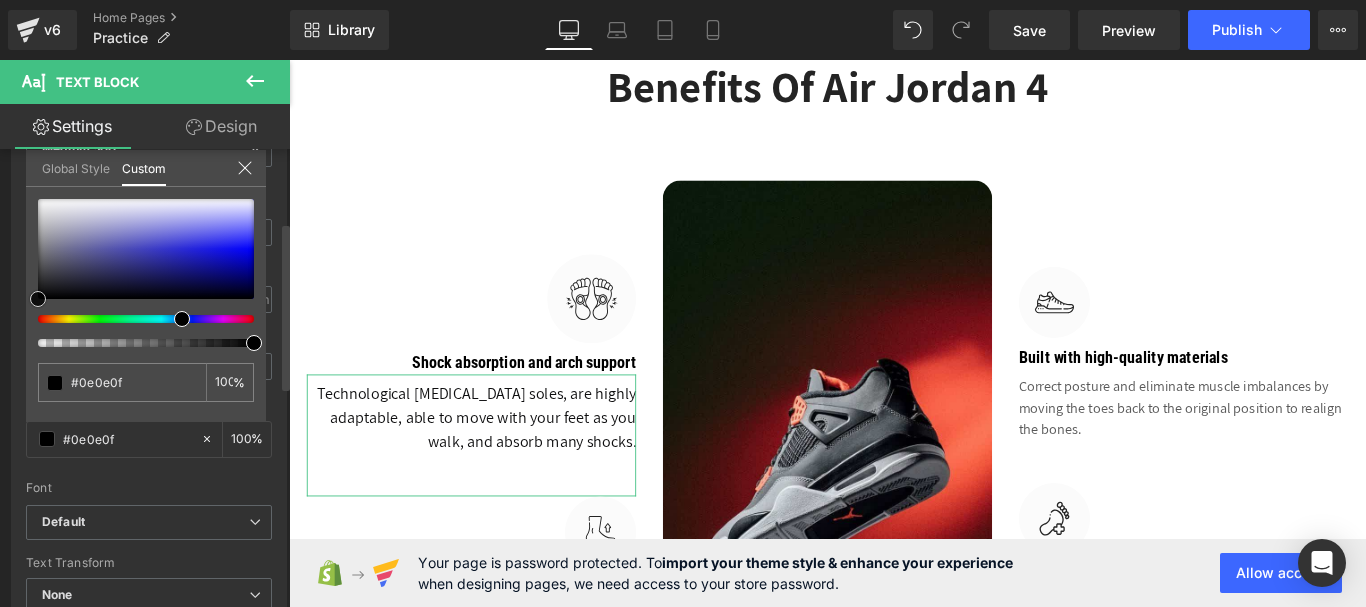 type on "#0c0c0c" 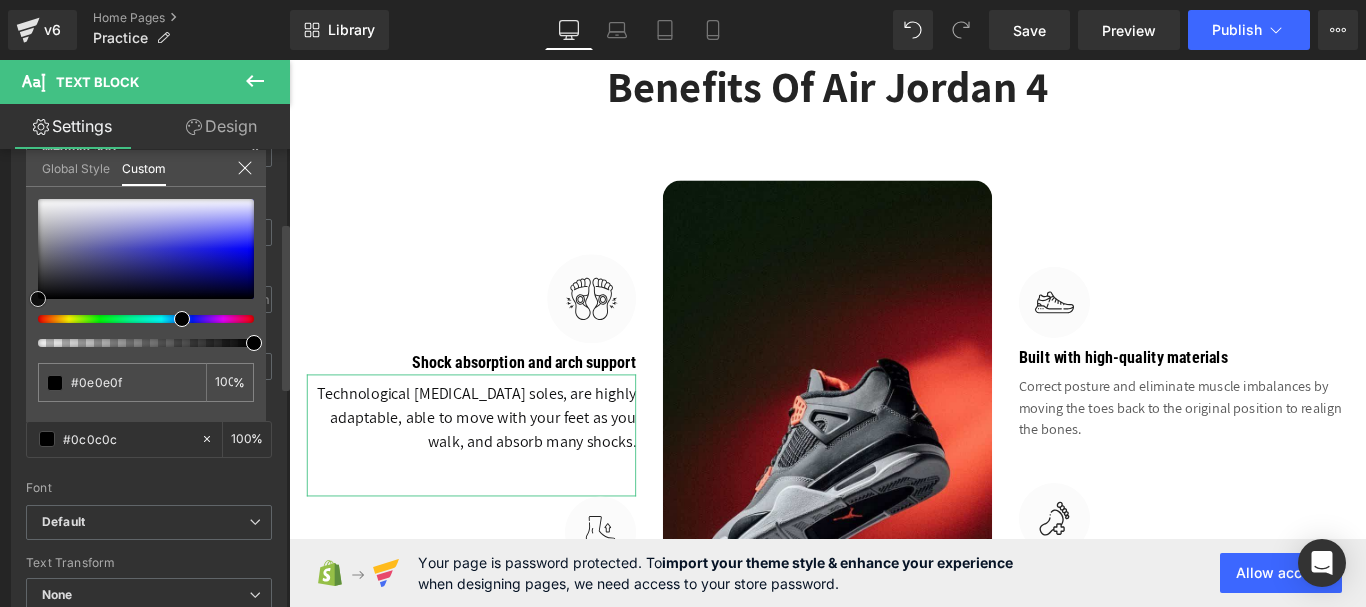 type on "#0c0c0c" 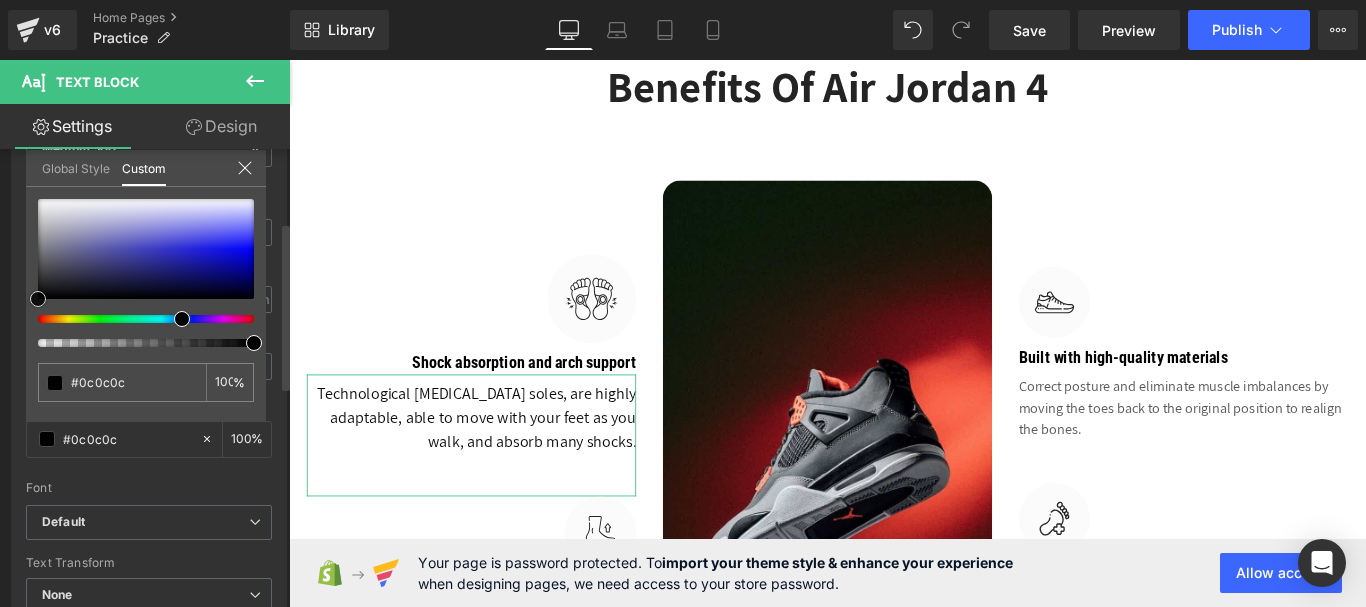 type on "#000000" 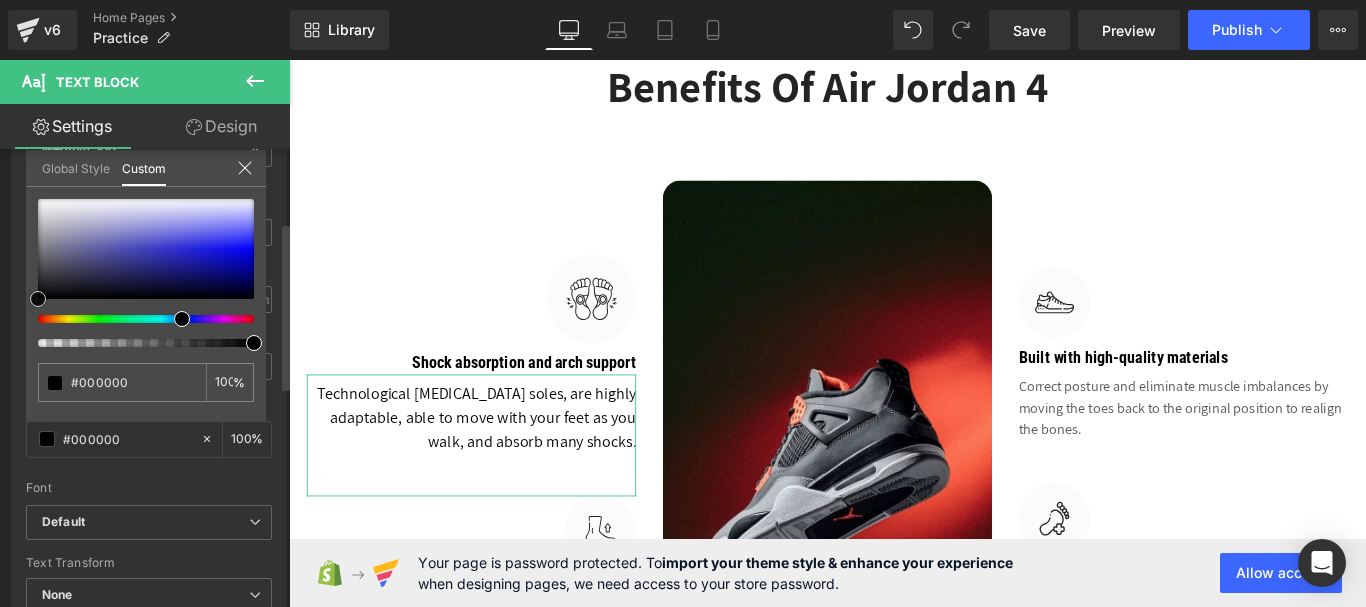 drag, startPoint x: 42, startPoint y: 293, endPoint x: 10, endPoint y: 316, distance: 39.40812 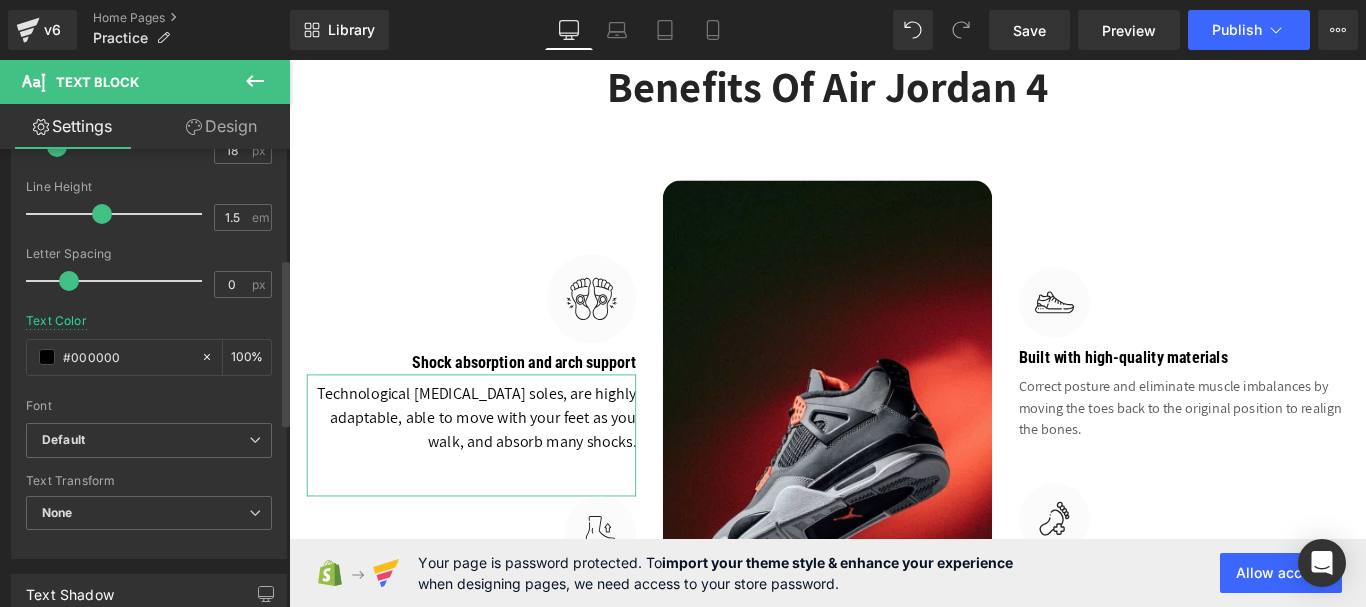 scroll, scrollTop: 300, scrollLeft: 0, axis: vertical 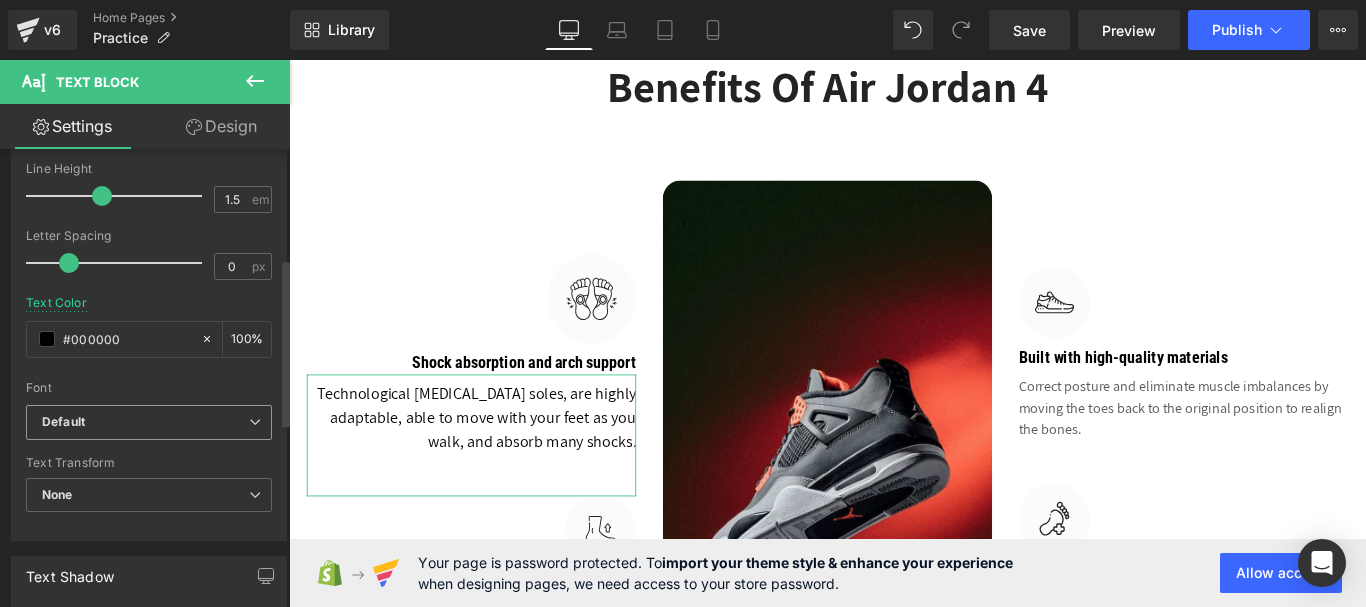 click on "Default" at bounding box center [145, 422] 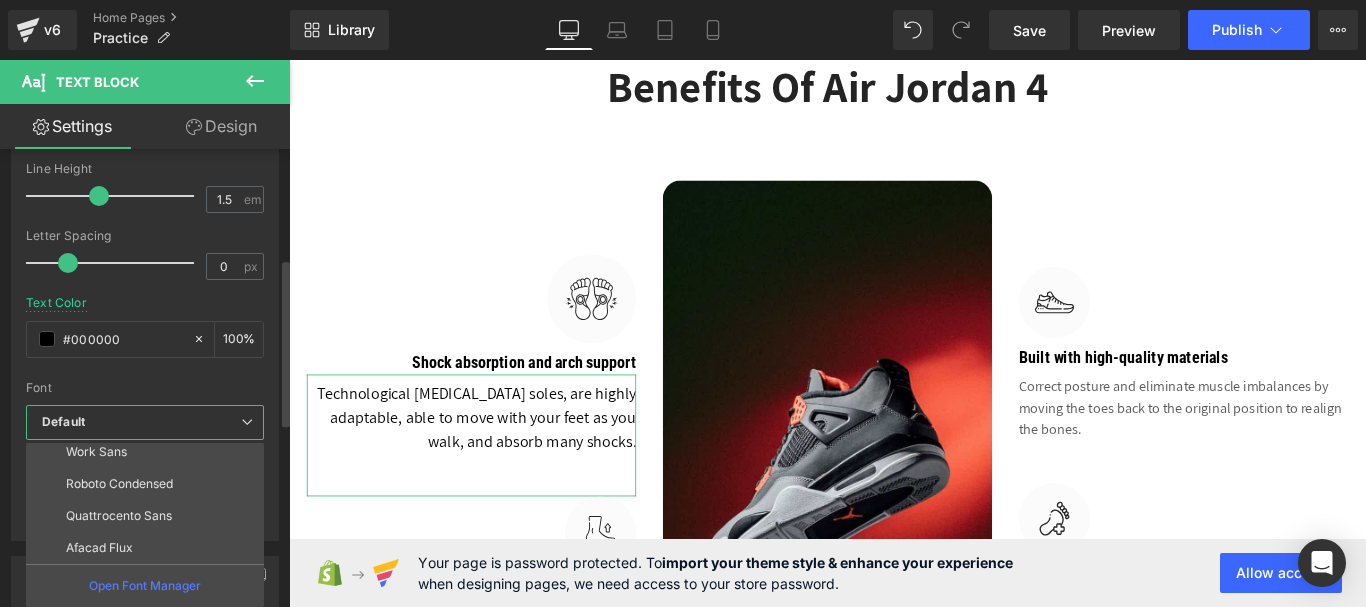 scroll, scrollTop: 328, scrollLeft: 0, axis: vertical 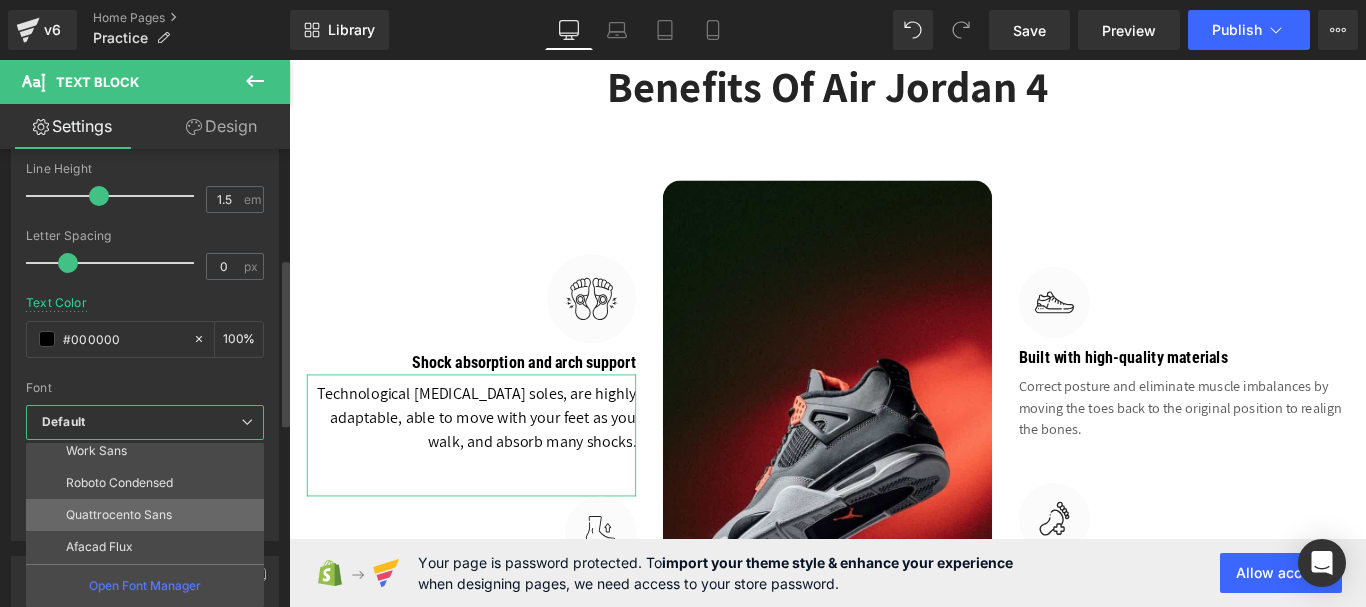 click on "Quattrocento Sans" at bounding box center (119, 515) 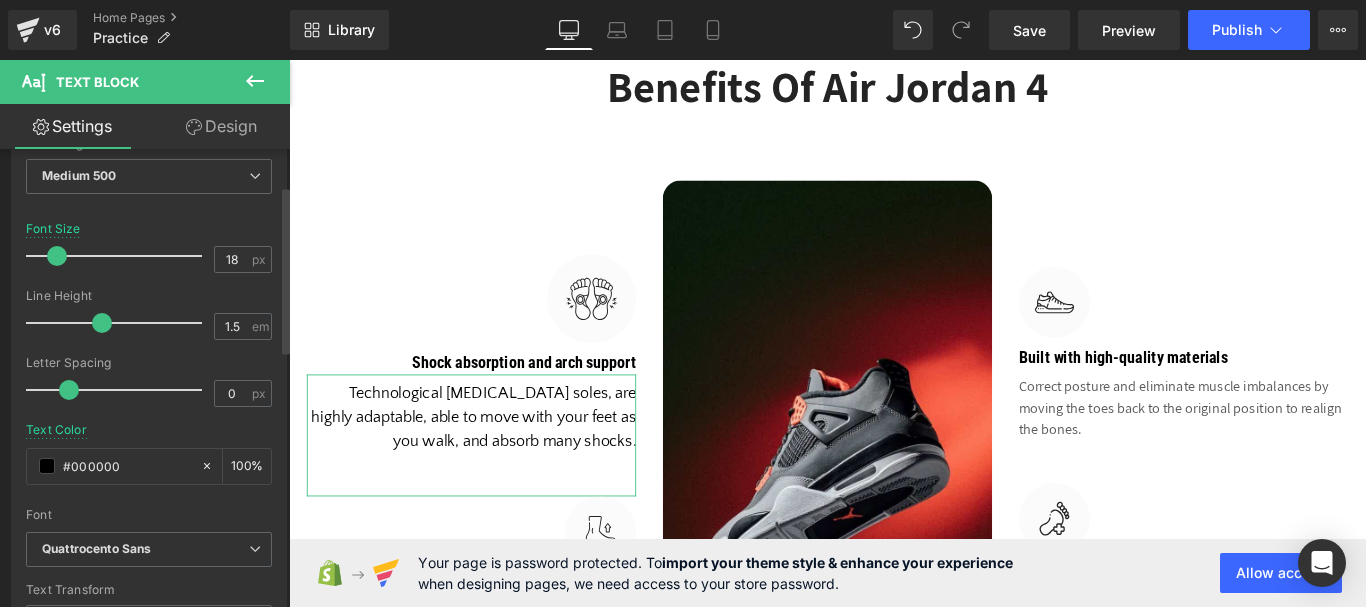 scroll, scrollTop: 100, scrollLeft: 0, axis: vertical 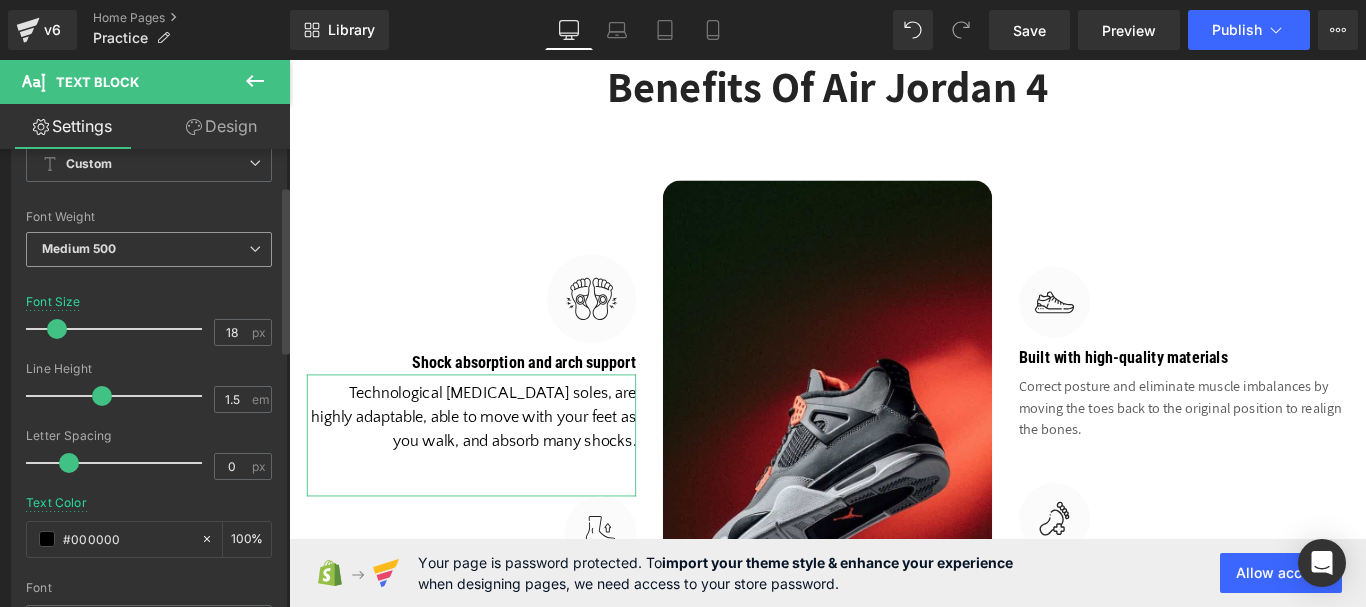click on "Medium 500" at bounding box center [149, 249] 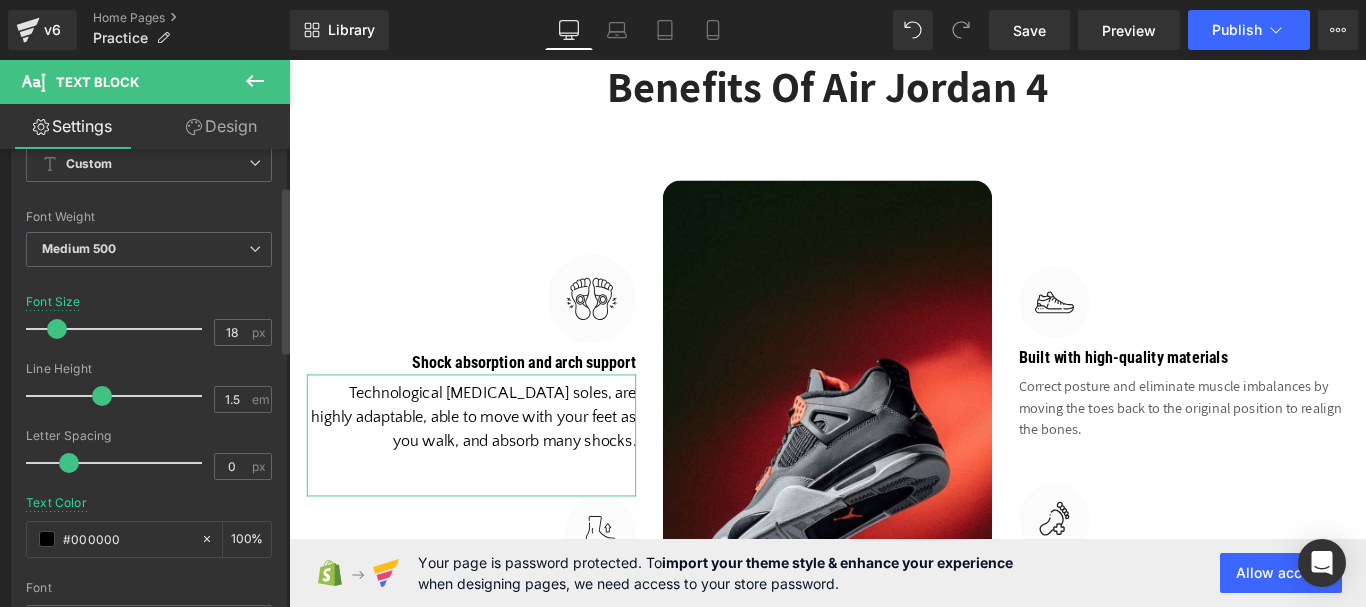 drag, startPoint x: 202, startPoint y: 202, endPoint x: 266, endPoint y: 355, distance: 165.84631 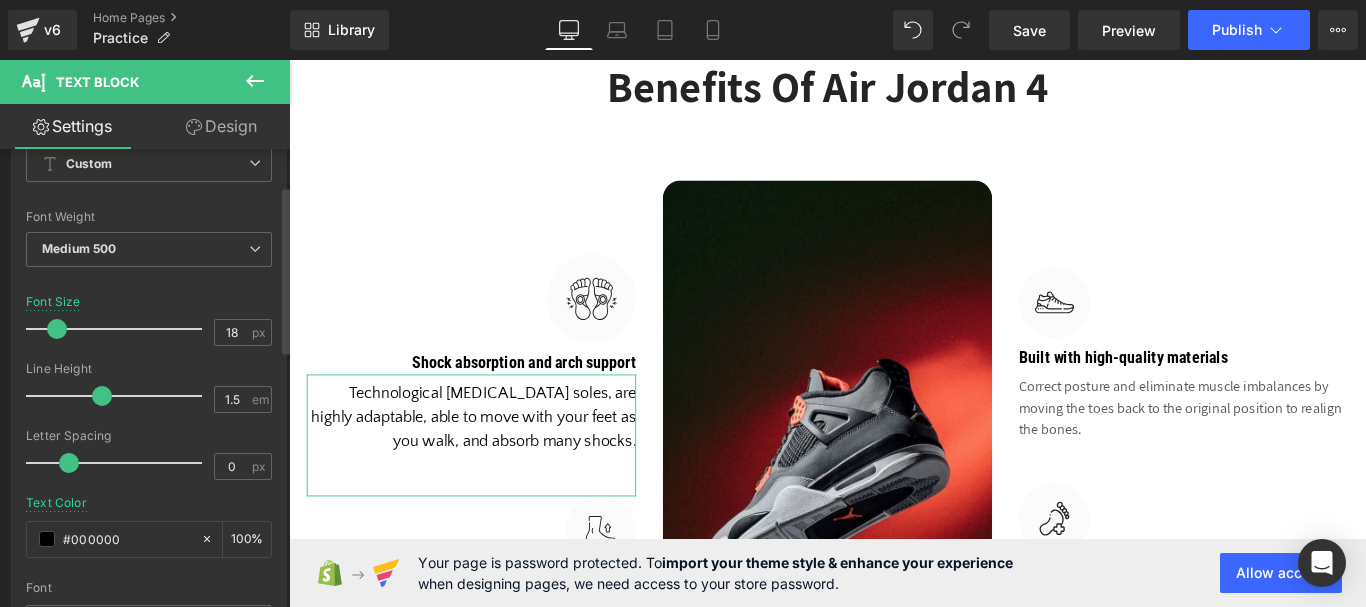 click at bounding box center [149, 198] 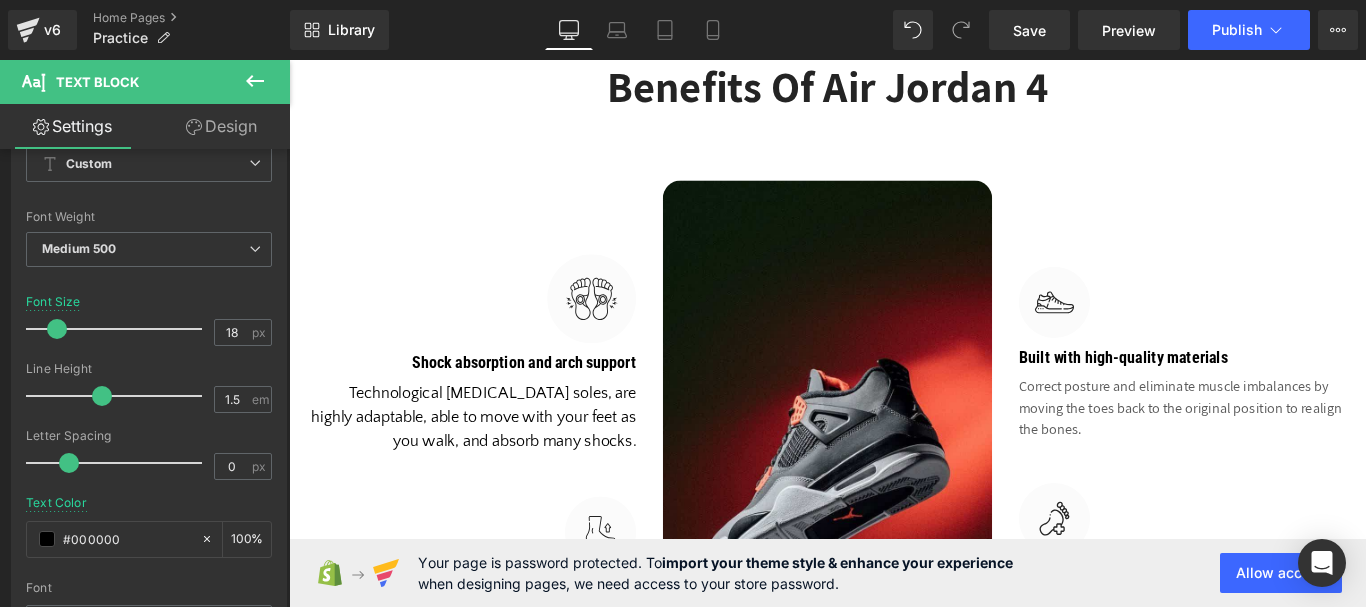 click on "Skip to content
Welcome to our store
Shop
Buy SEG42 Travel Pack
News
Contact
Shop
Buy SEG42 Travel Pack
News
Contact
Search" at bounding box center [894, -1018] 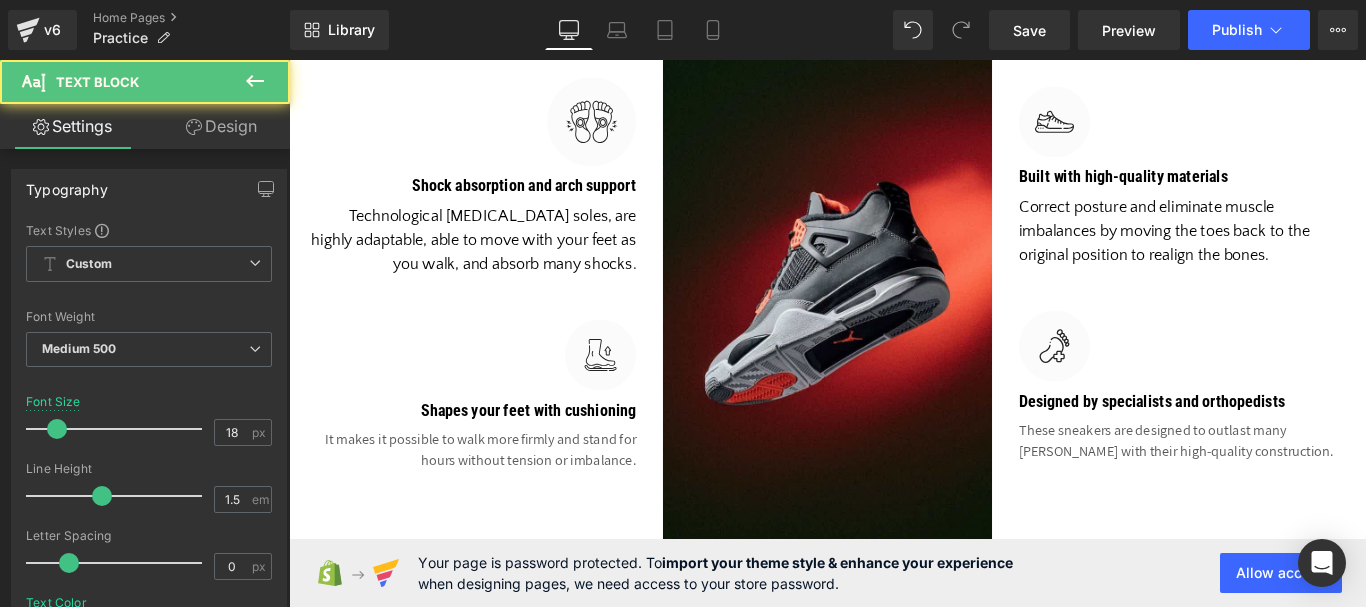 scroll, scrollTop: 3773, scrollLeft: 0, axis: vertical 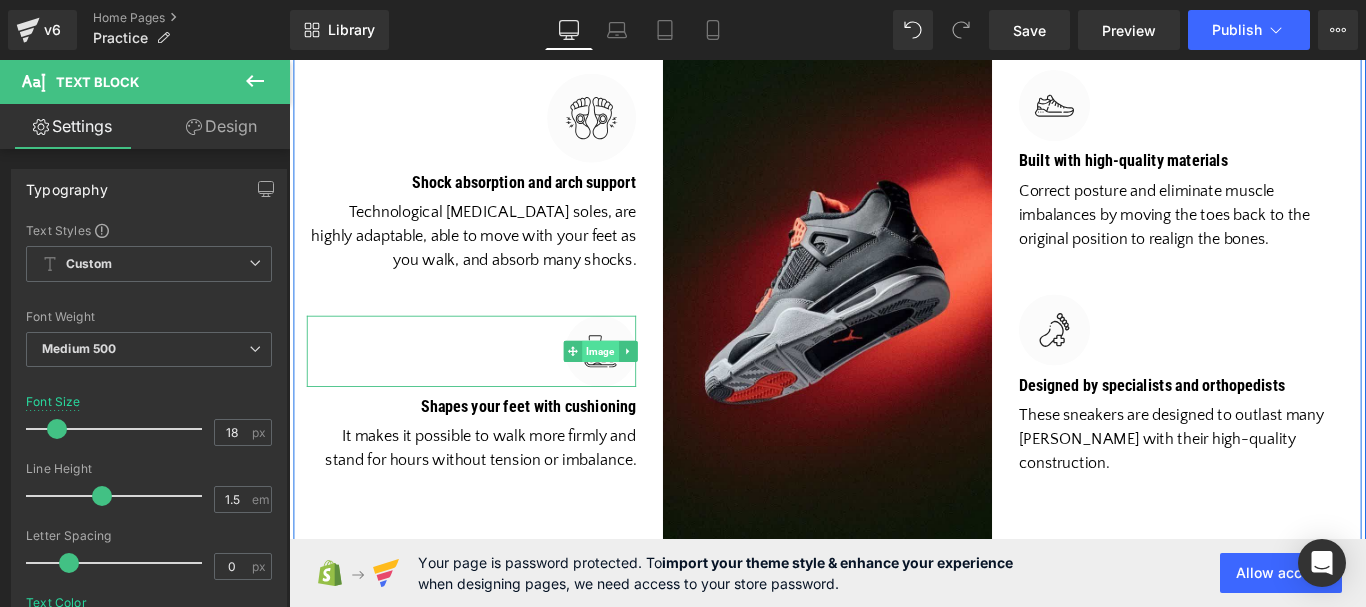 click on "Image" at bounding box center [638, 387] 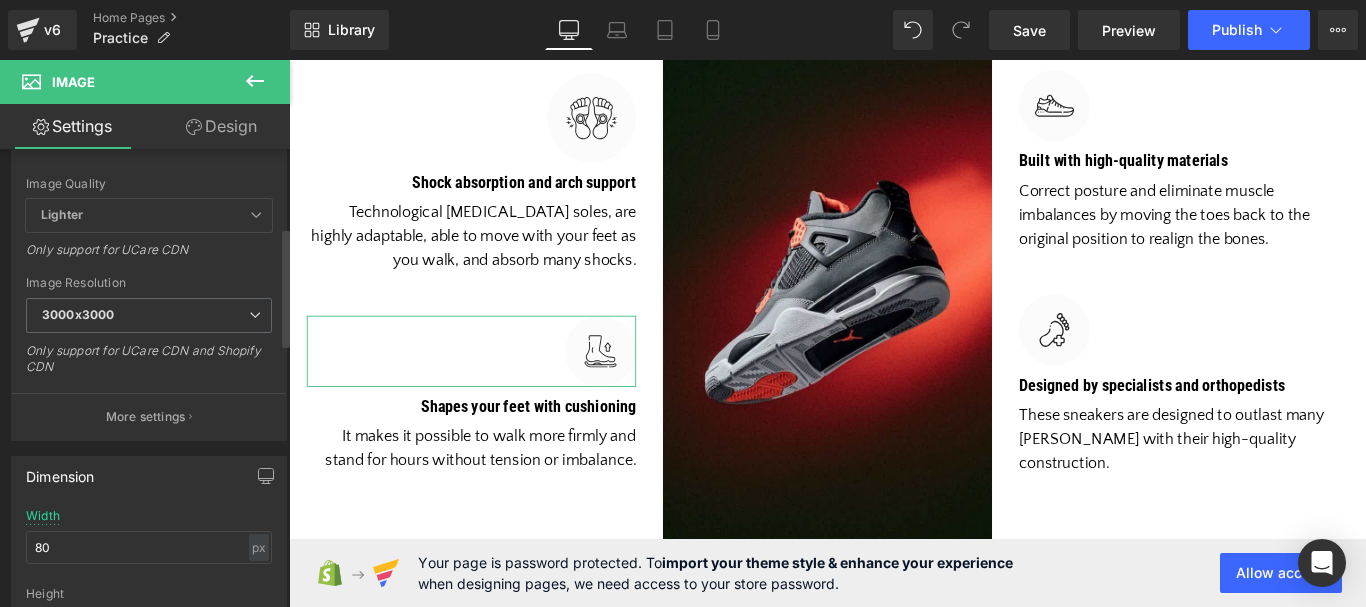 scroll, scrollTop: 500, scrollLeft: 0, axis: vertical 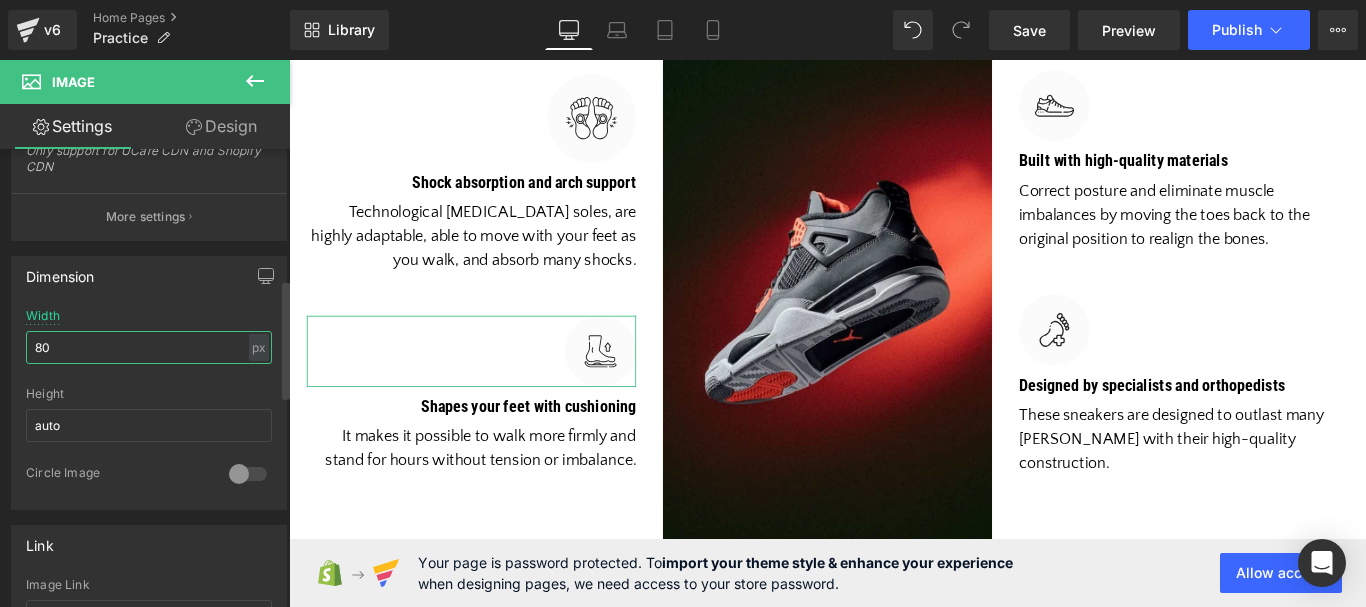 click on "80" at bounding box center [149, 347] 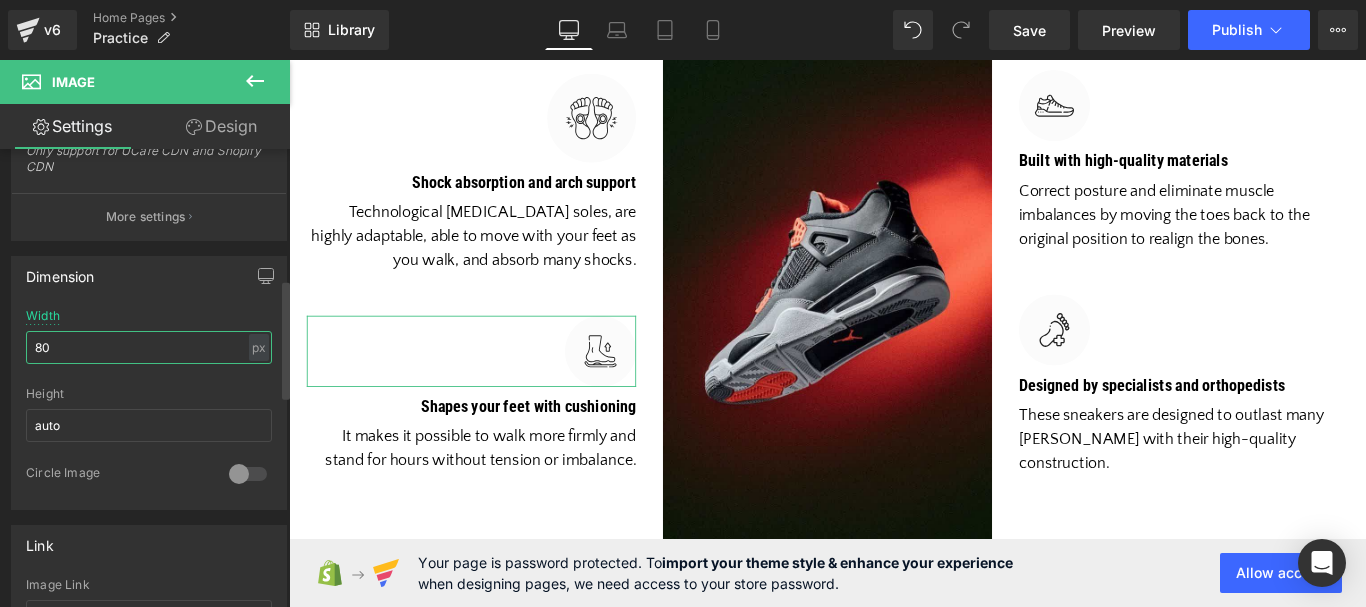 click on "80" at bounding box center (149, 347) 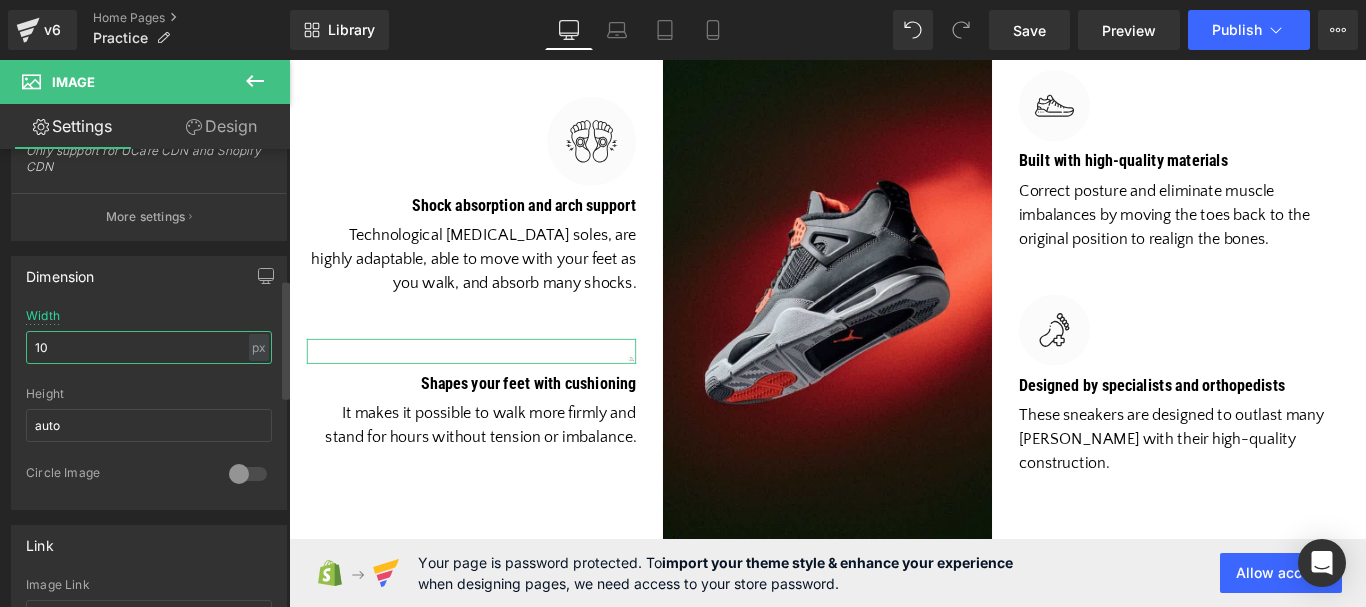 type on "100" 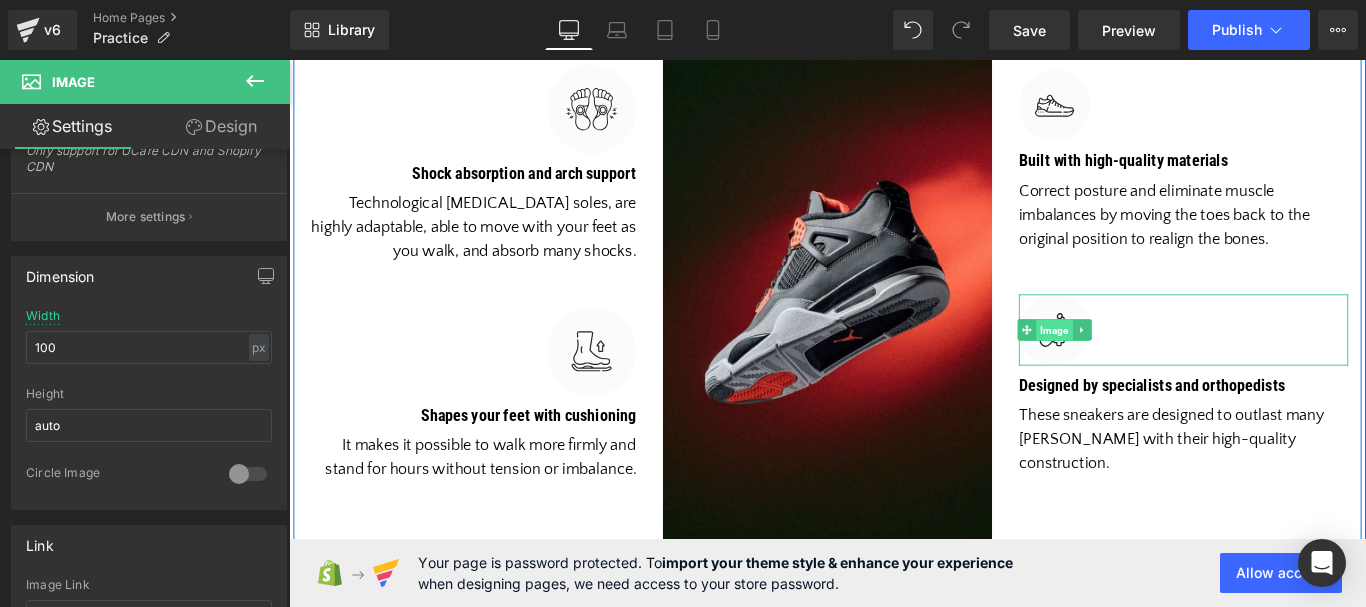 click on "Image" at bounding box center [1148, 363] 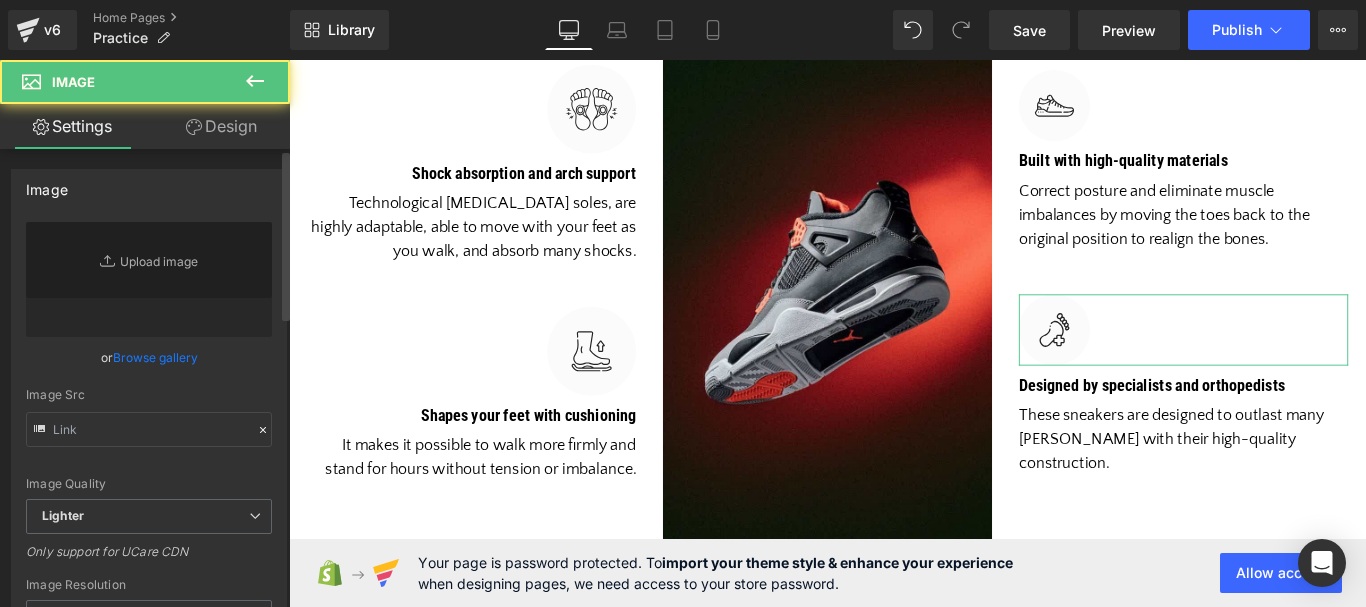 type on "[URL][DOMAIN_NAME]" 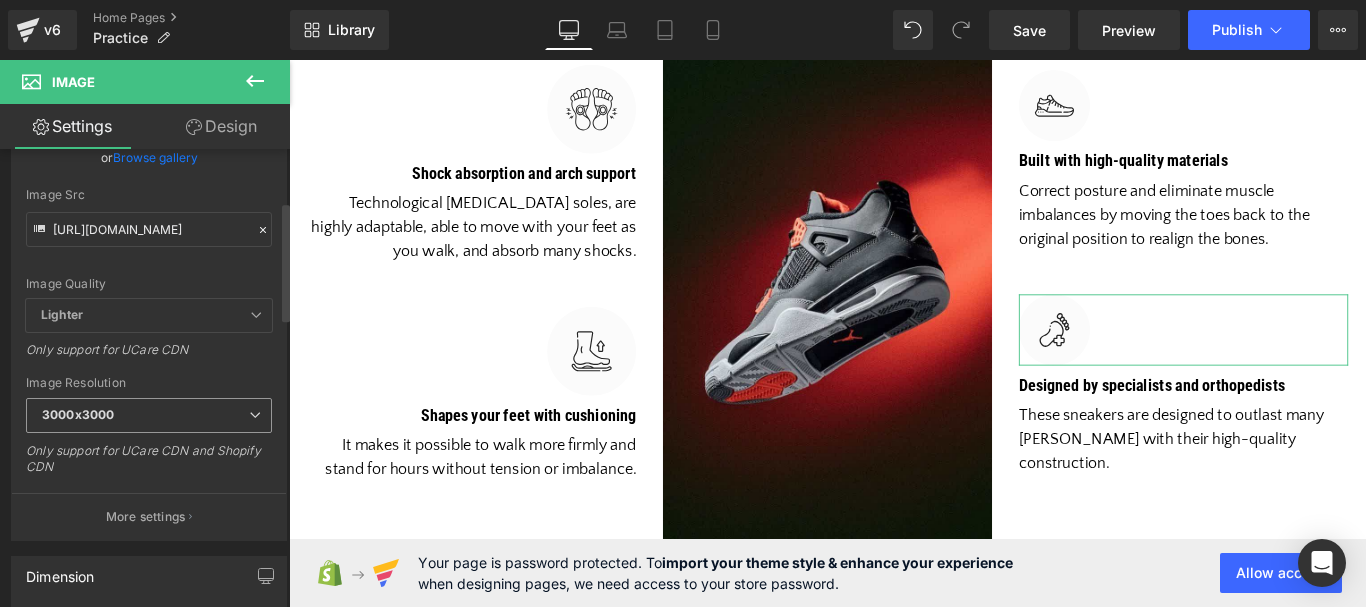 scroll, scrollTop: 400, scrollLeft: 0, axis: vertical 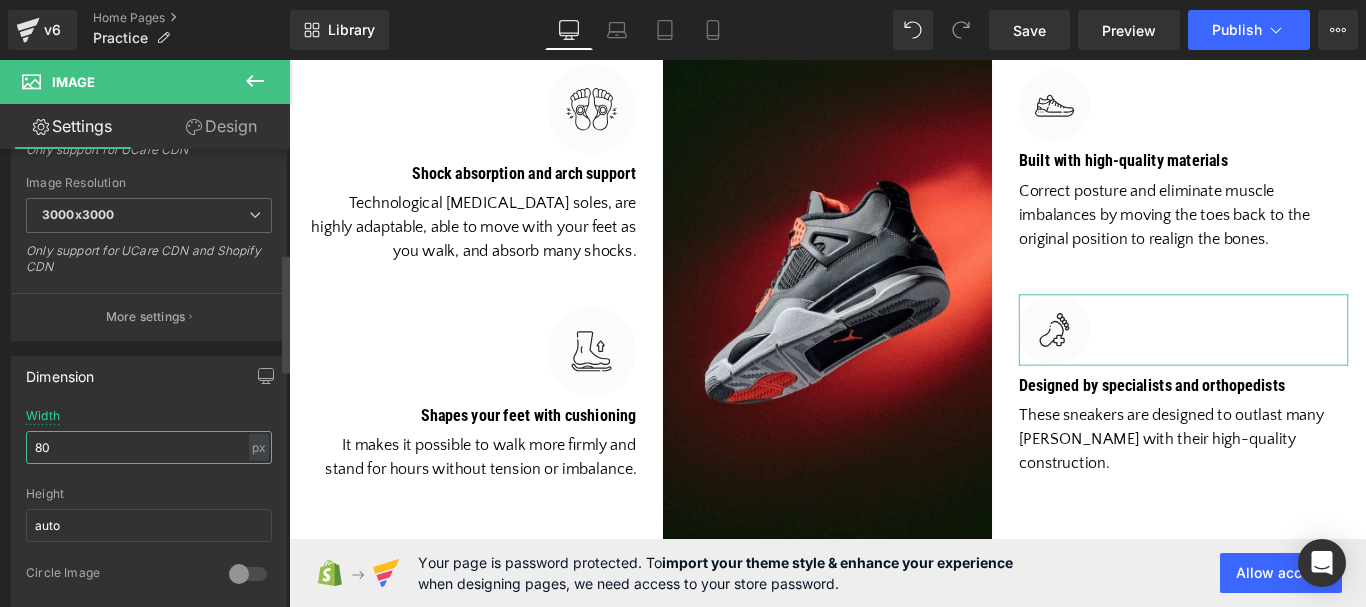click on "80" at bounding box center (149, 447) 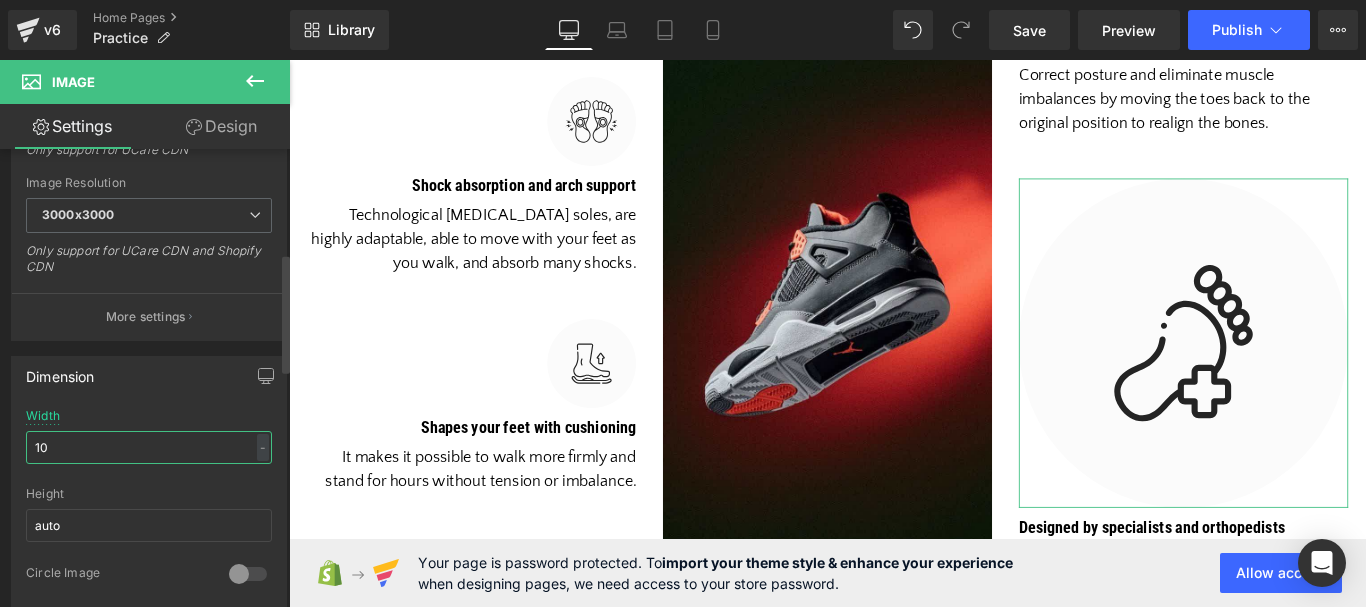 type on "100" 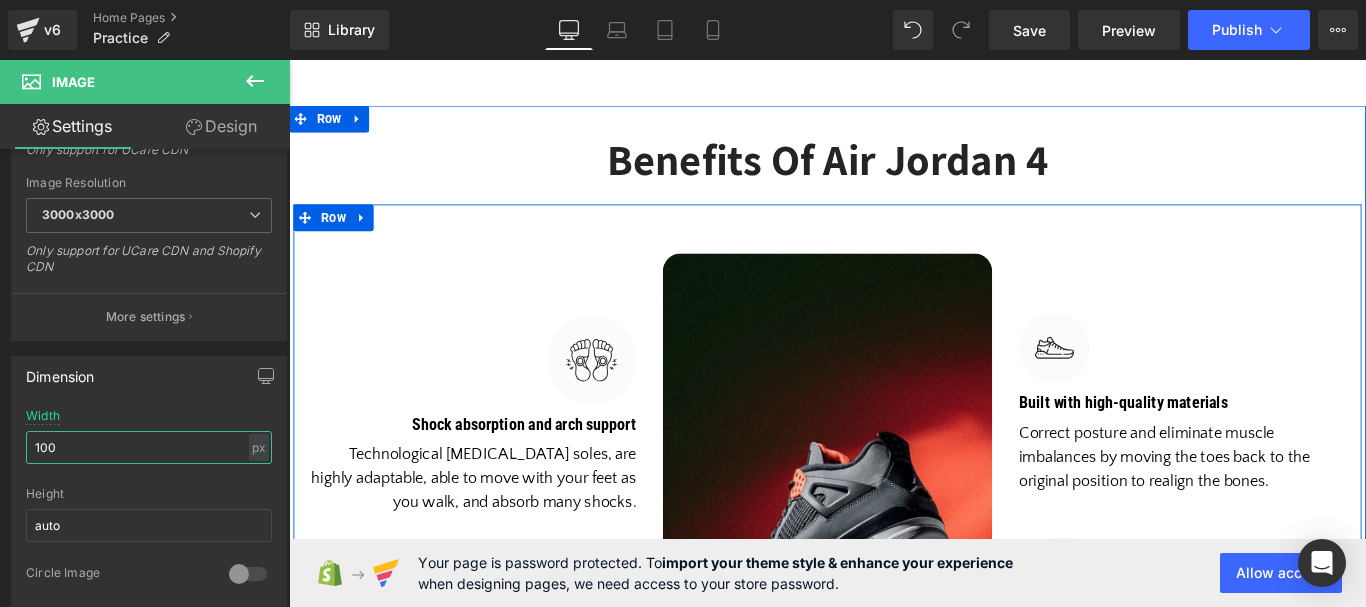 scroll, scrollTop: 3573, scrollLeft: 0, axis: vertical 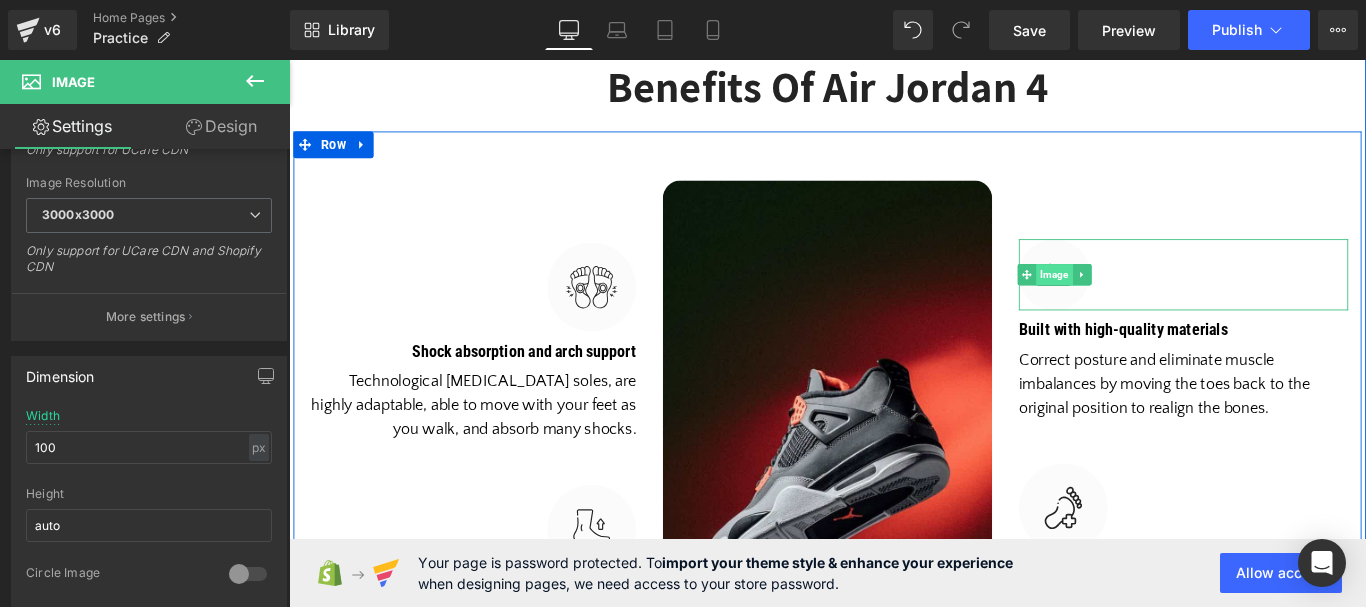click on "Image" at bounding box center (1148, 301) 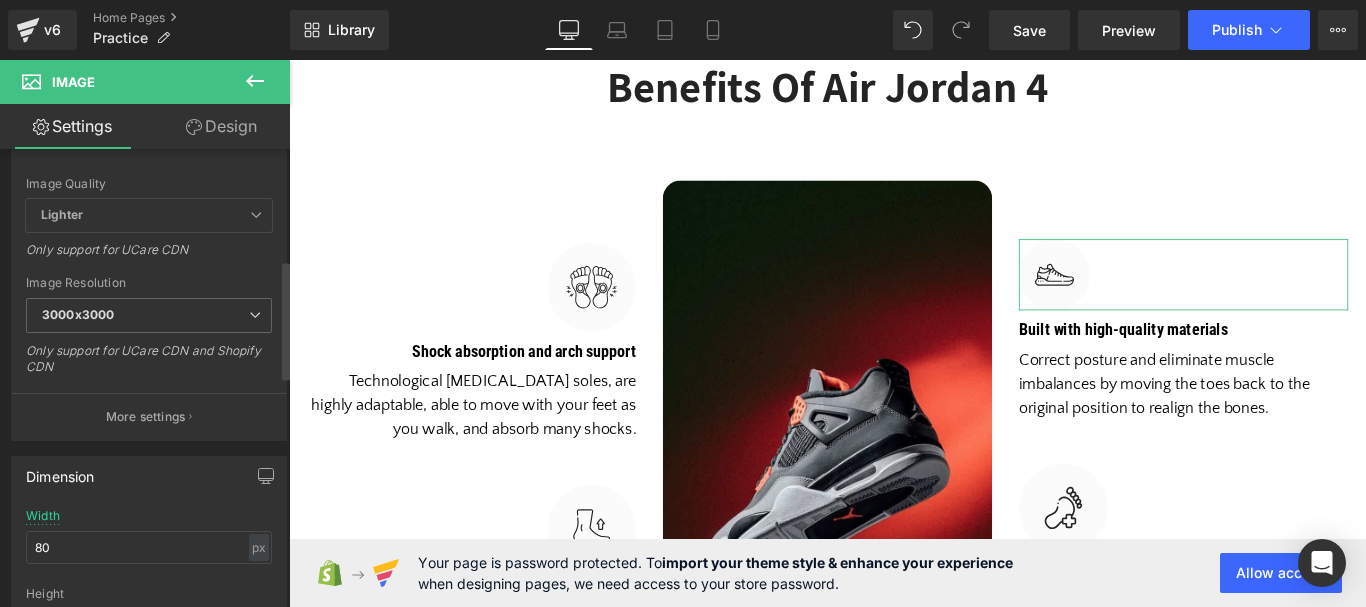scroll, scrollTop: 500, scrollLeft: 0, axis: vertical 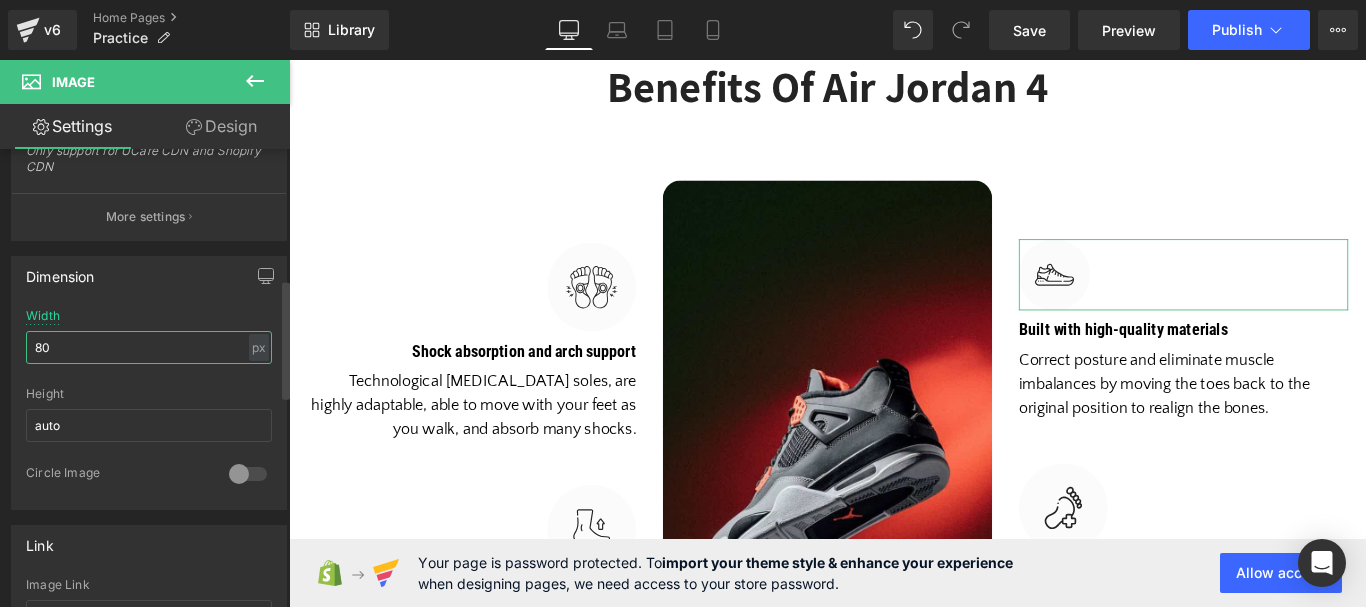 click on "80" at bounding box center (149, 347) 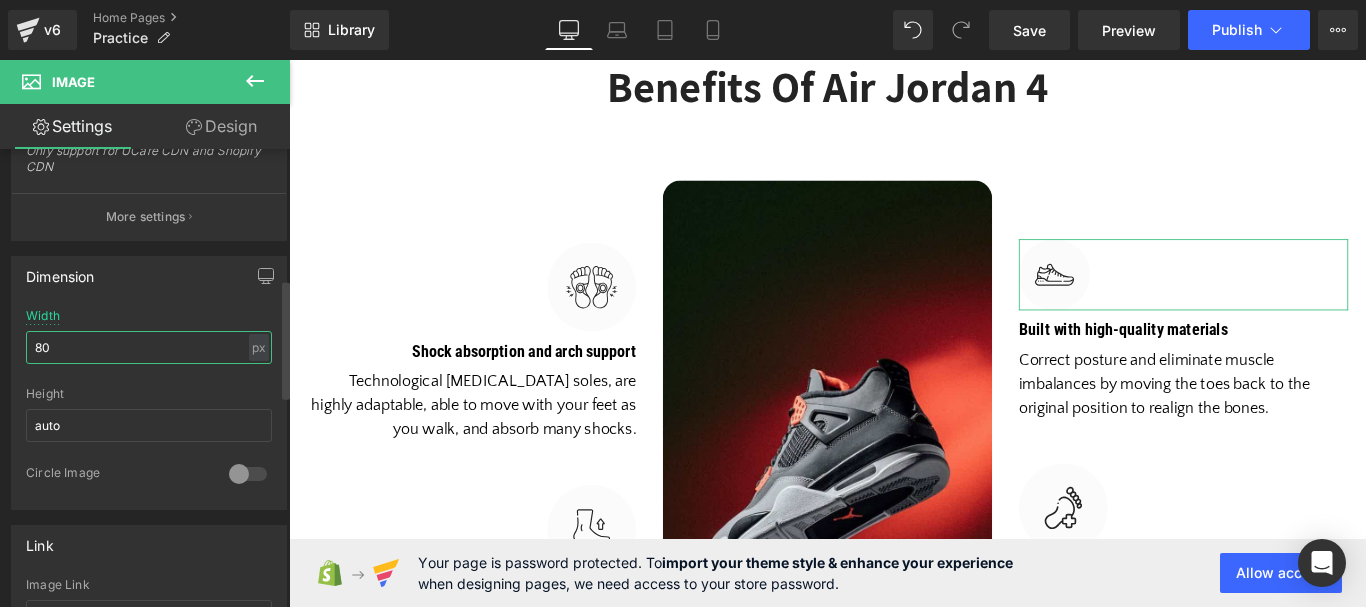 click on "80" at bounding box center [149, 347] 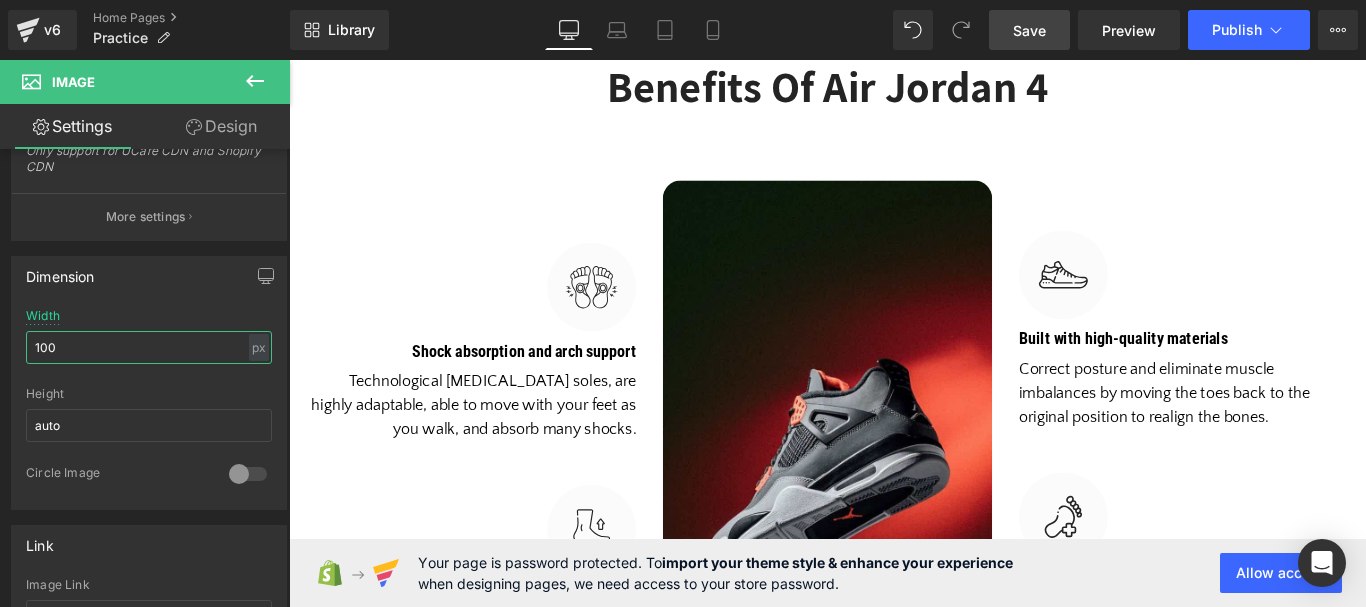 type on "100" 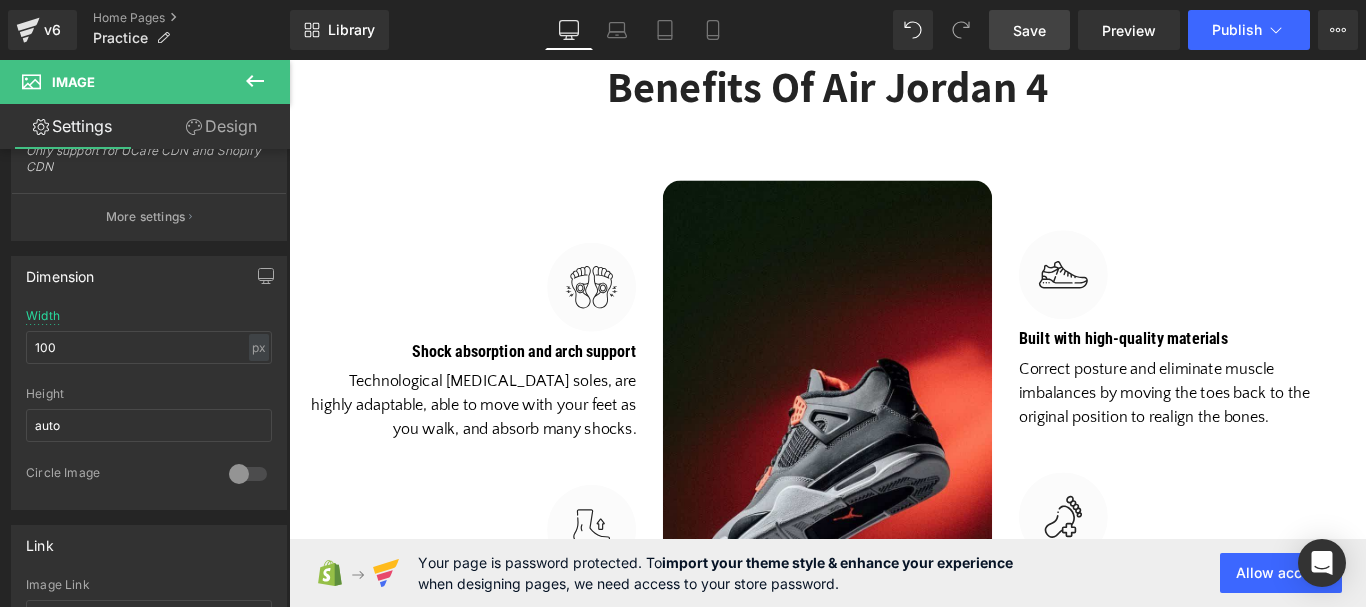 click on "Save" at bounding box center (1029, 30) 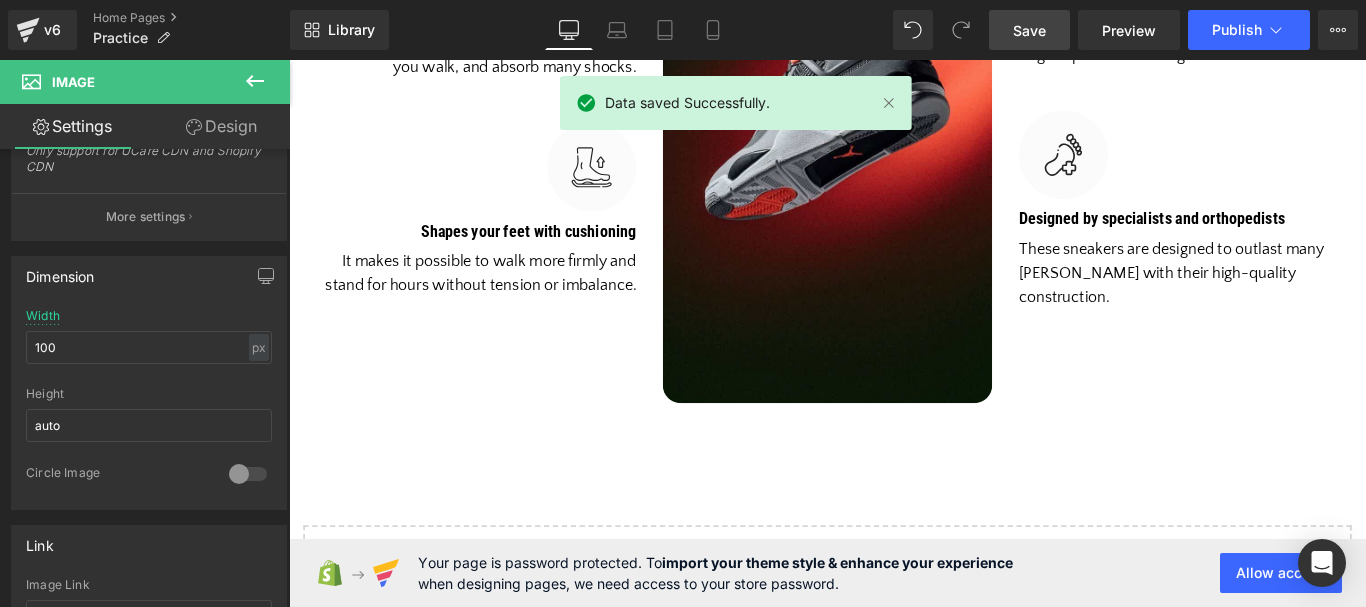 scroll, scrollTop: 4273, scrollLeft: 0, axis: vertical 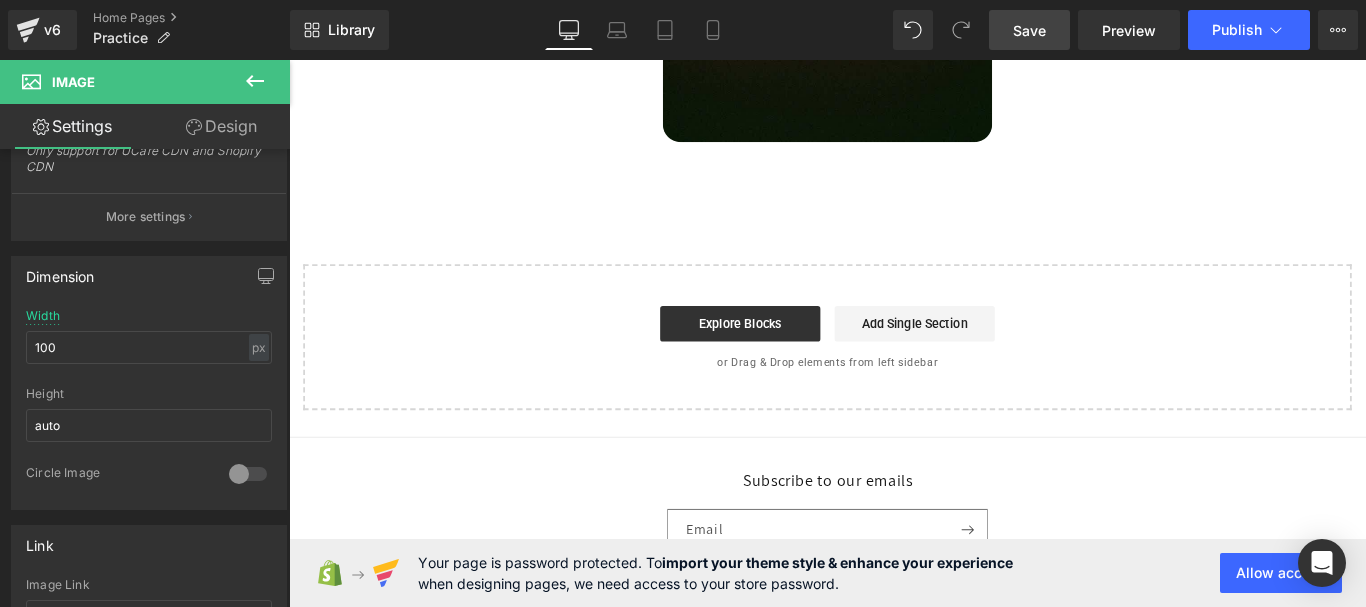 click 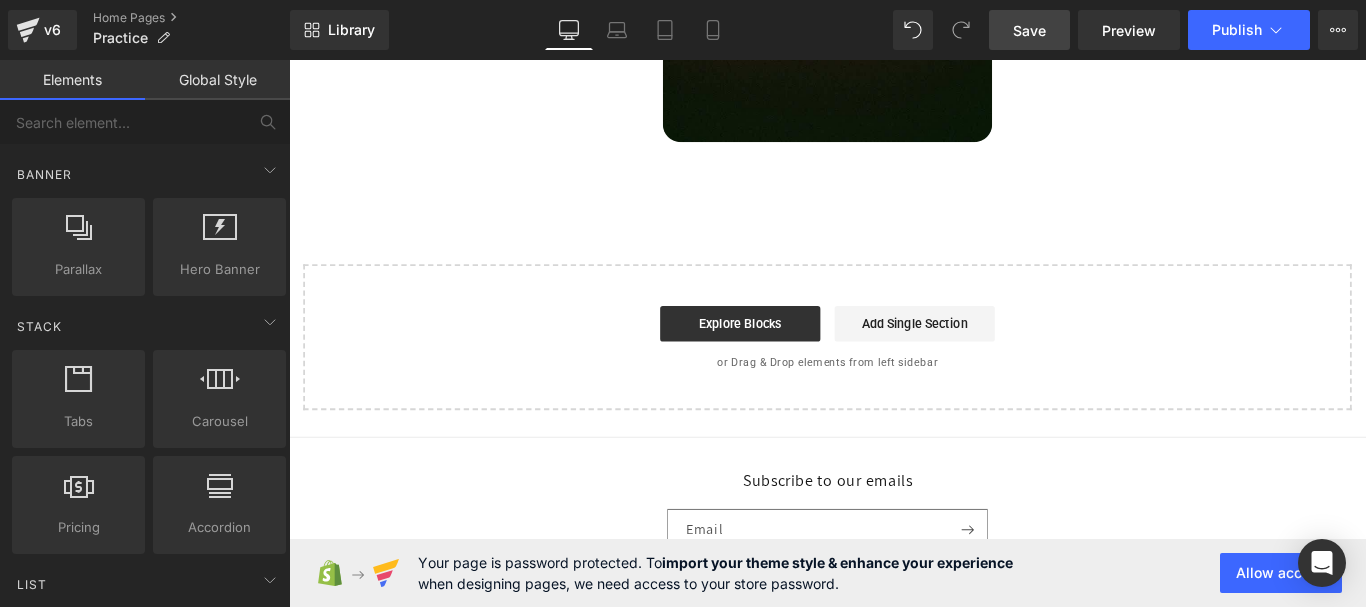 scroll, scrollTop: 500, scrollLeft: 0, axis: vertical 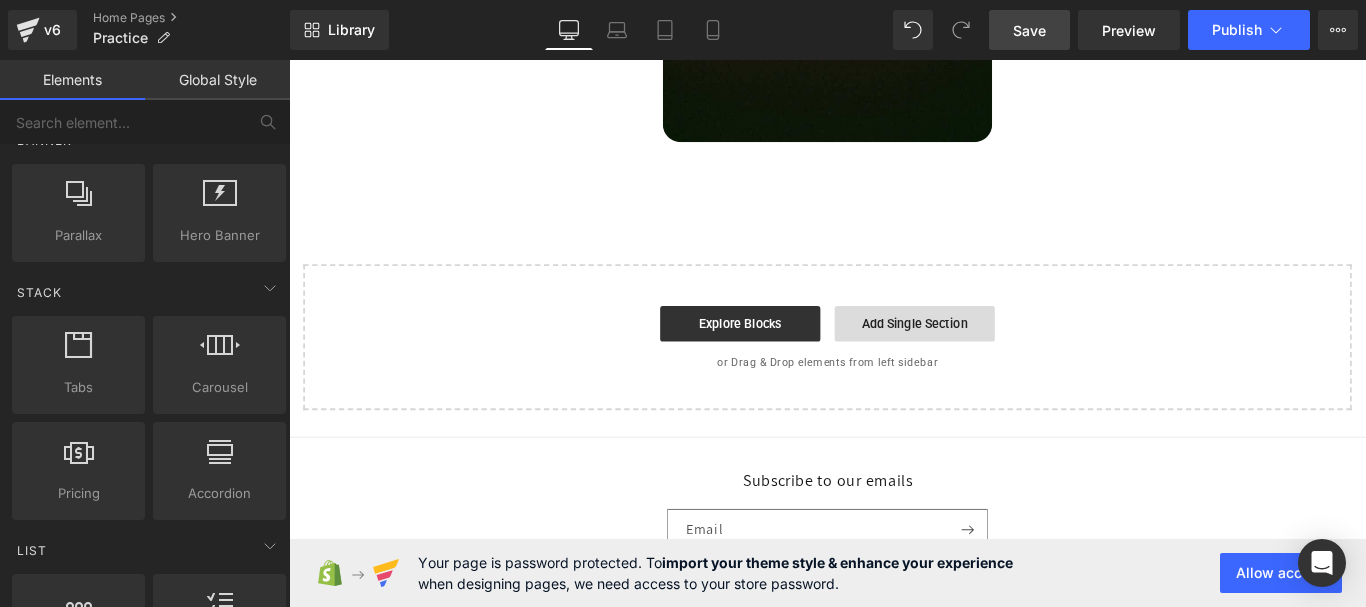 click on "Add Single Section" at bounding box center (992, 356) 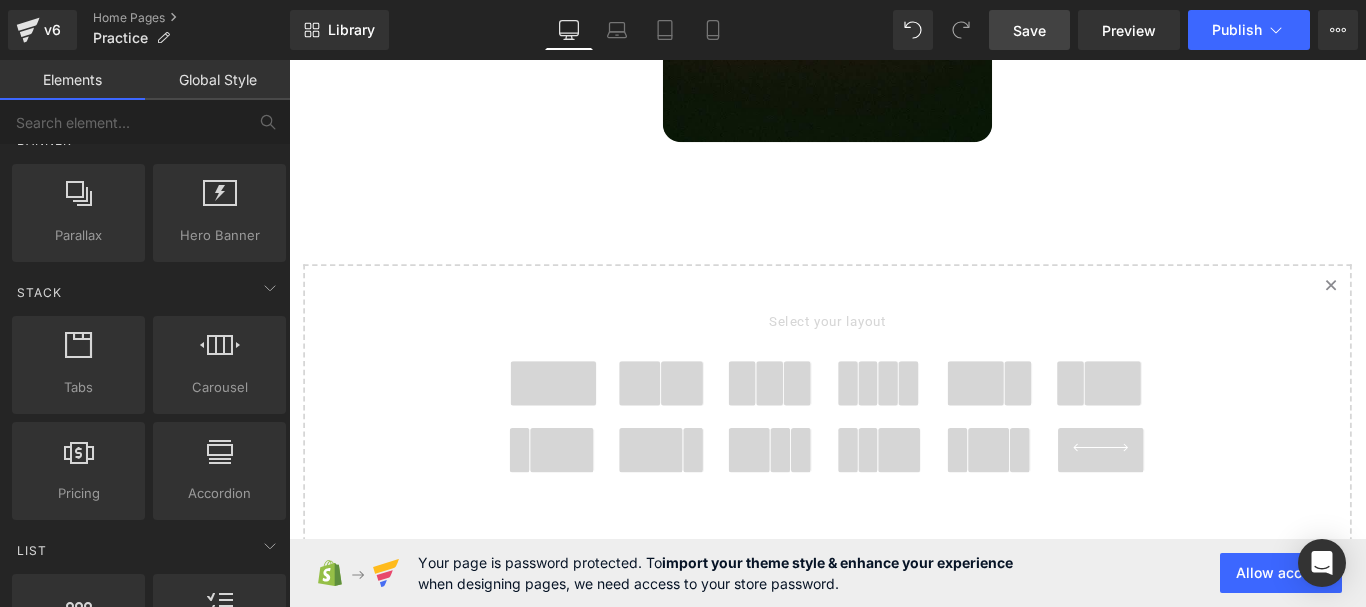 click at bounding box center [586, 423] 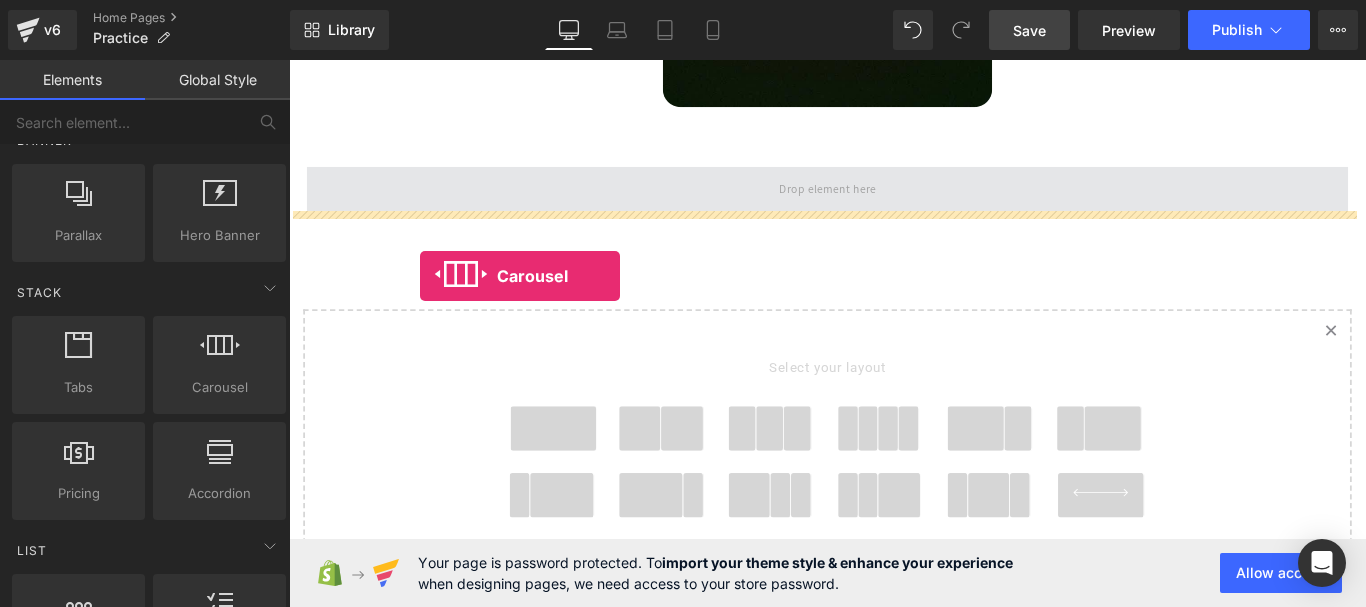 scroll, scrollTop: 4319, scrollLeft: 0, axis: vertical 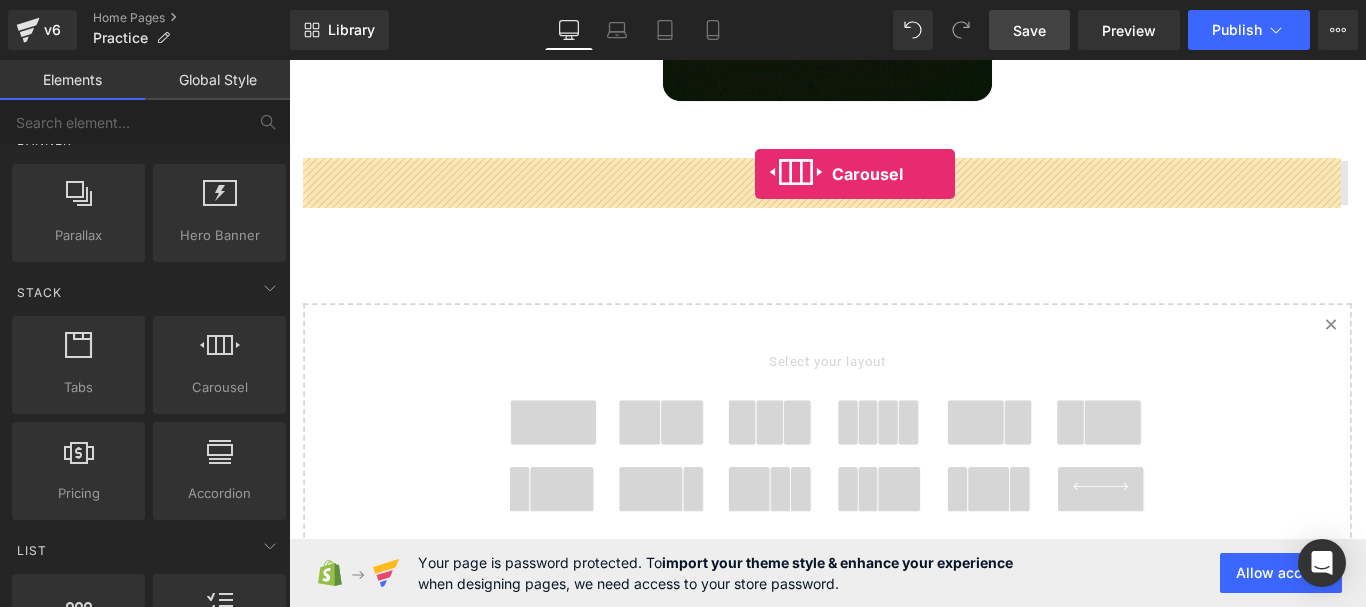 drag, startPoint x: 409, startPoint y: 311, endPoint x: 813, endPoint y: 188, distance: 422.30914 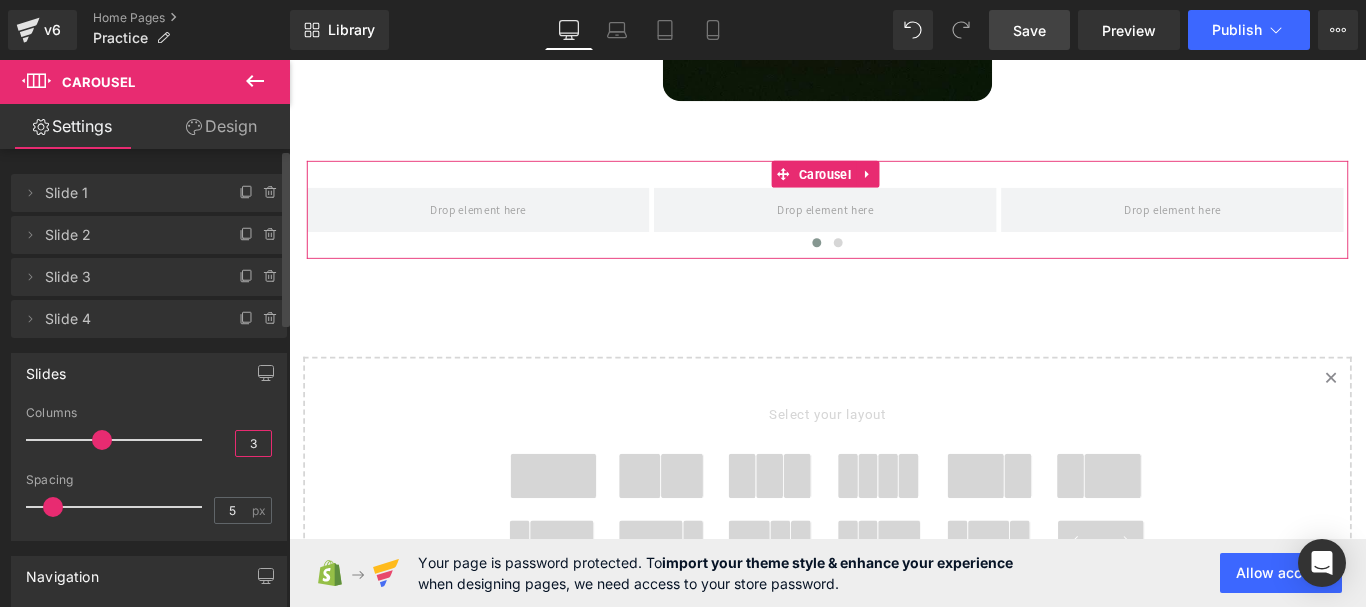click on "3" at bounding box center (253, 443) 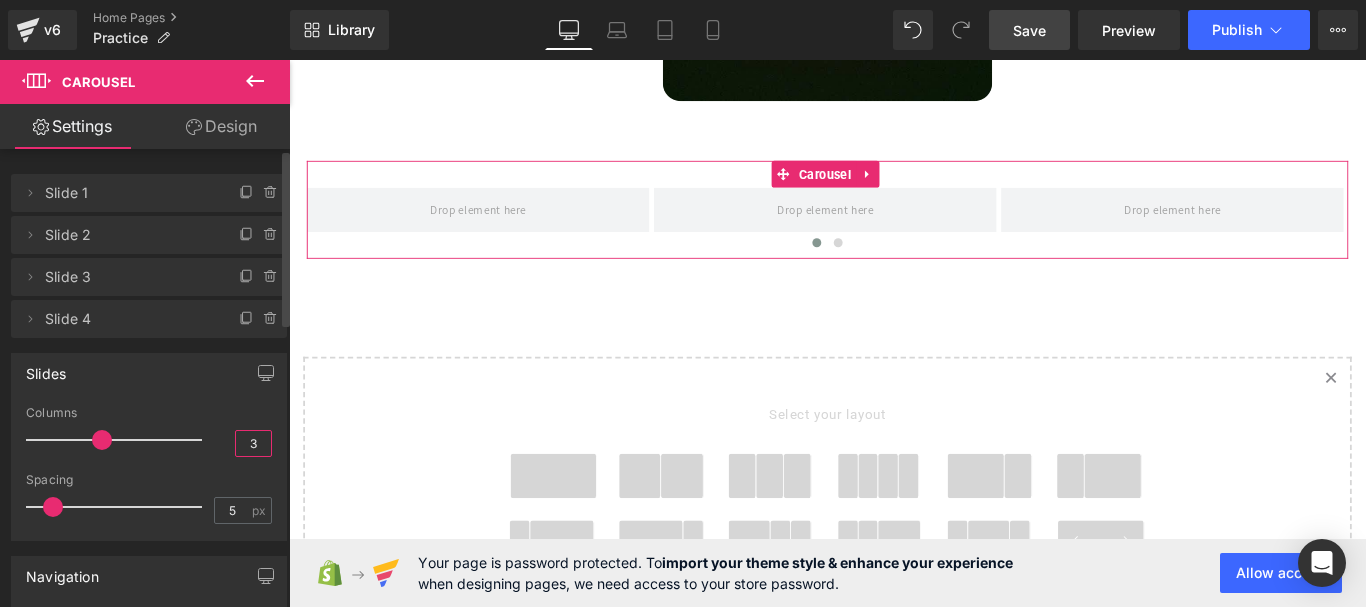 click on "3" at bounding box center (253, 443) 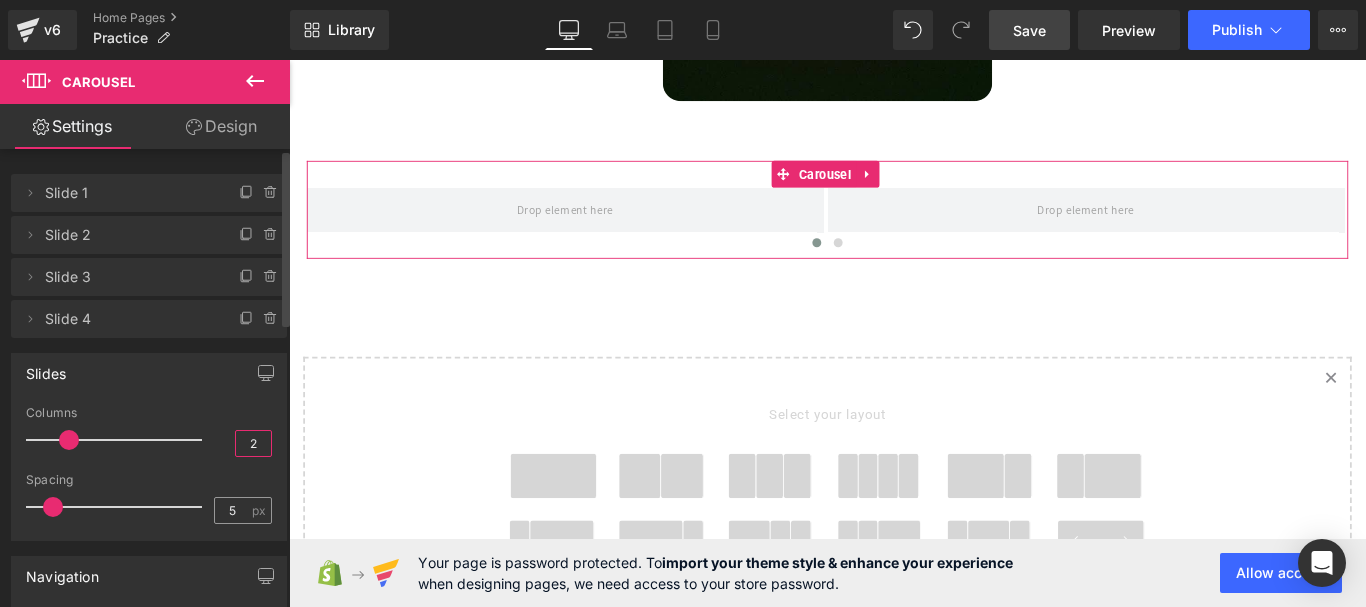type on "2" 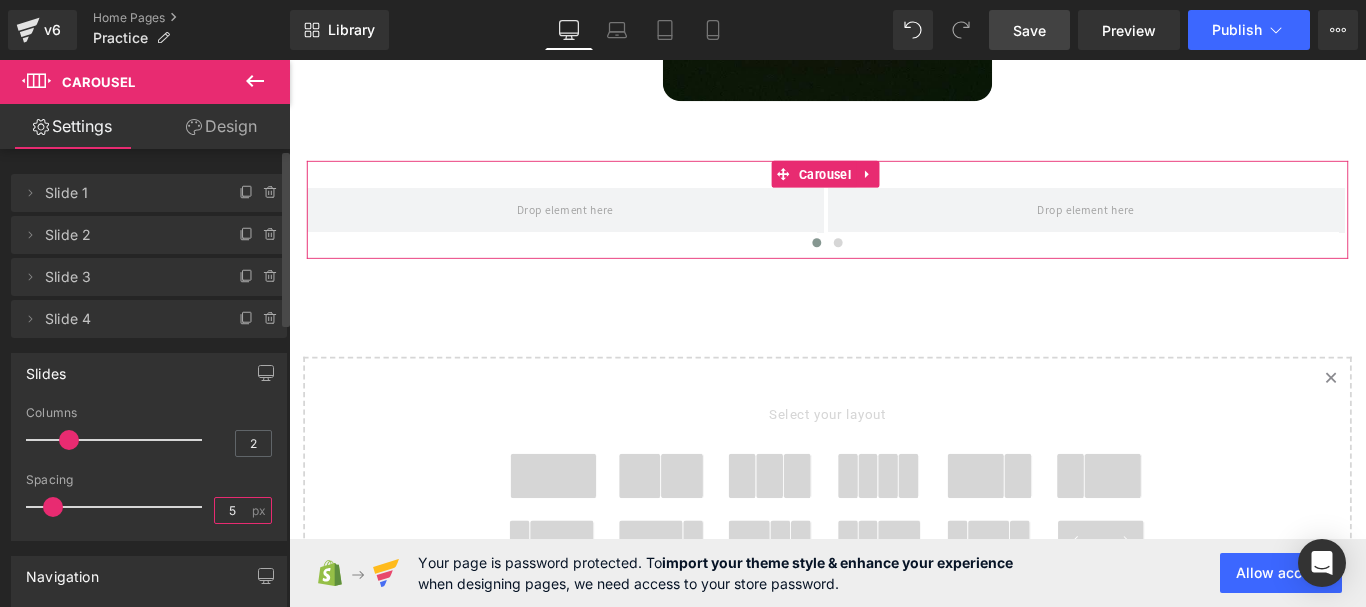click on "5" at bounding box center (232, 510) 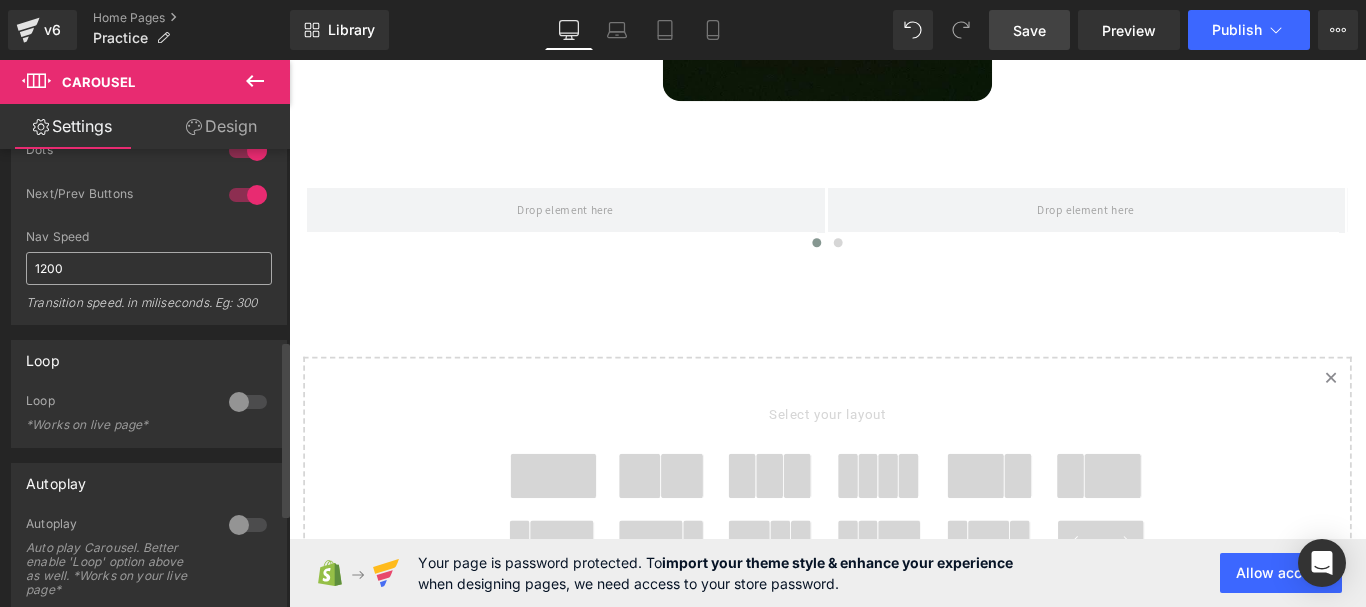 scroll, scrollTop: 500, scrollLeft: 0, axis: vertical 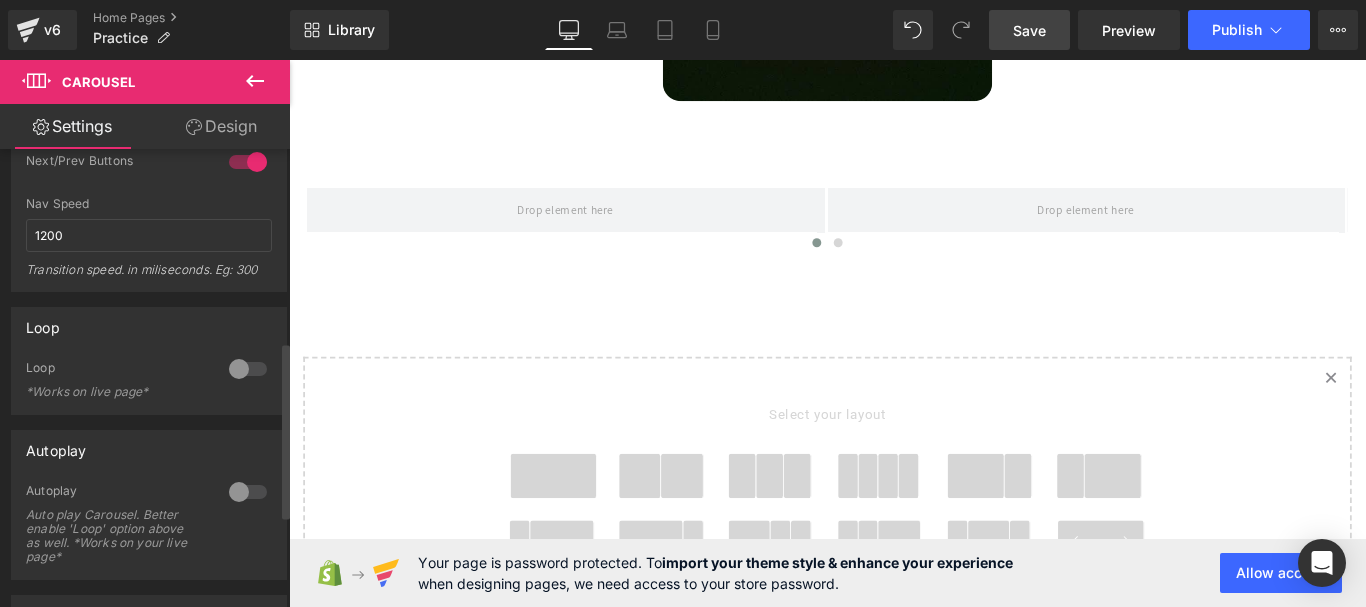 type on "4" 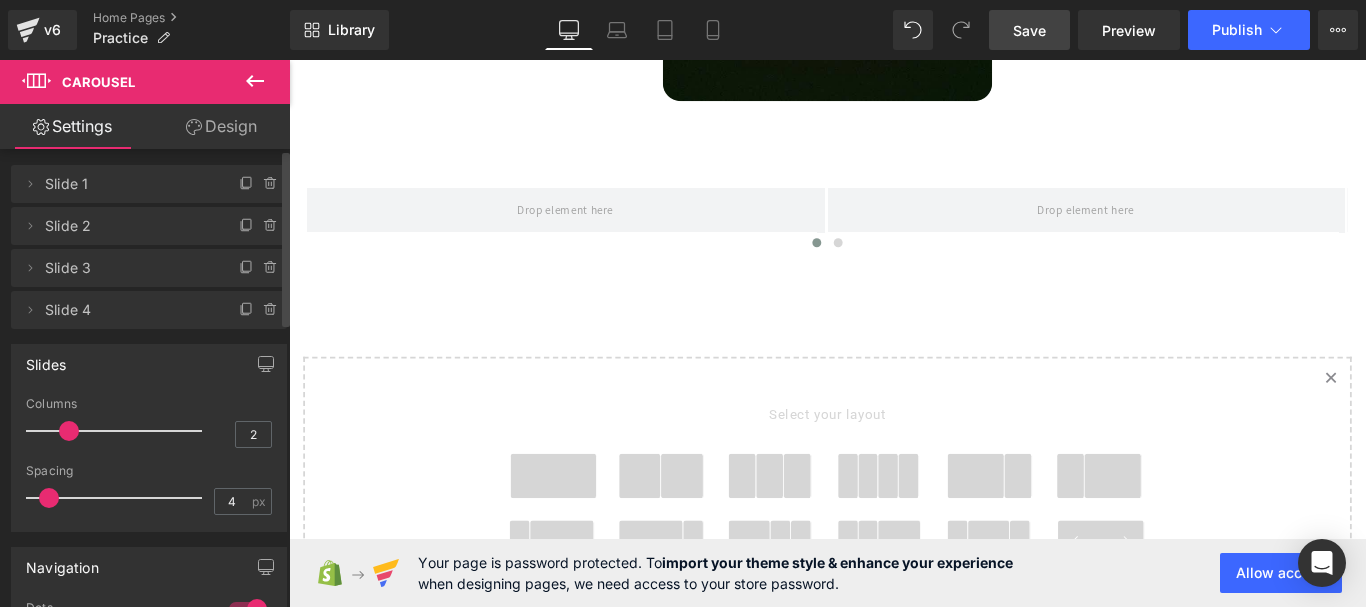 scroll, scrollTop: 0, scrollLeft: 0, axis: both 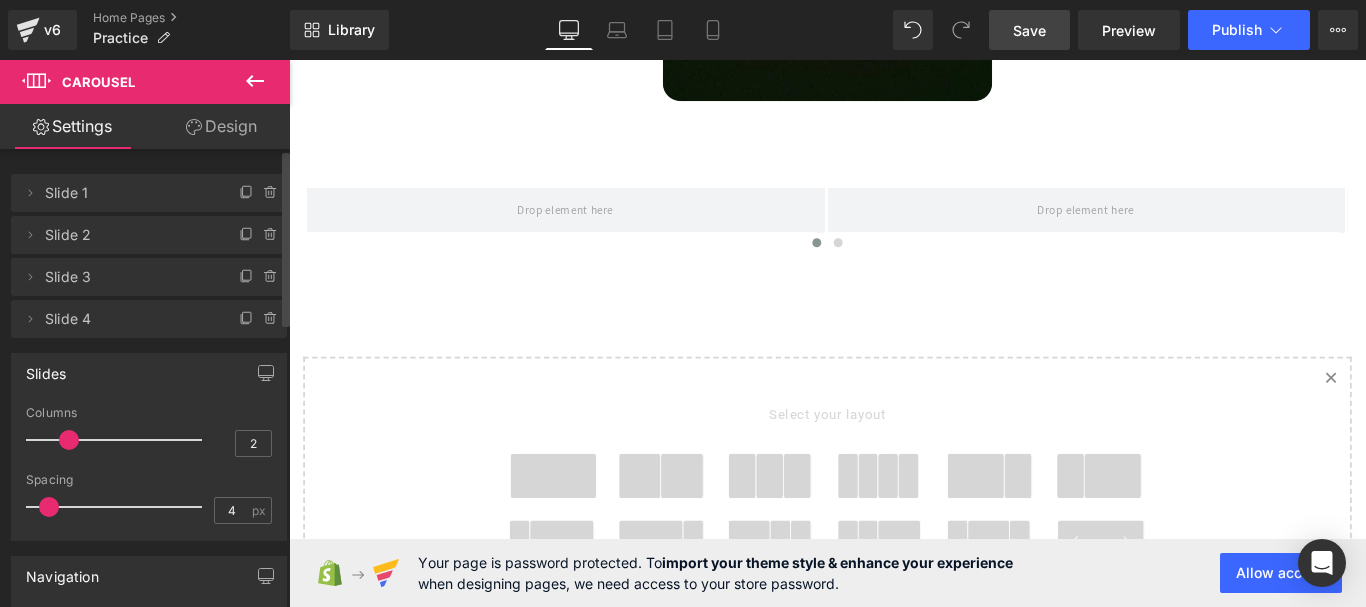 click on "Slide 1" at bounding box center (129, 193) 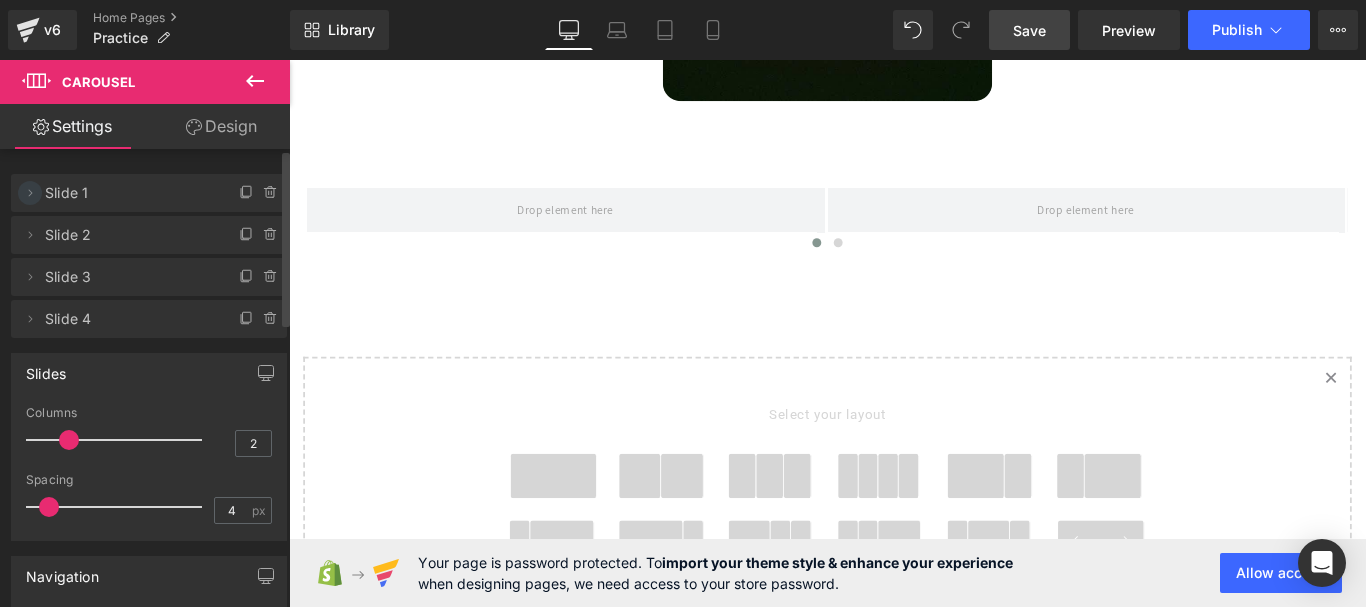 click 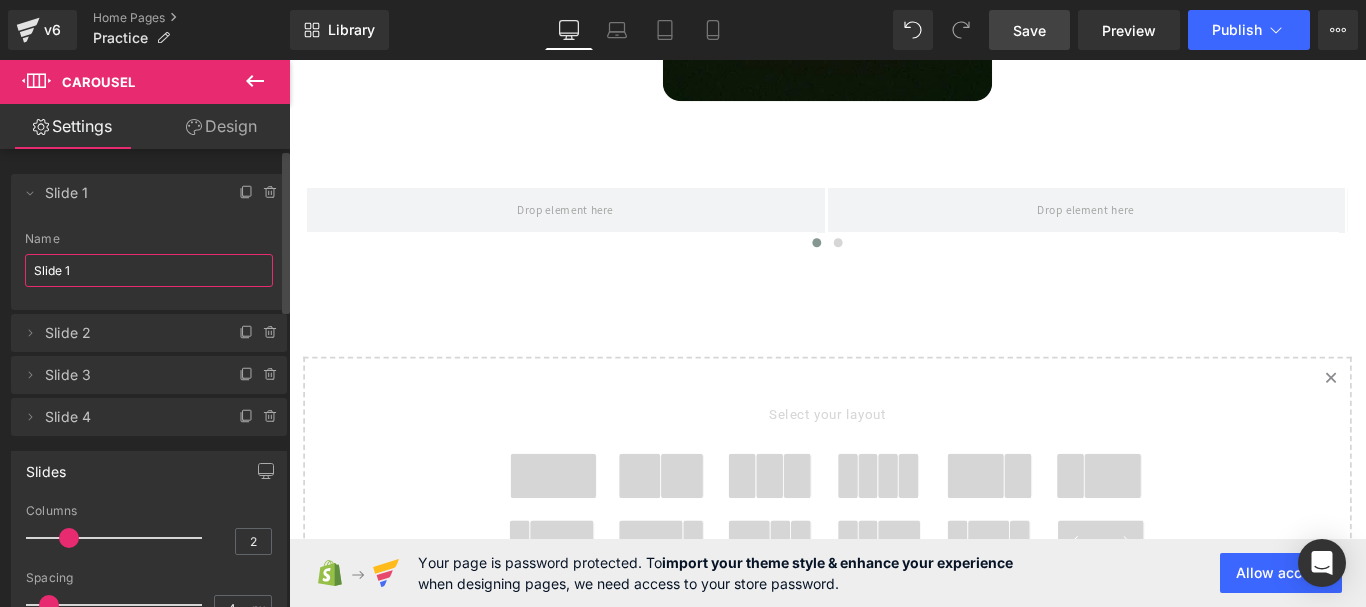click on "Slide 1" at bounding box center (149, 270) 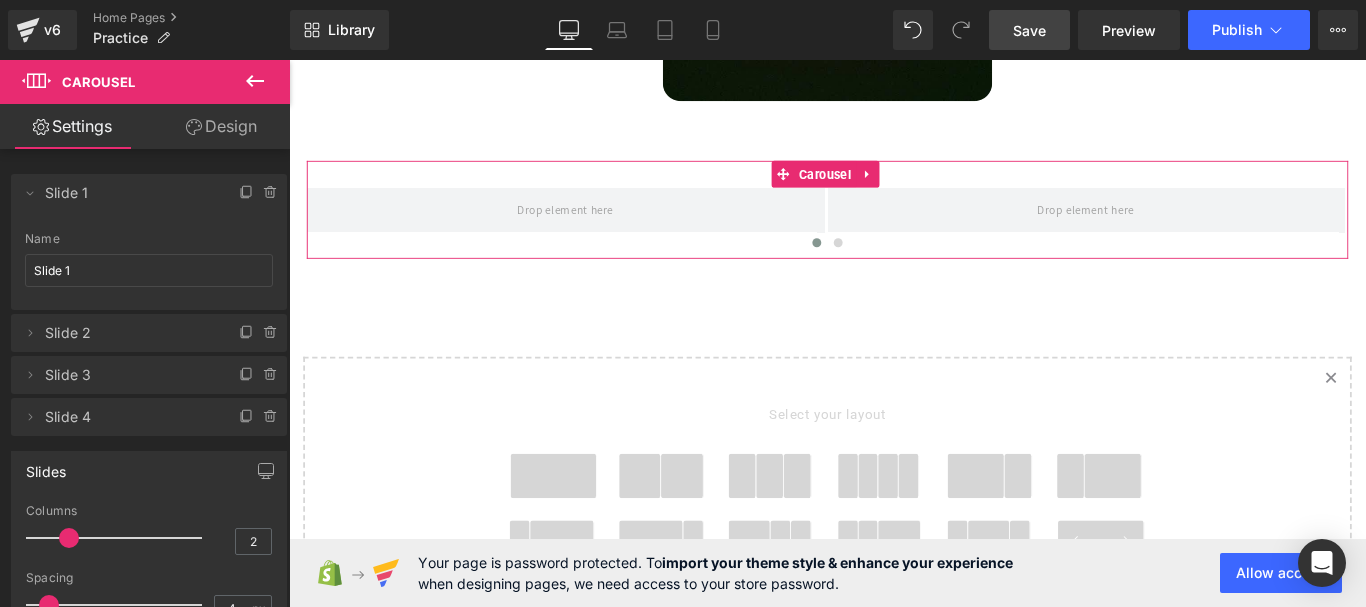 click on "Design" at bounding box center (221, 126) 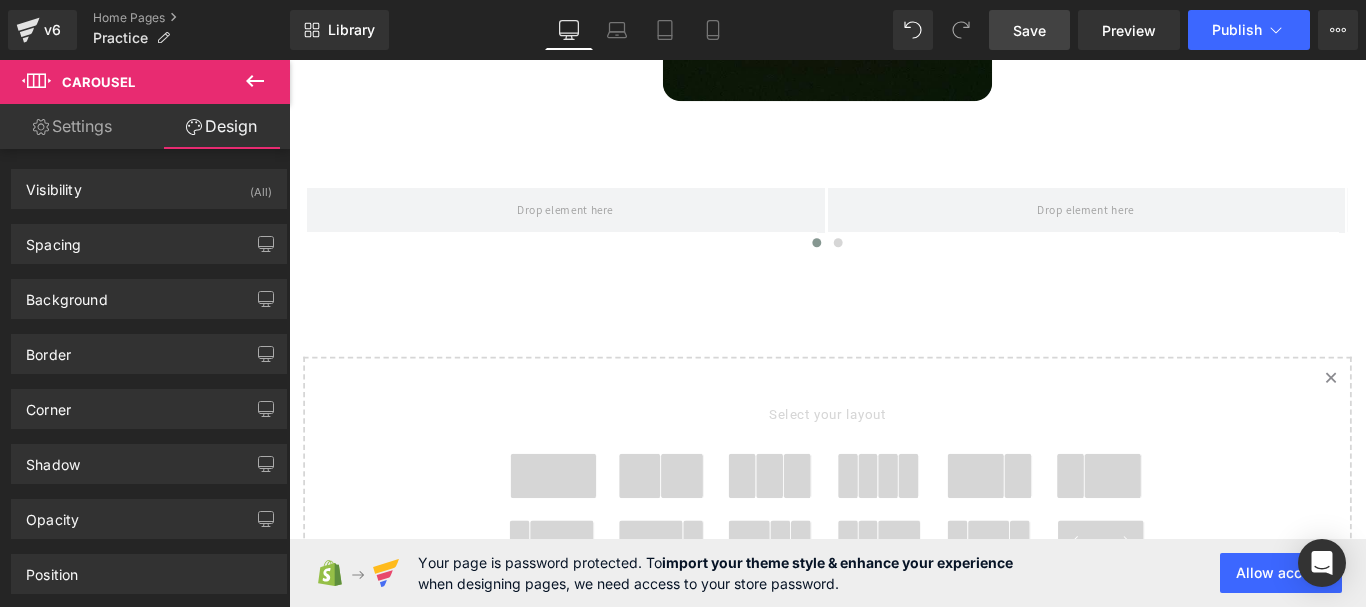 click 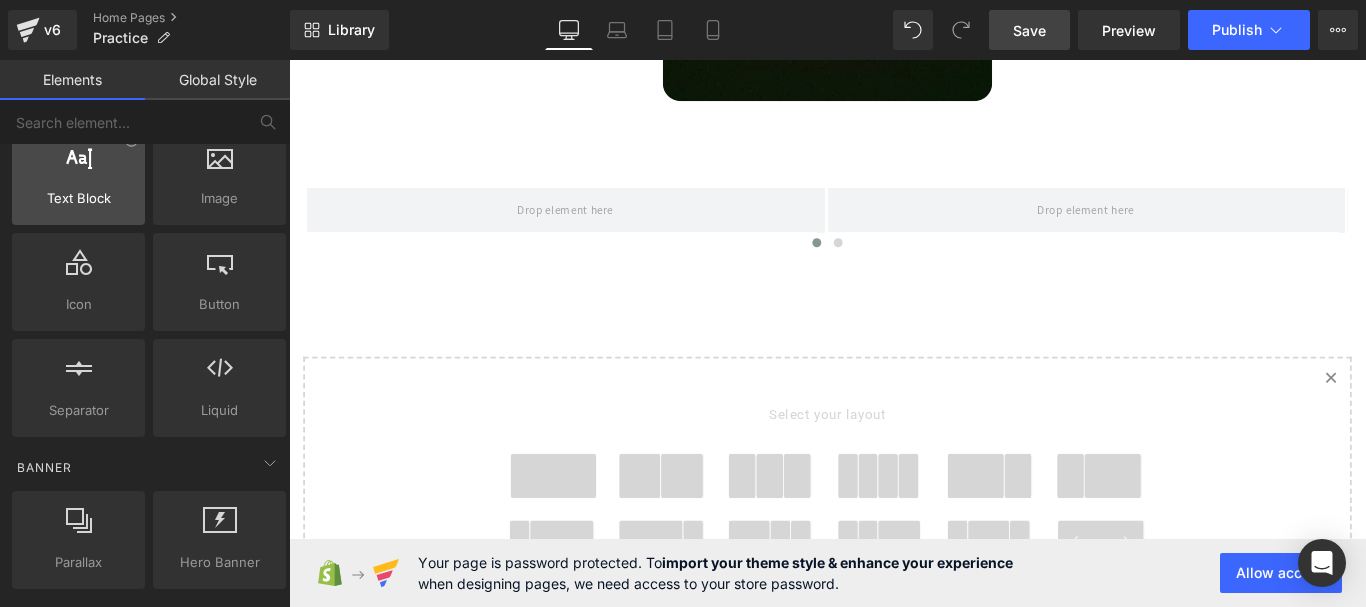 scroll, scrollTop: 0, scrollLeft: 0, axis: both 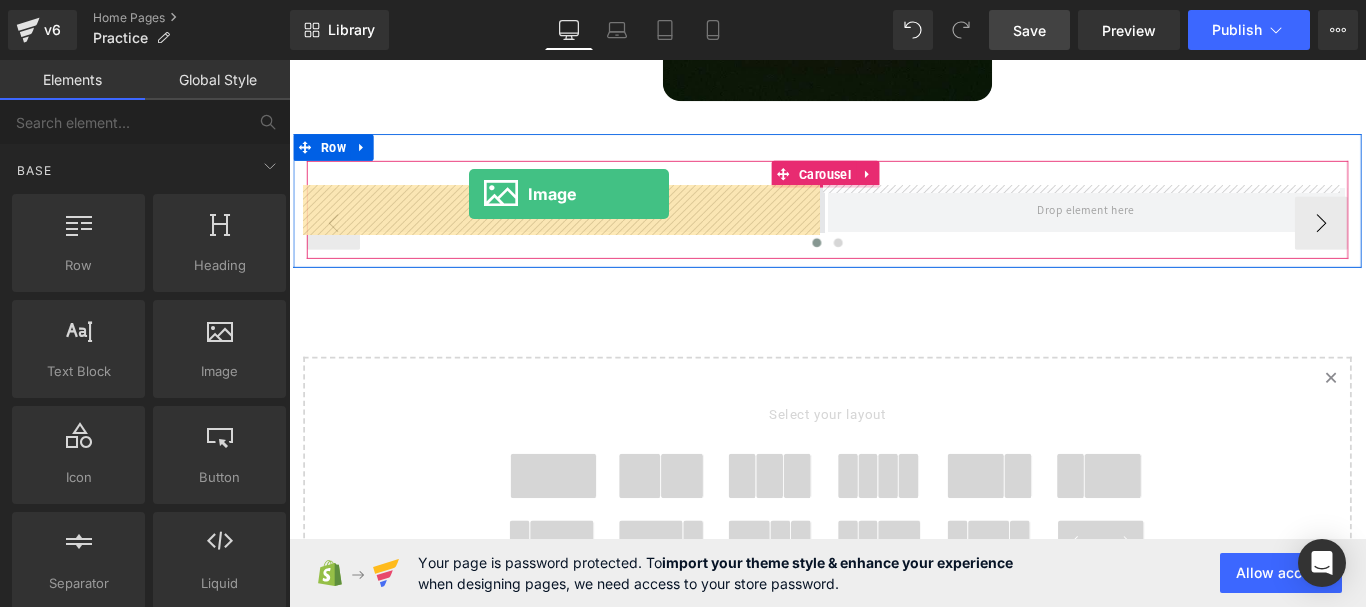 drag, startPoint x: 500, startPoint y: 395, endPoint x: 486, endPoint y: 212, distance: 183.53474 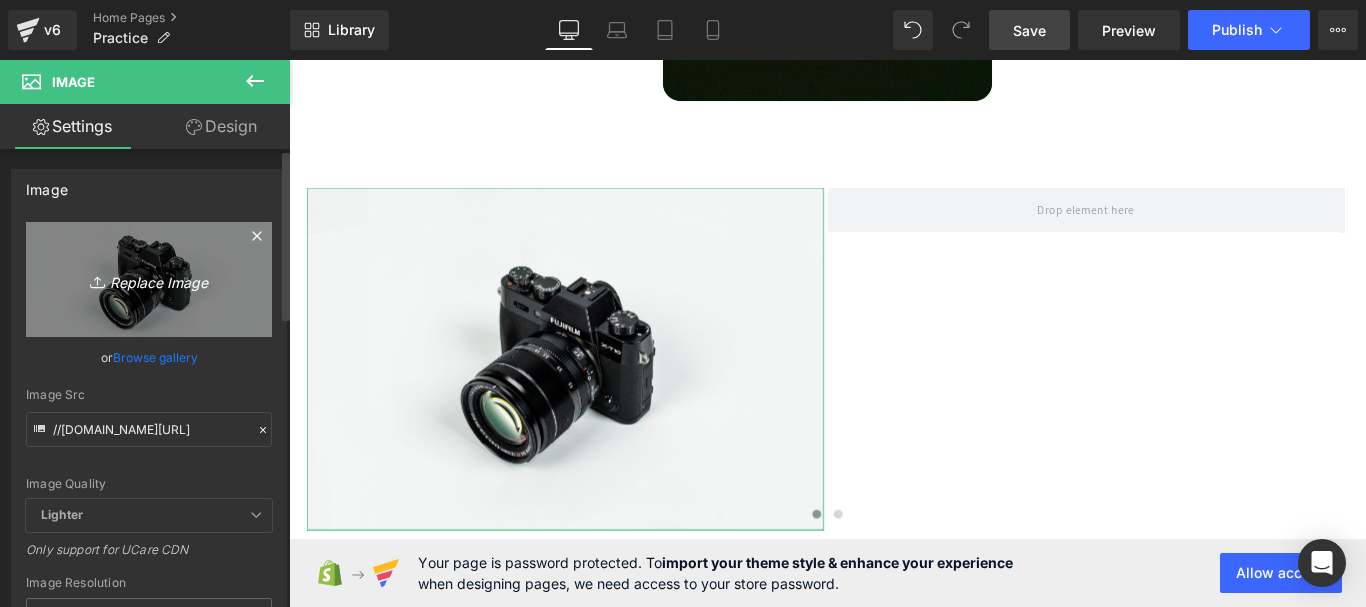 click on "Replace Image" at bounding box center [149, 279] 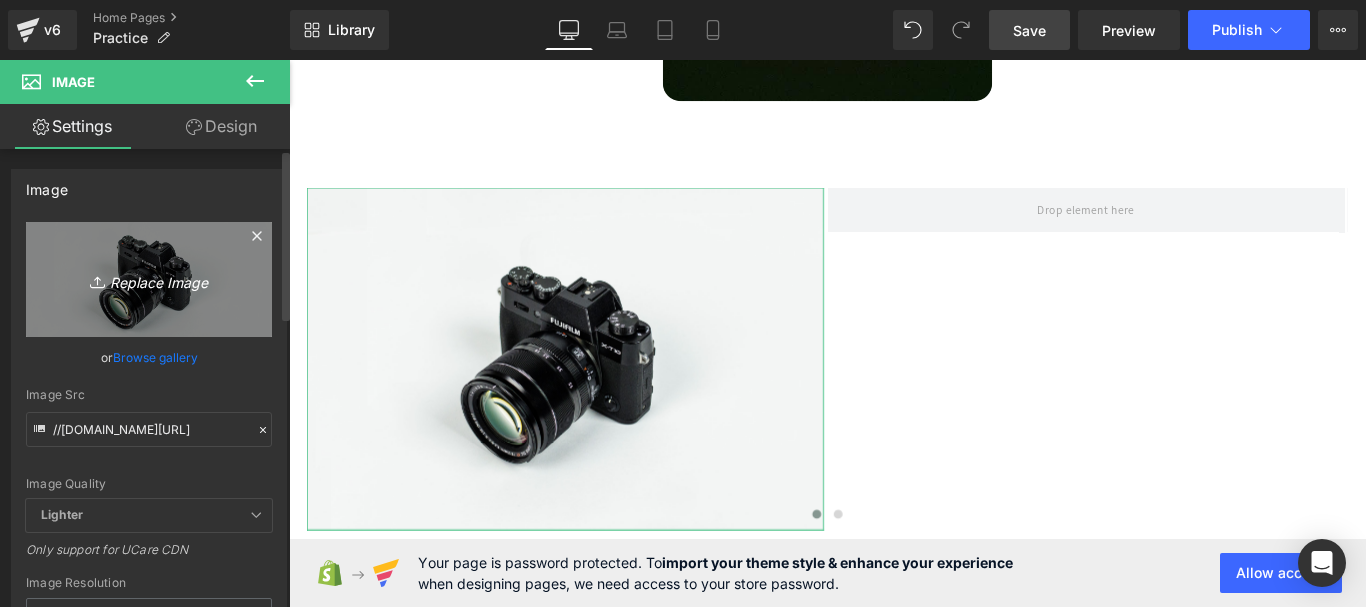 type on "C:\fakepath\tm3.jpg" 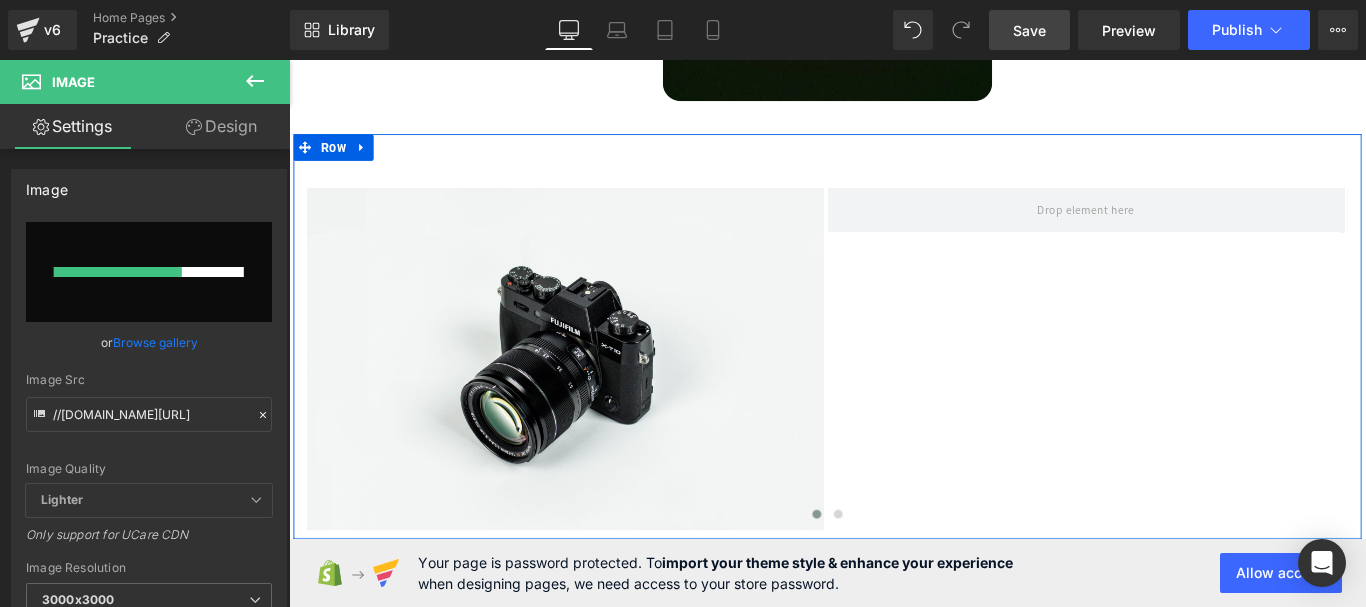 type 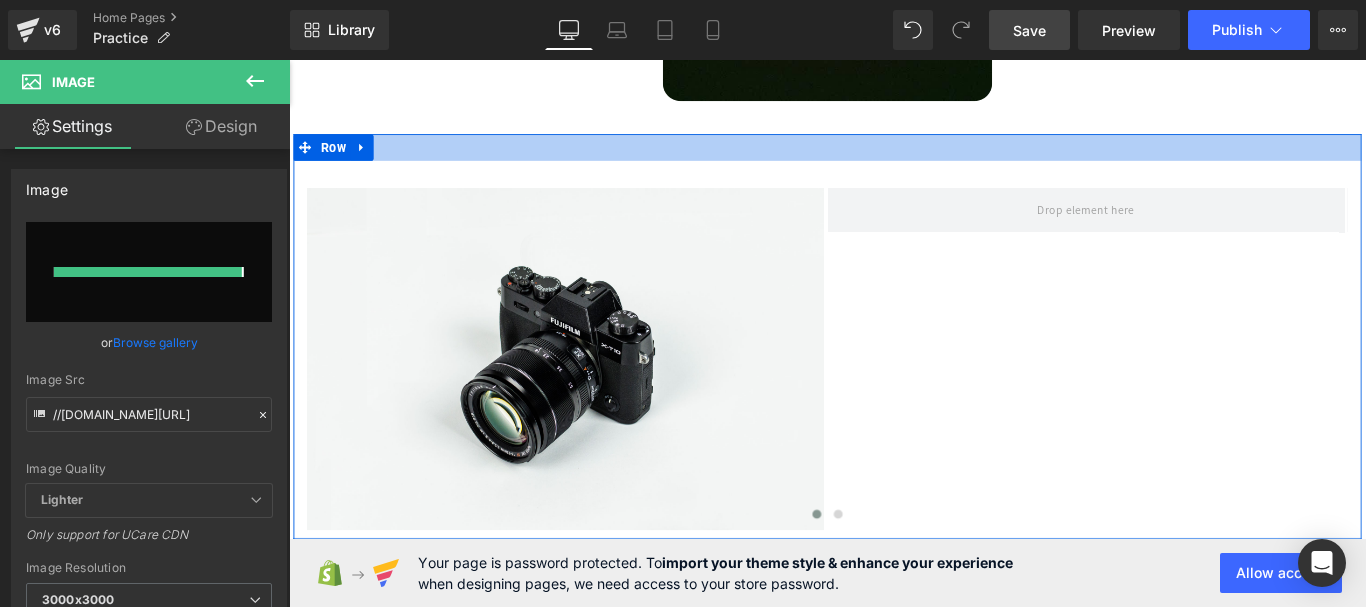 type on "[URL][DOMAIN_NAME]" 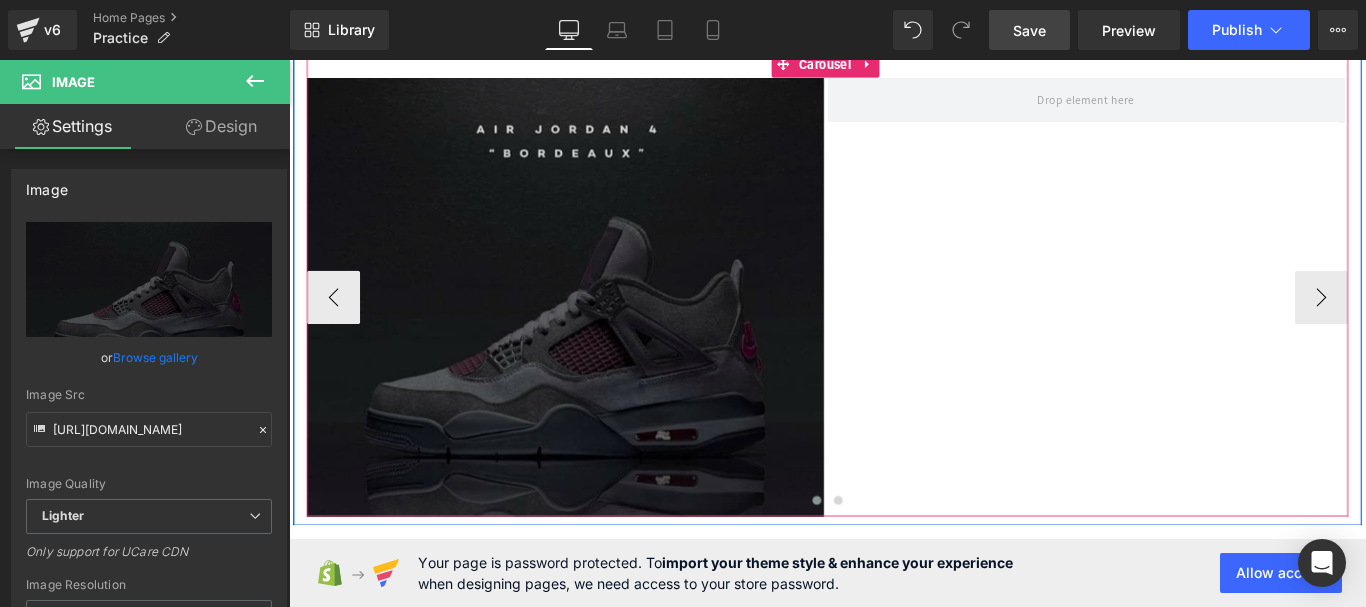 scroll, scrollTop: 4519, scrollLeft: 0, axis: vertical 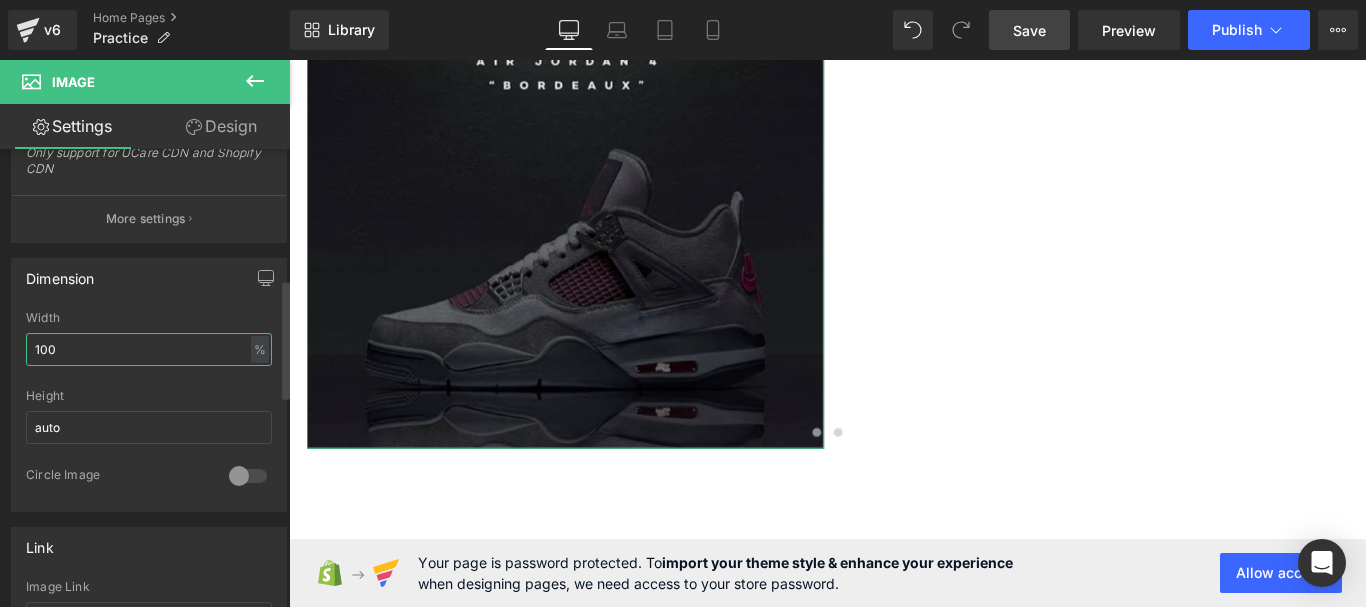click on "100" at bounding box center [149, 349] 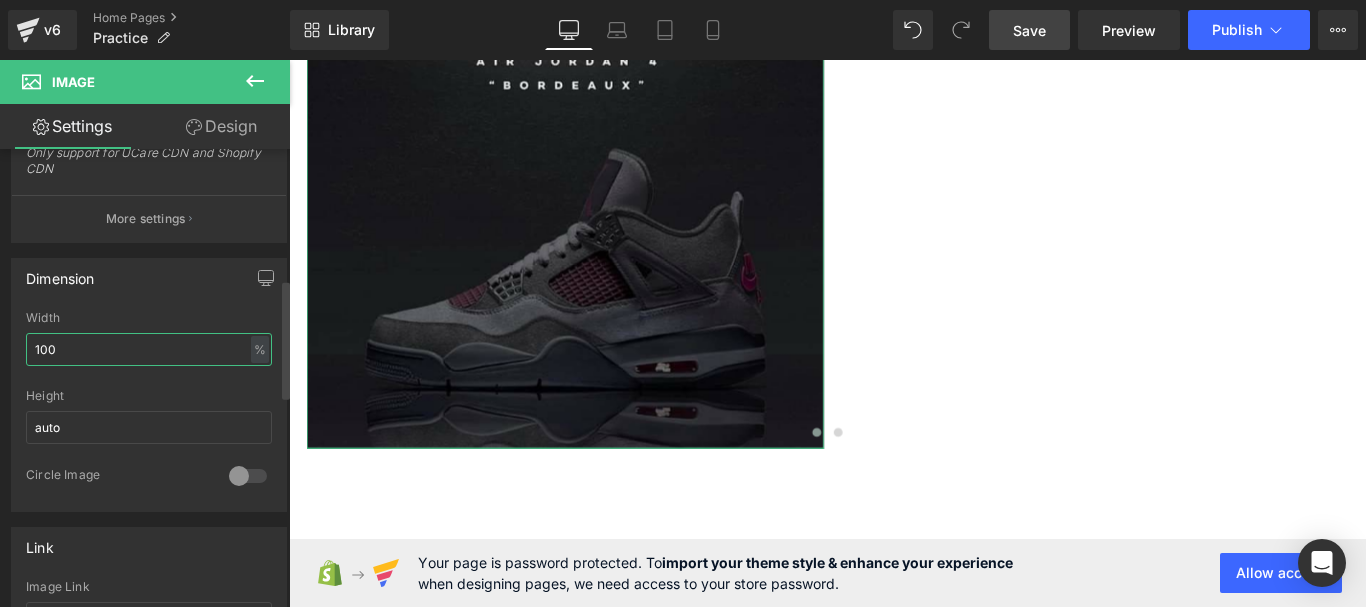 click on "100" at bounding box center [149, 349] 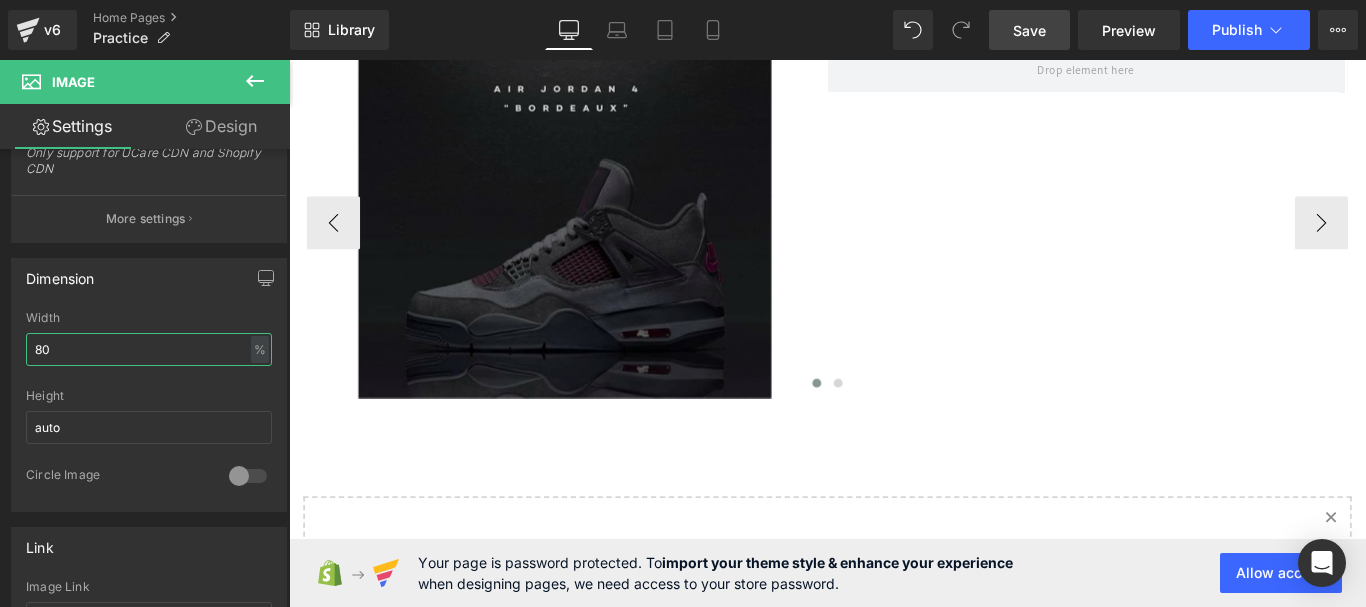 scroll, scrollTop: 4319, scrollLeft: 0, axis: vertical 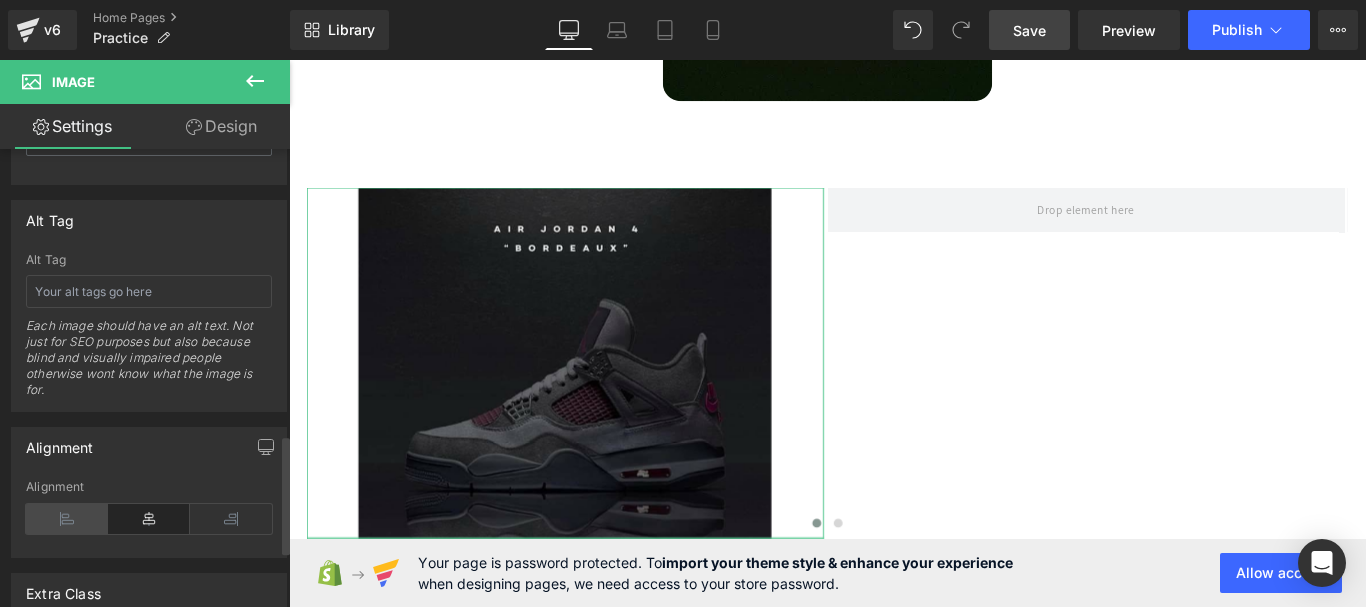 type on "80" 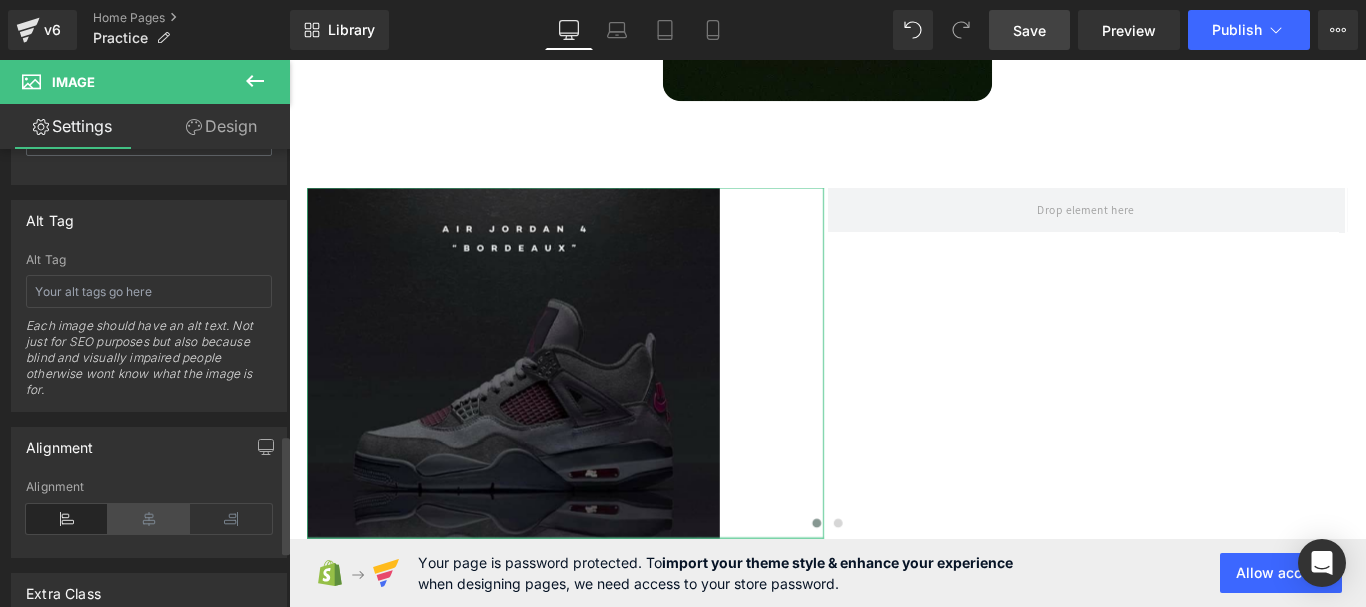 click at bounding box center [149, 519] 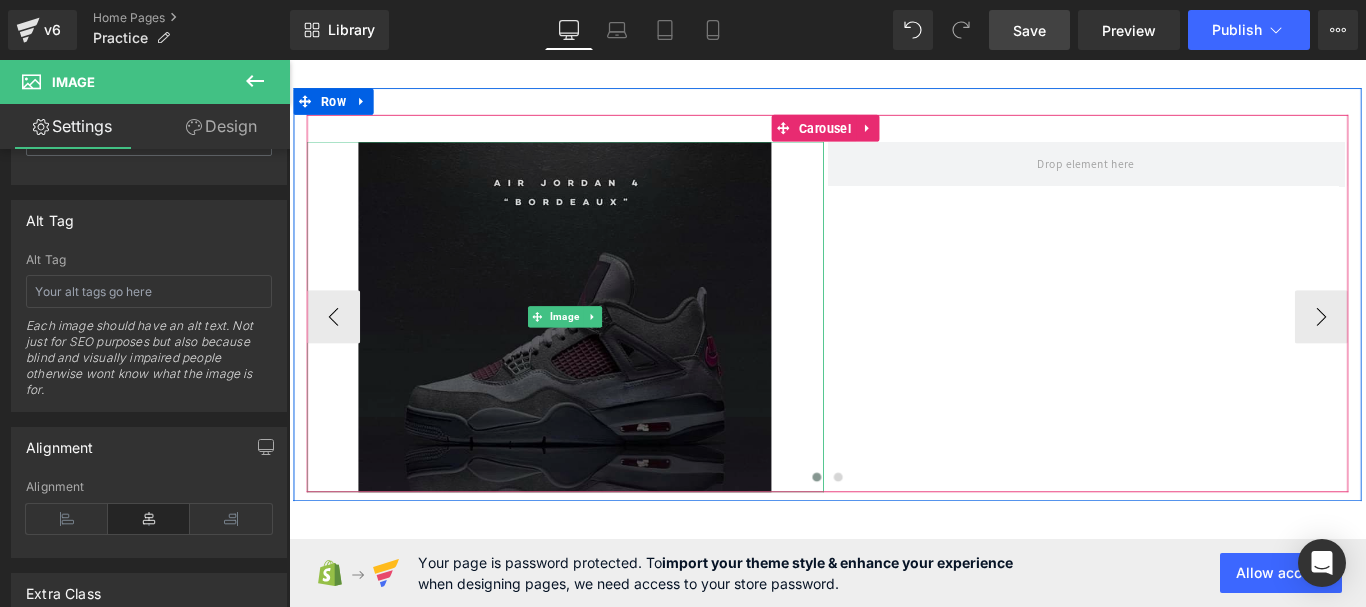 scroll, scrollTop: 4419, scrollLeft: 0, axis: vertical 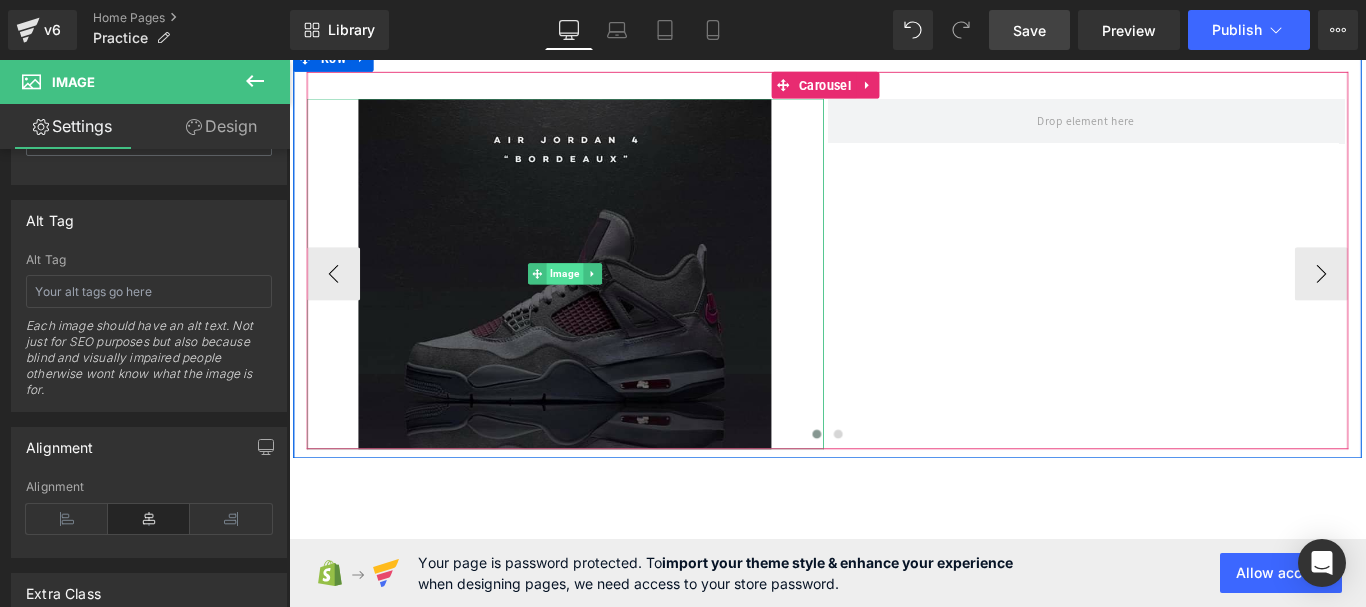 click on "Image" at bounding box center (599, 300) 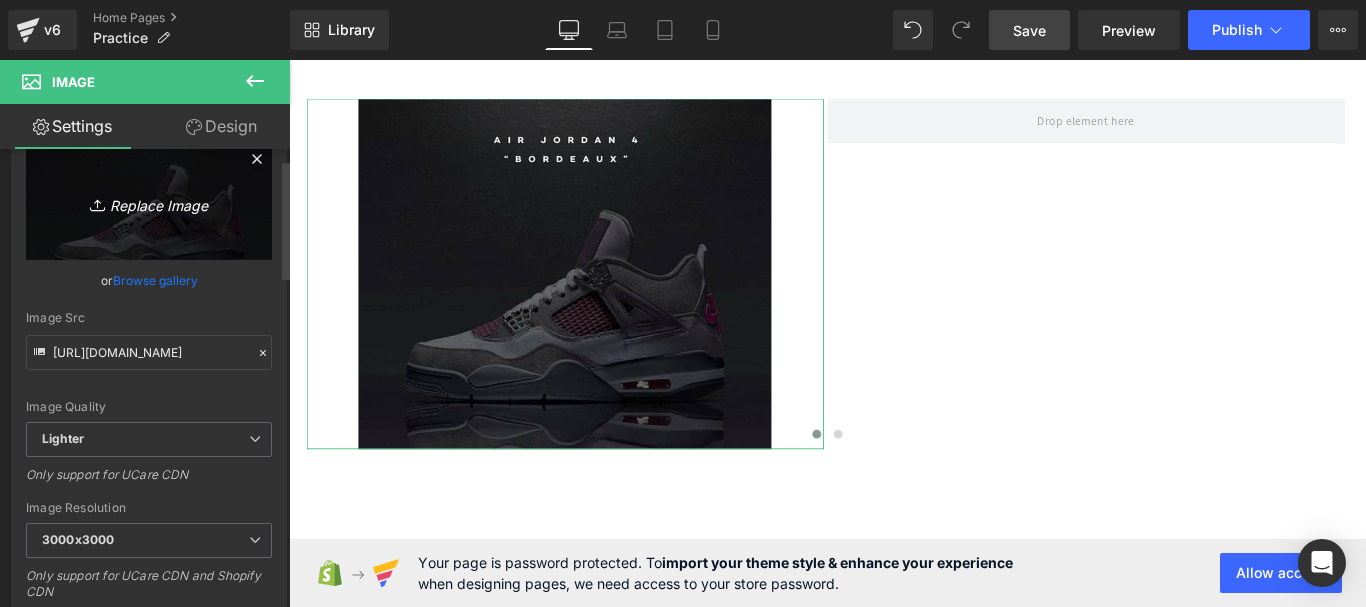 scroll, scrollTop: 0, scrollLeft: 0, axis: both 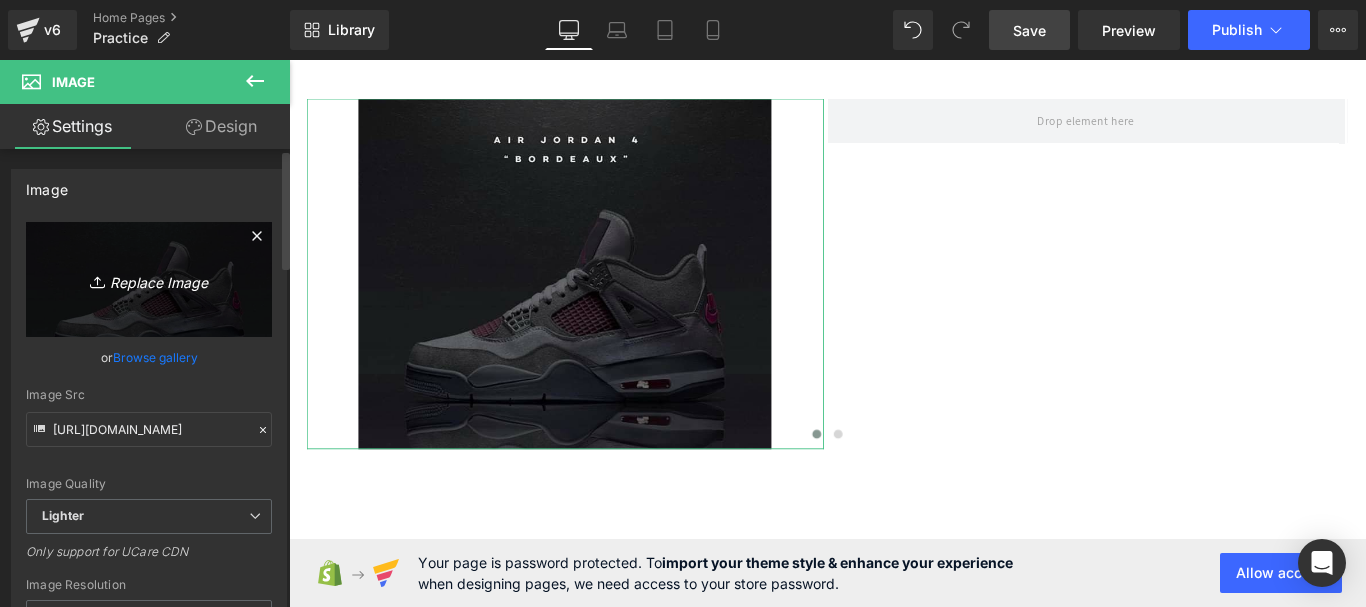 click on "Replace Image" at bounding box center [149, 279] 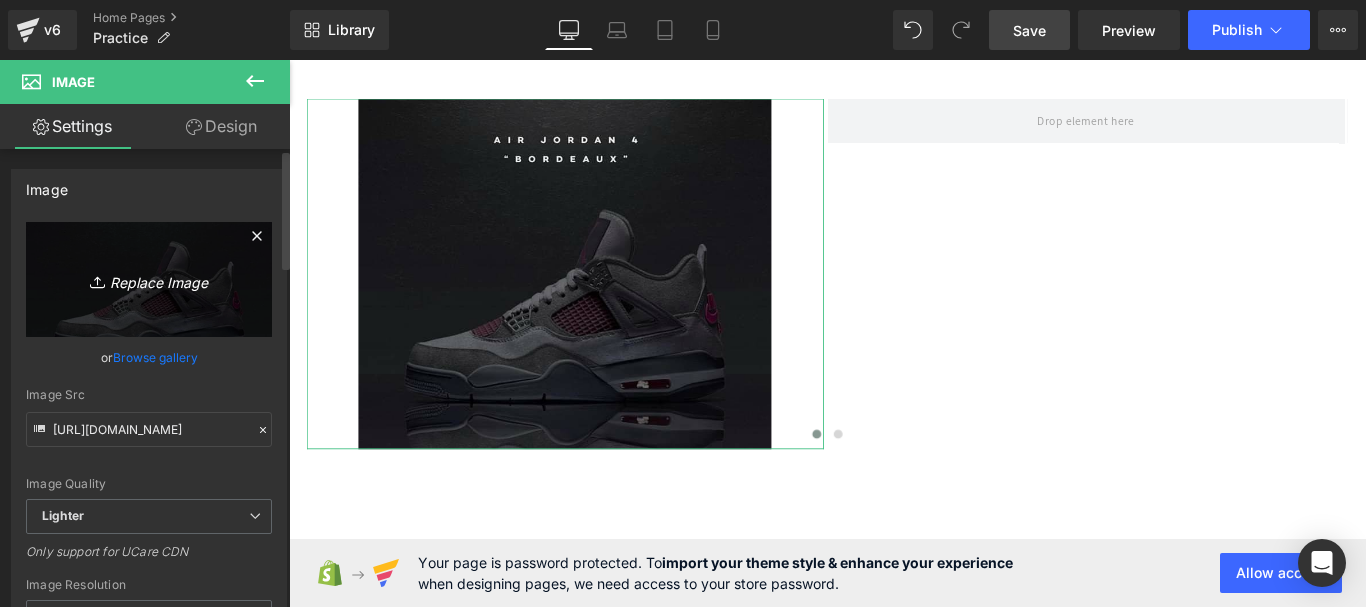 type on "C:\fakepath\jr1.jpg" 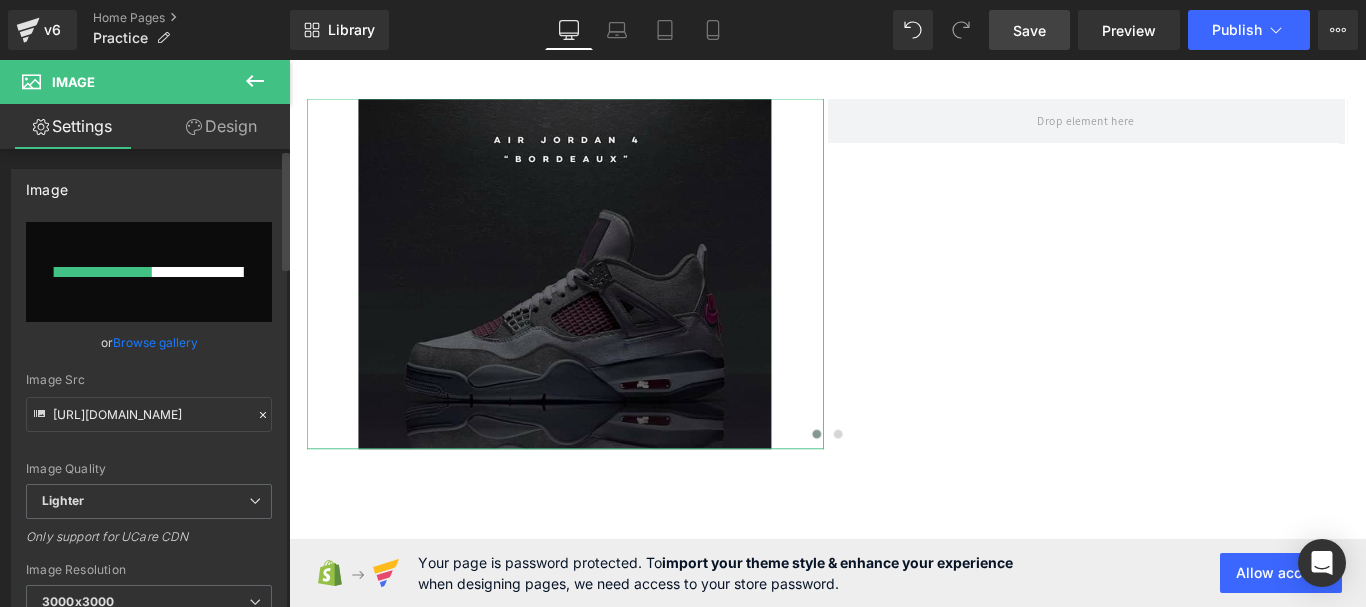 type 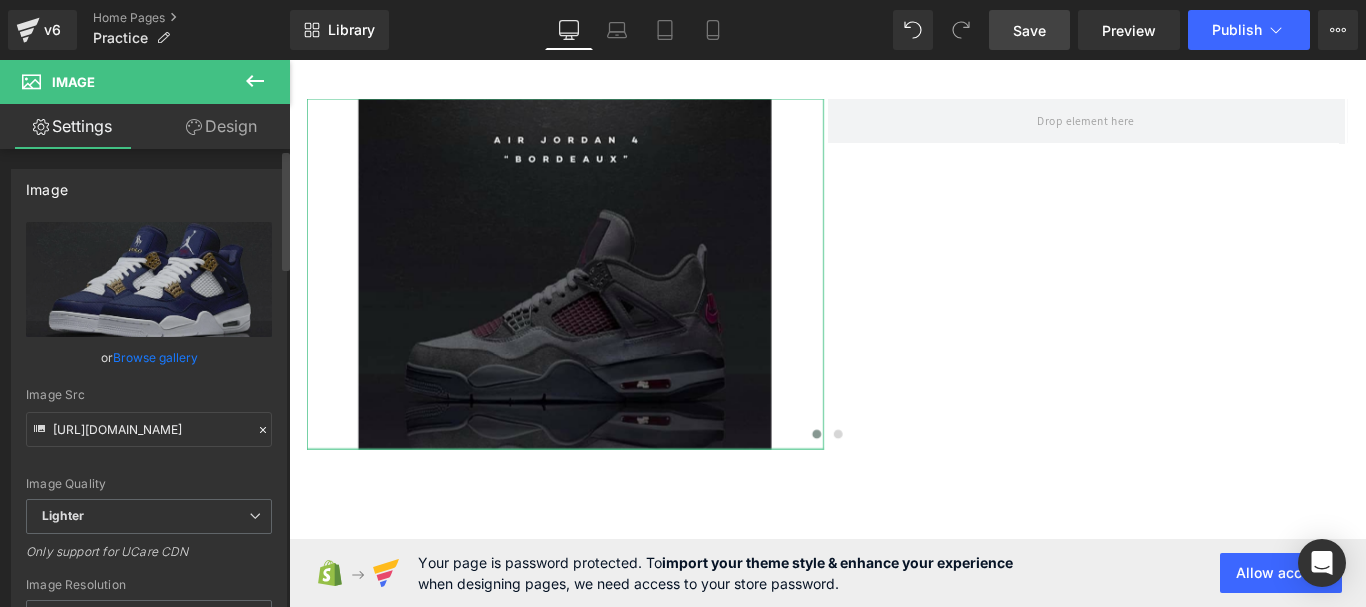 type on "[URL][DOMAIN_NAME]" 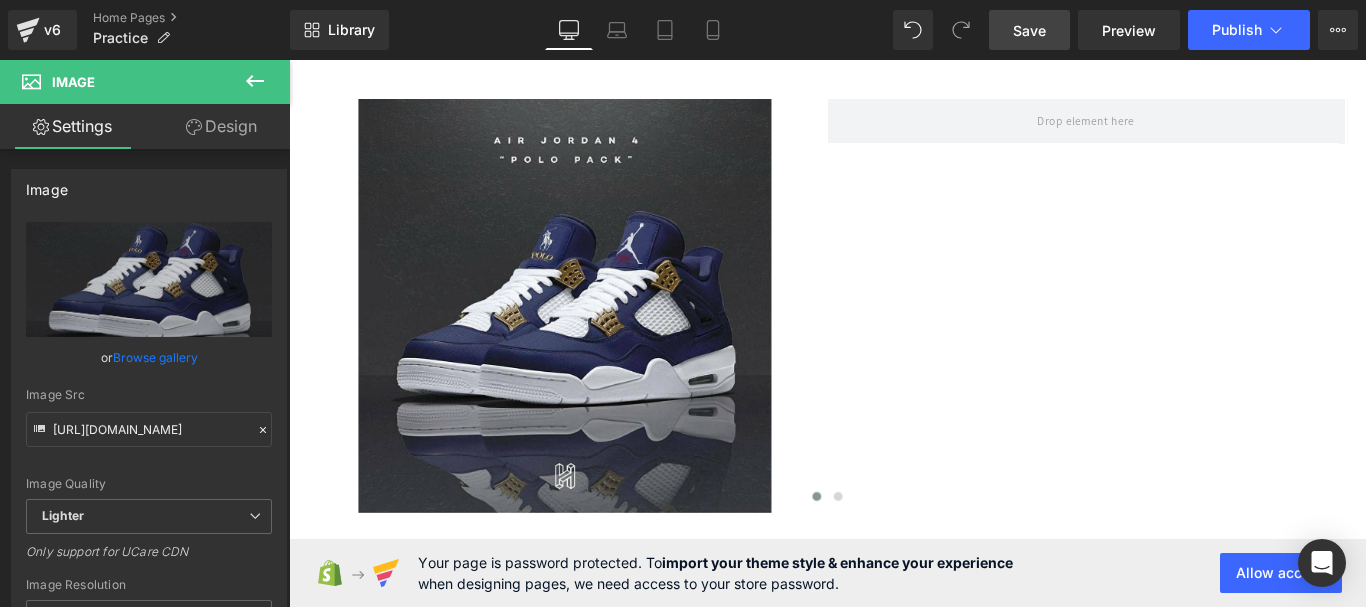 click 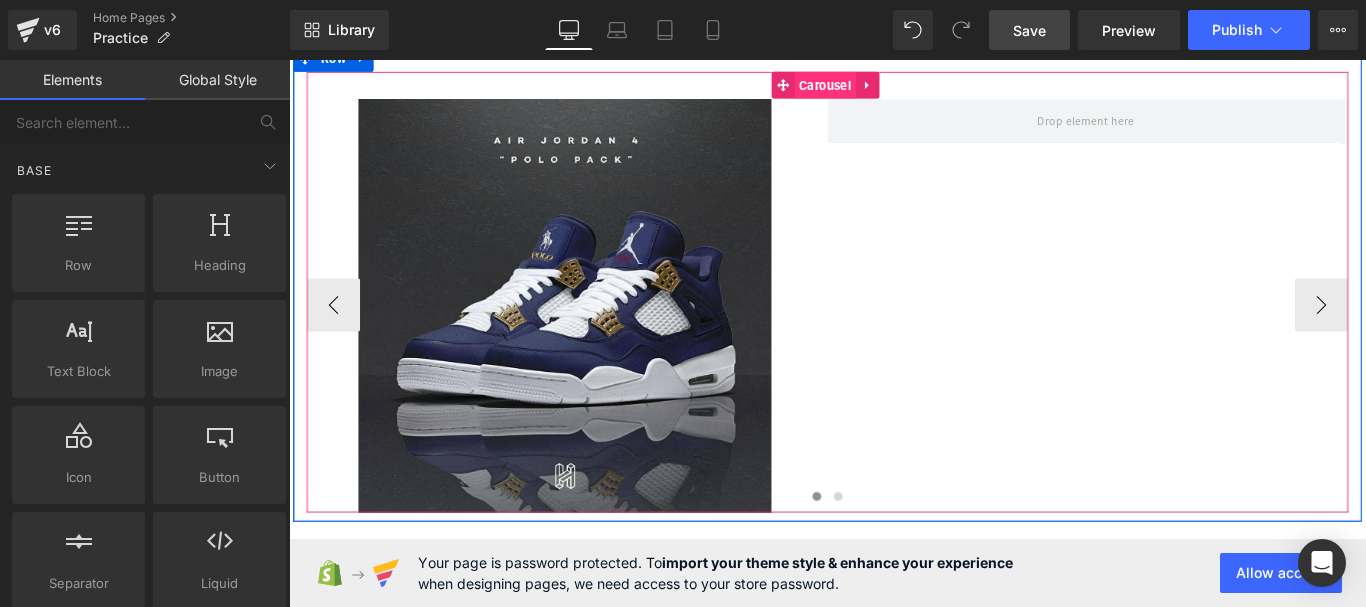click on "Carousel" at bounding box center [891, 88] 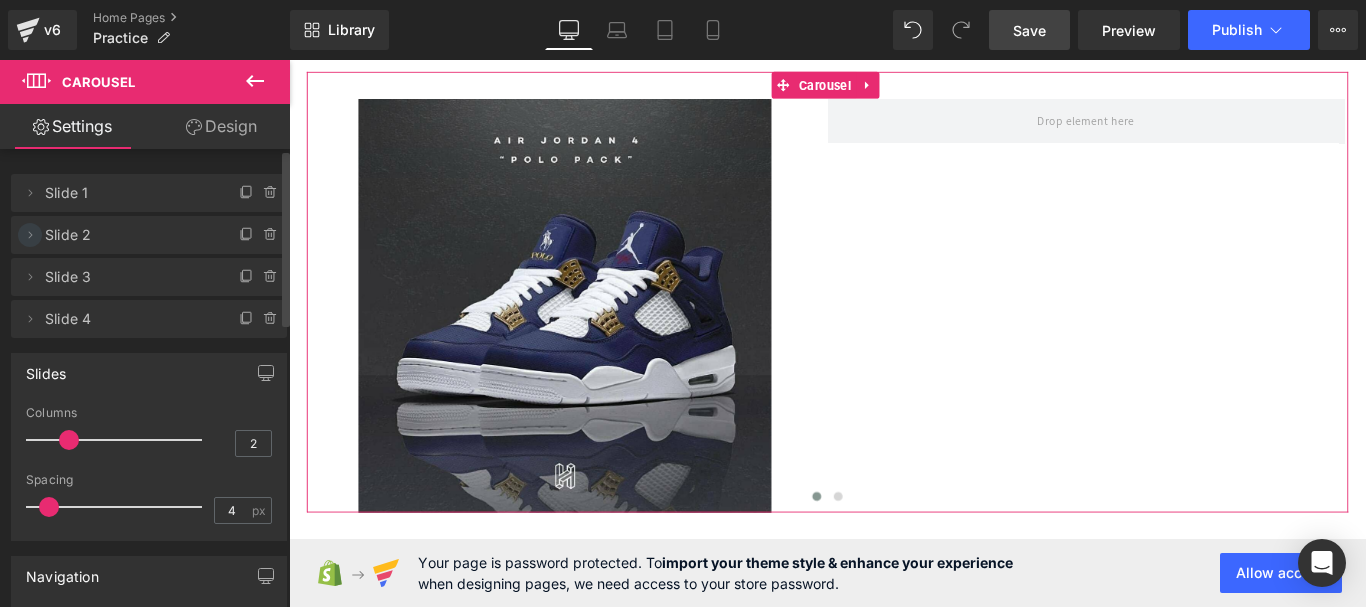 click 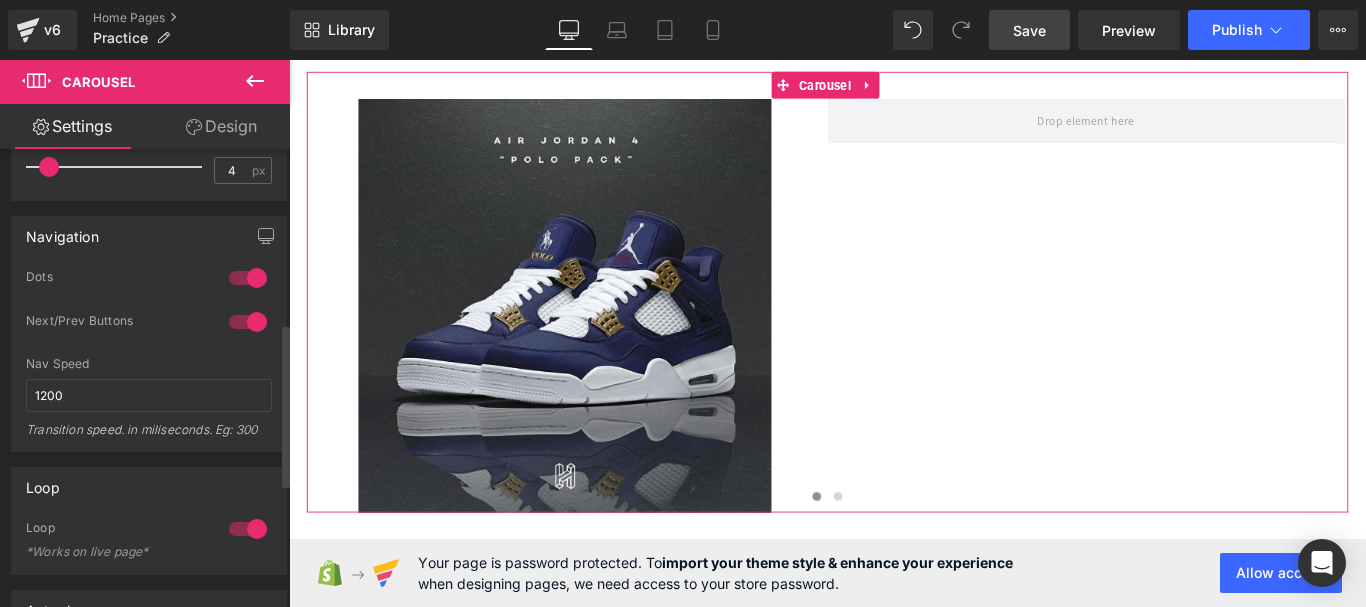 scroll, scrollTop: 538, scrollLeft: 0, axis: vertical 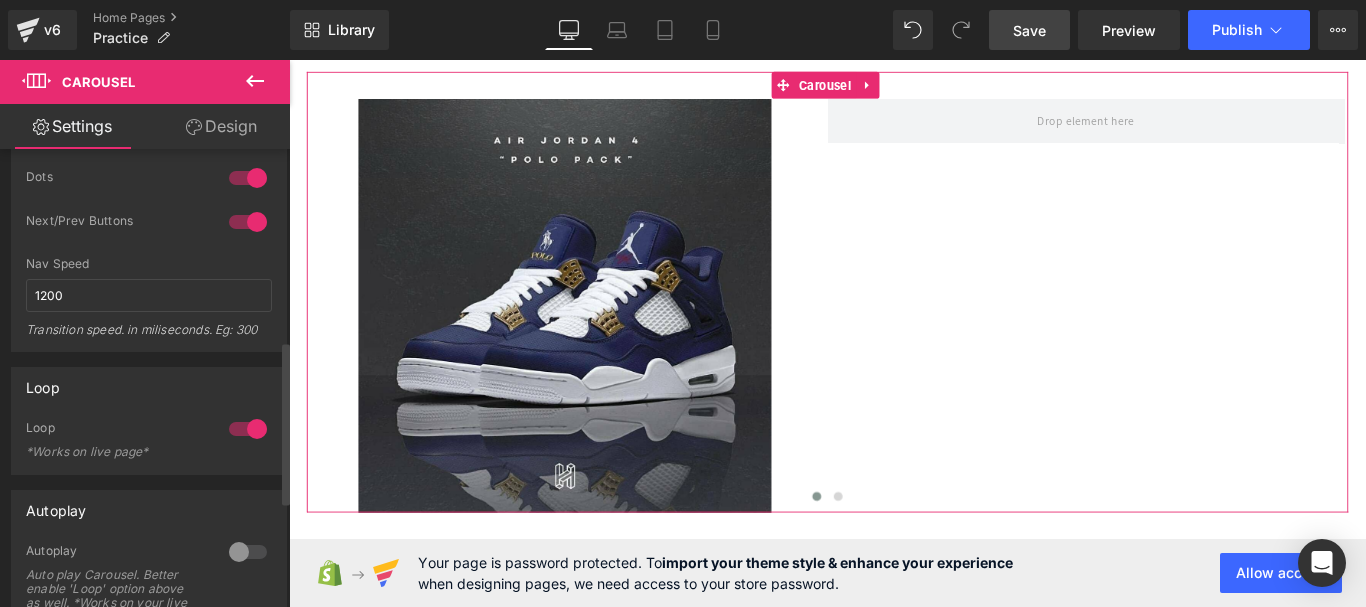 click at bounding box center [248, 552] 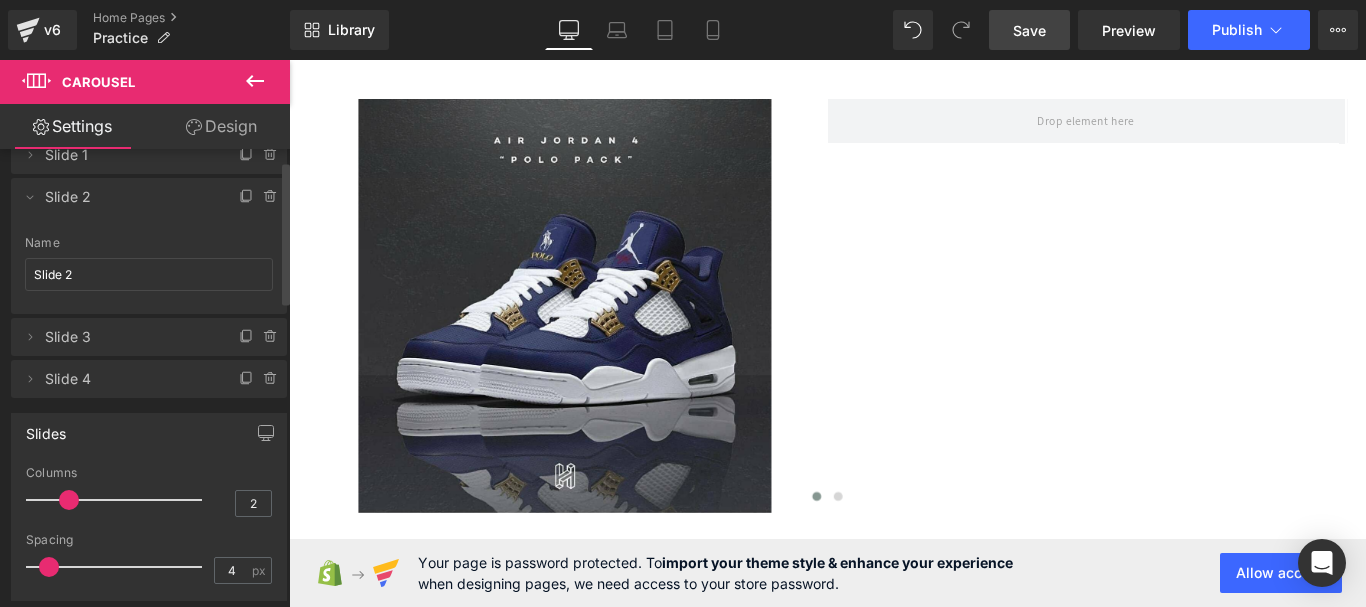 scroll, scrollTop: 0, scrollLeft: 0, axis: both 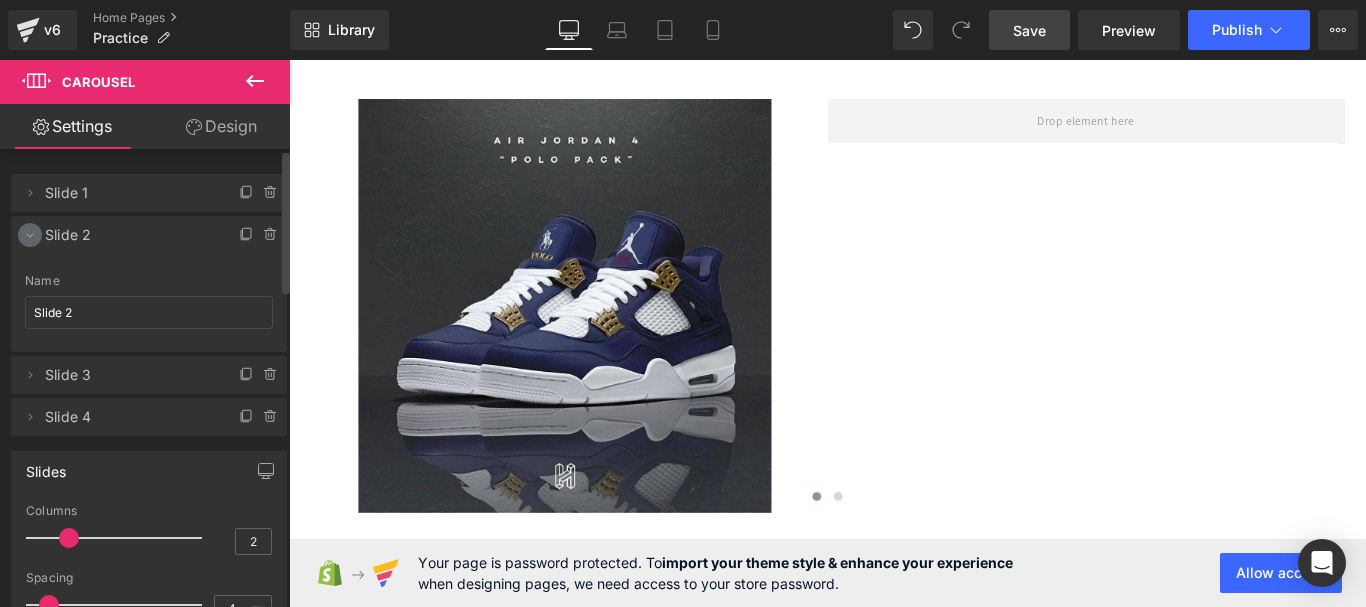 click 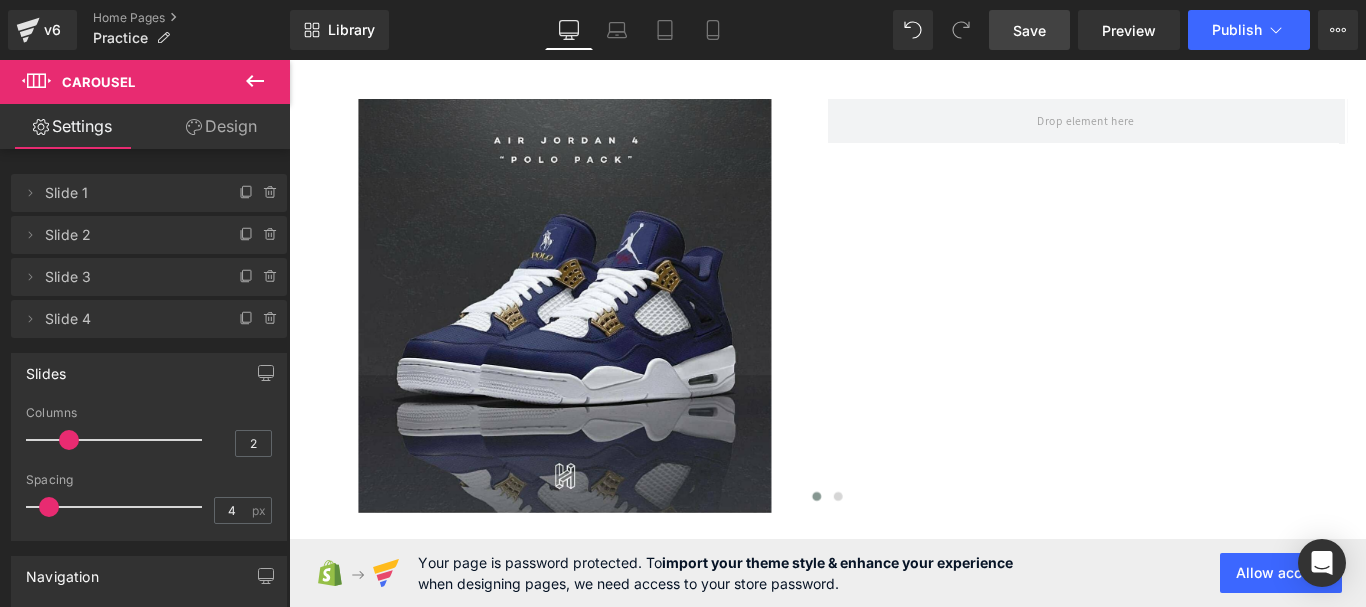 click 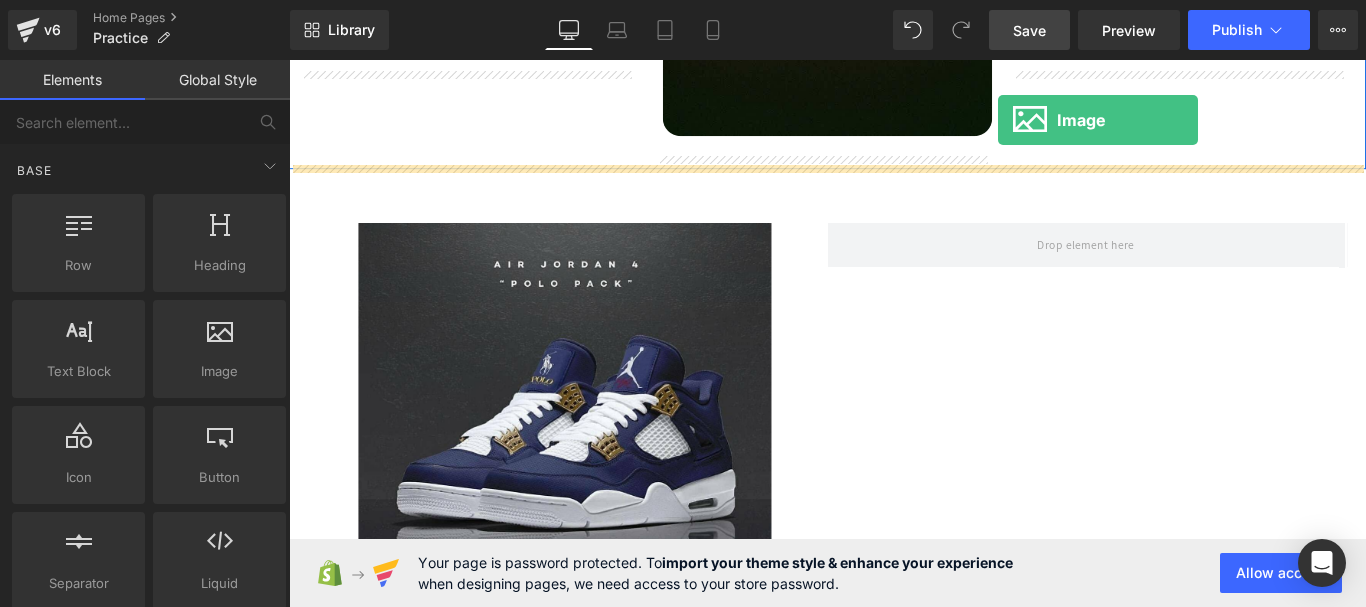 scroll, scrollTop: 4179, scrollLeft: 0, axis: vertical 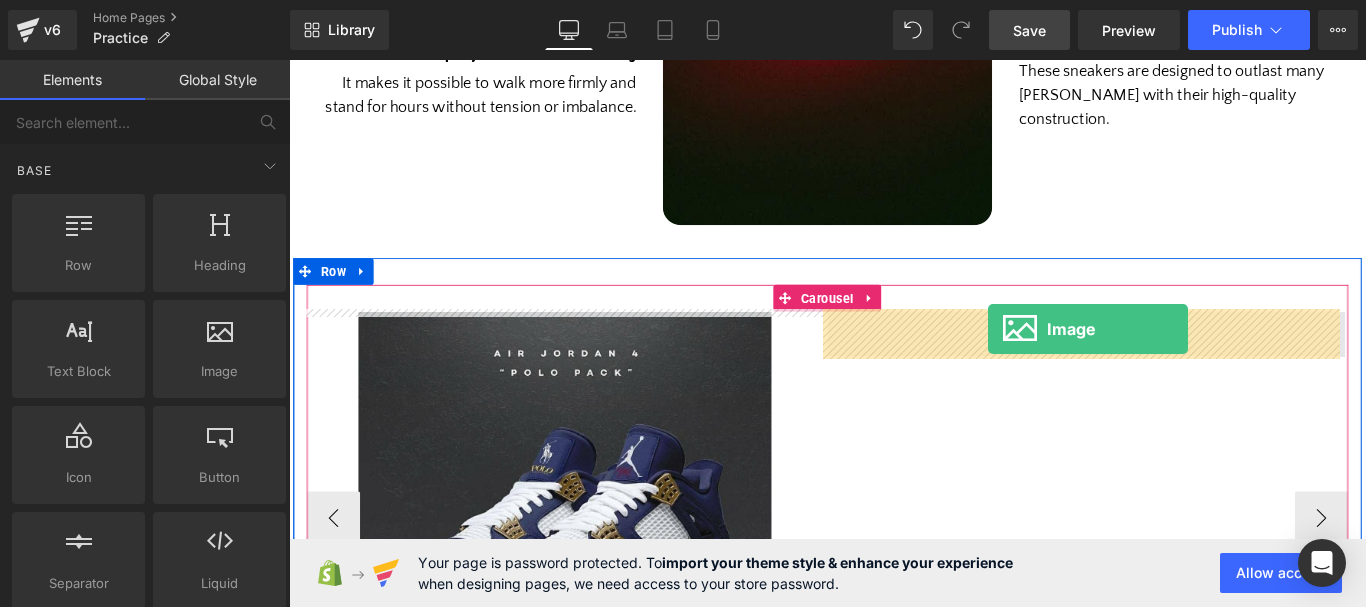drag, startPoint x: 561, startPoint y: 374, endPoint x: 1074, endPoint y: 362, distance: 513.1403 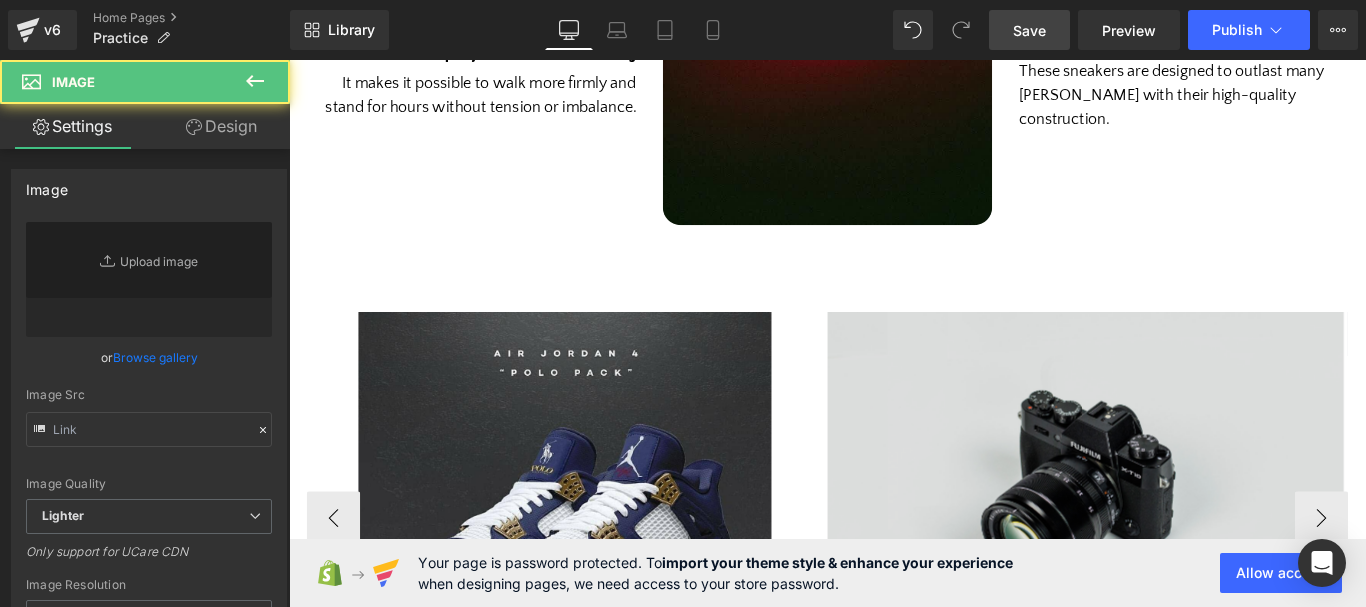 type on "//[DOMAIN_NAME][URL]" 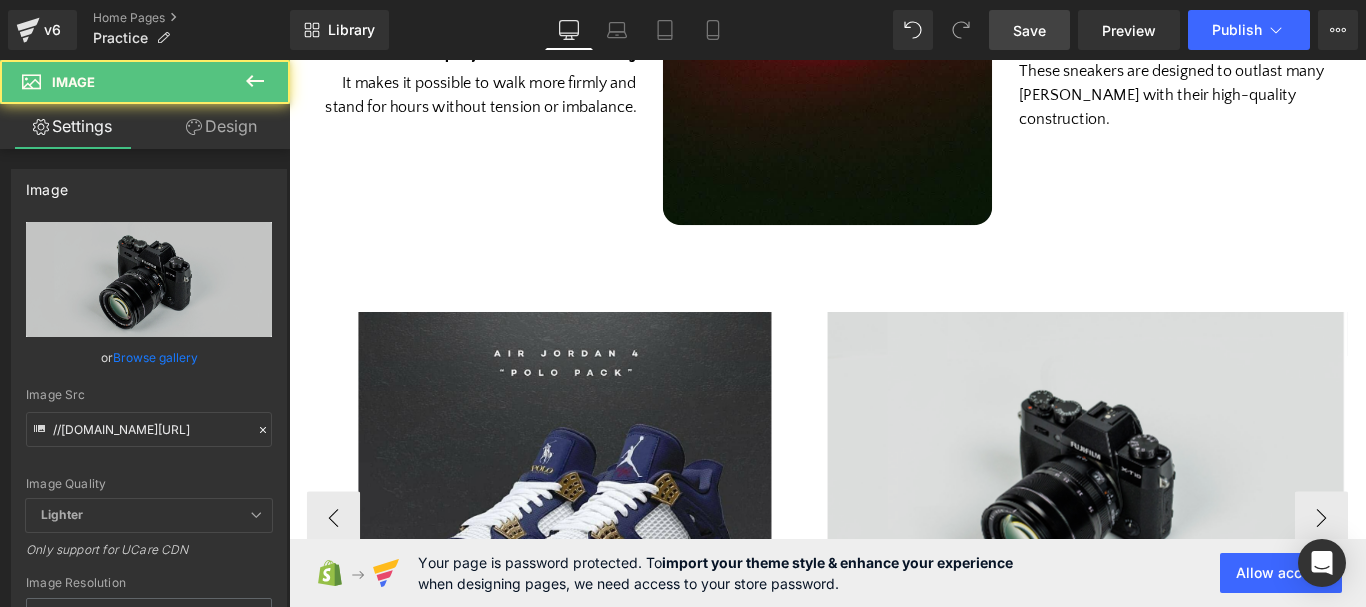 scroll, scrollTop: 4379, scrollLeft: 0, axis: vertical 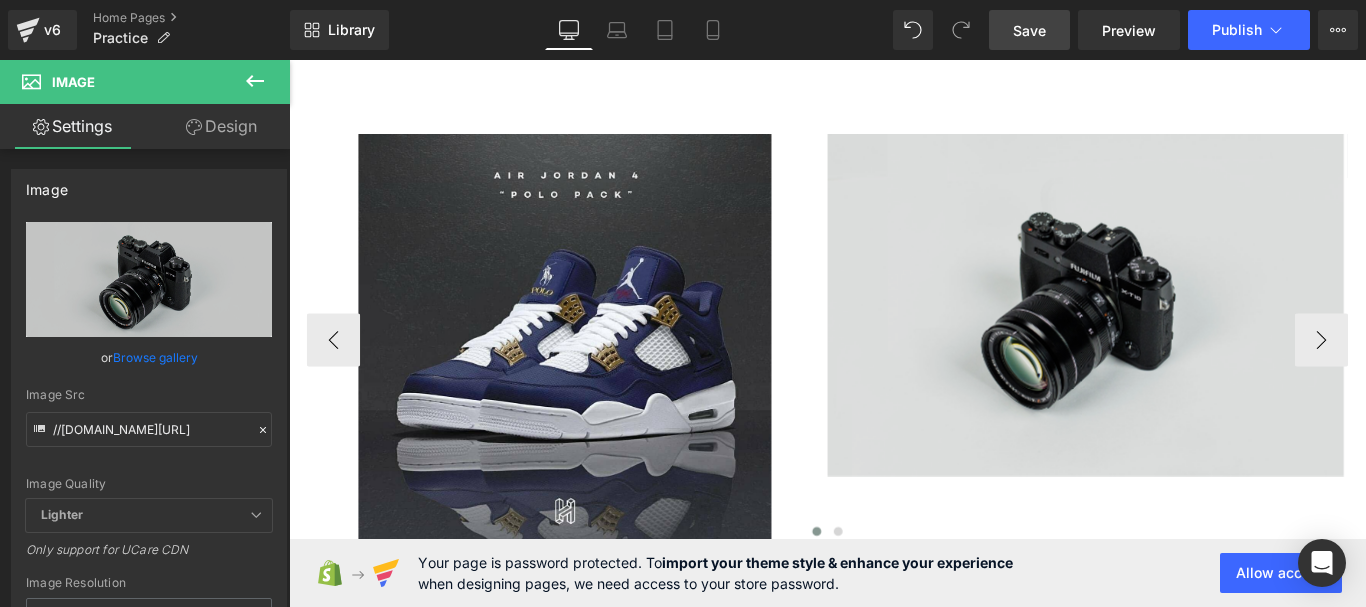 click at bounding box center (1184, 335) 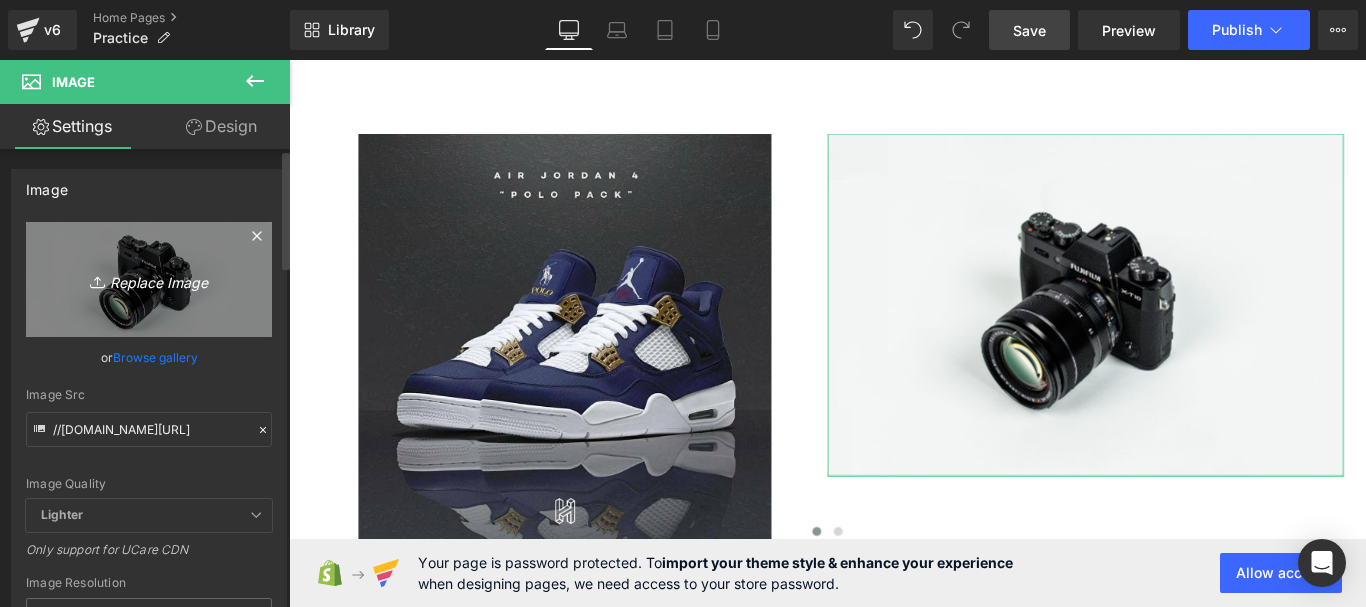 click on "Replace Image" at bounding box center (149, 279) 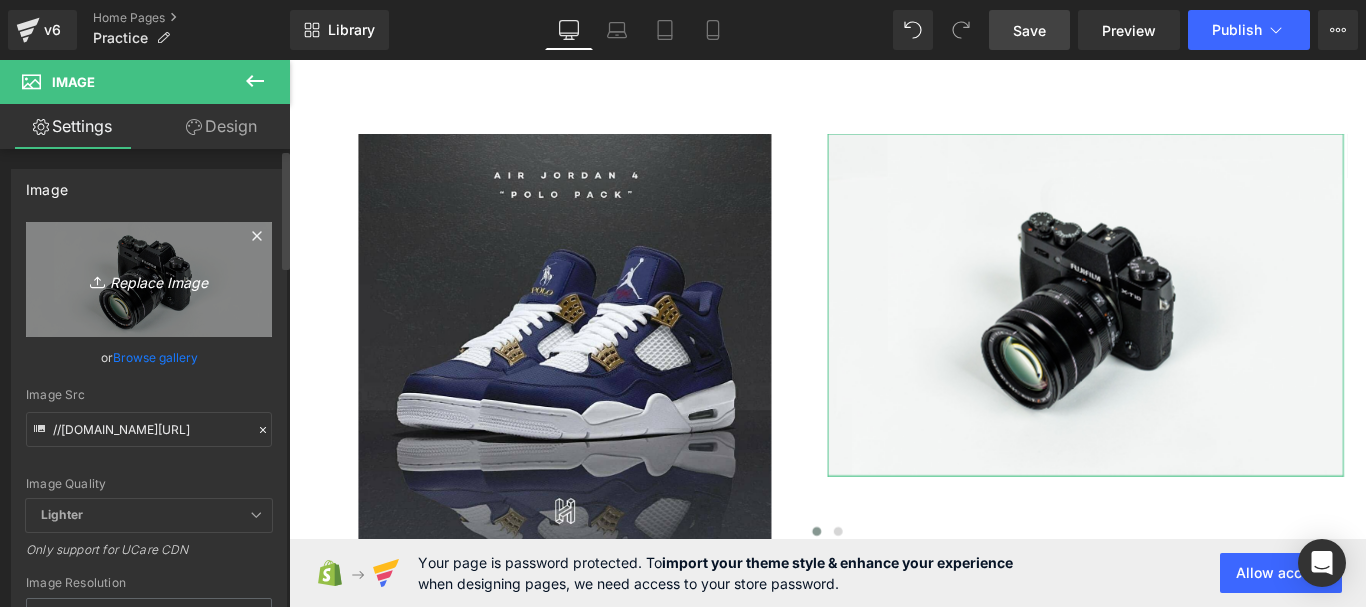 type on "C:\fakepath\jr2.jpg" 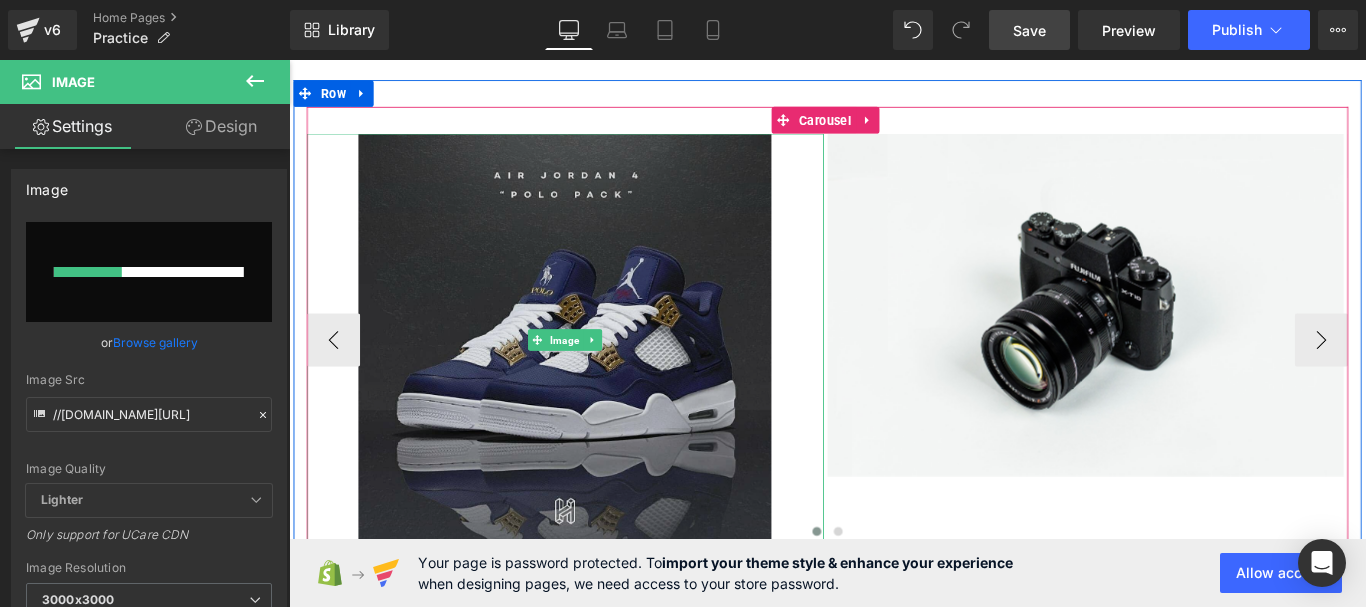 type 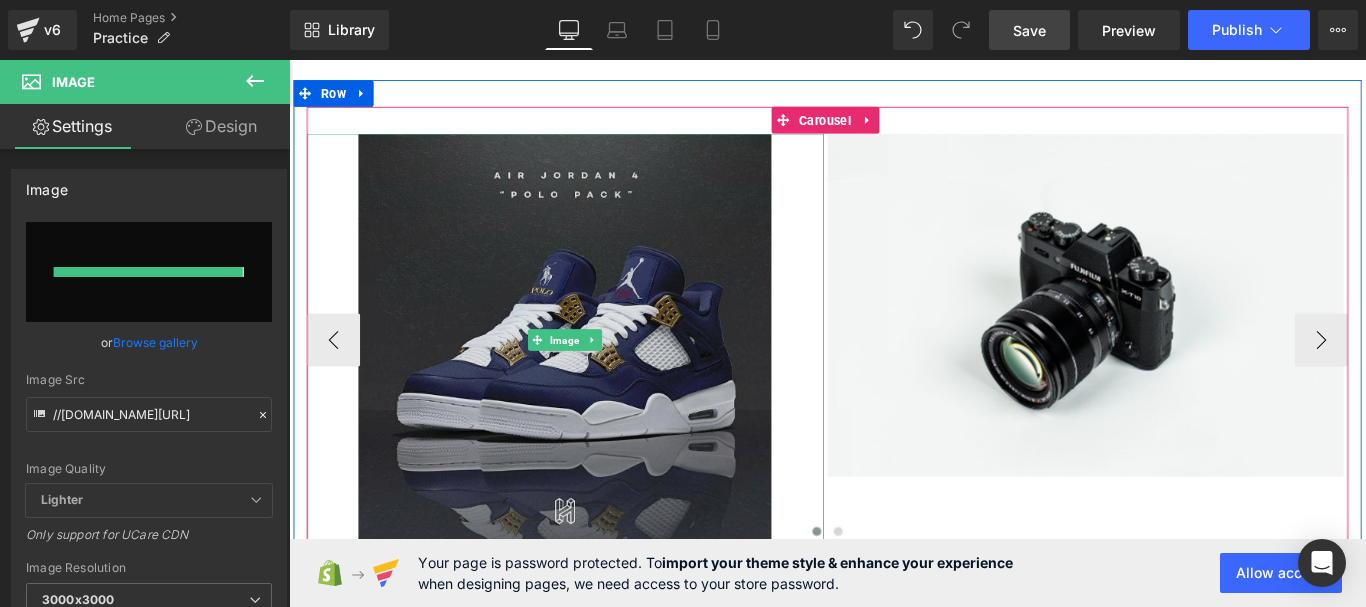 type on "[URL][DOMAIN_NAME]" 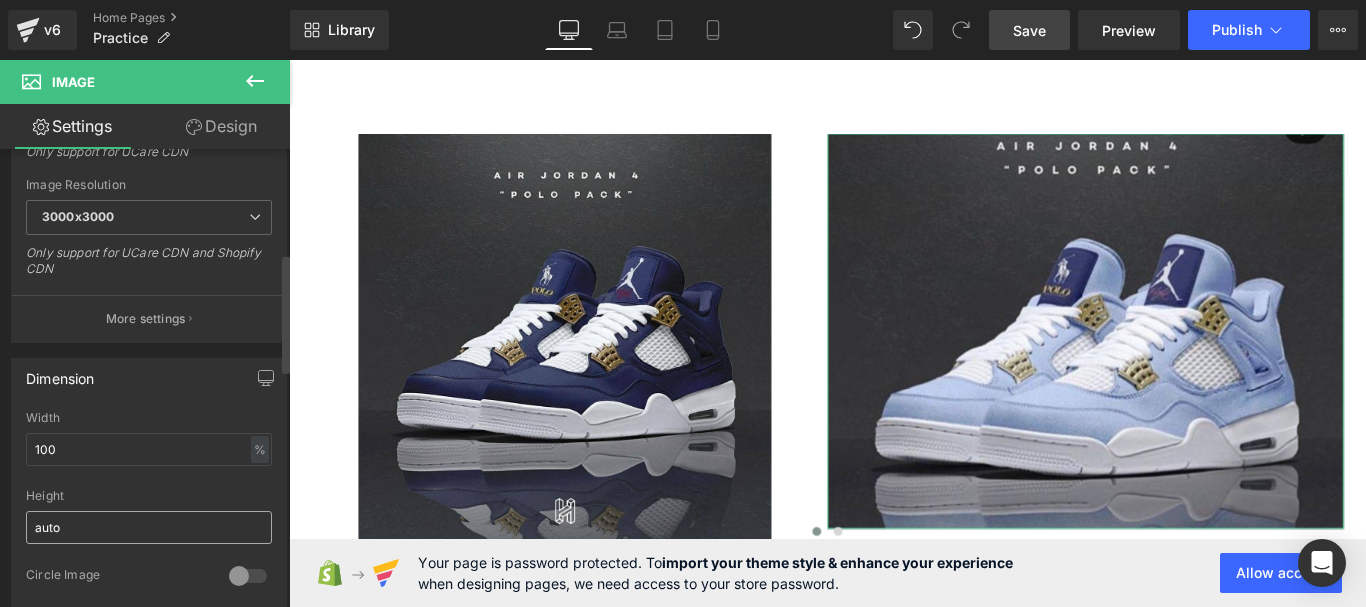 scroll, scrollTop: 500, scrollLeft: 0, axis: vertical 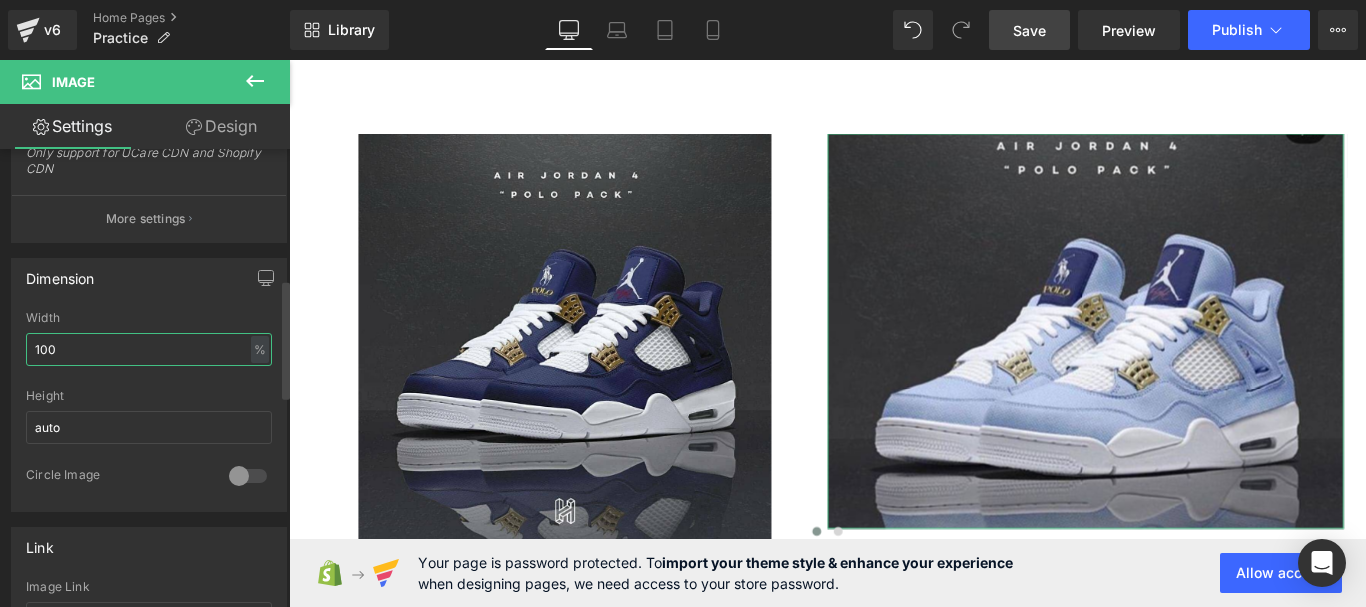 click on "100" at bounding box center [149, 349] 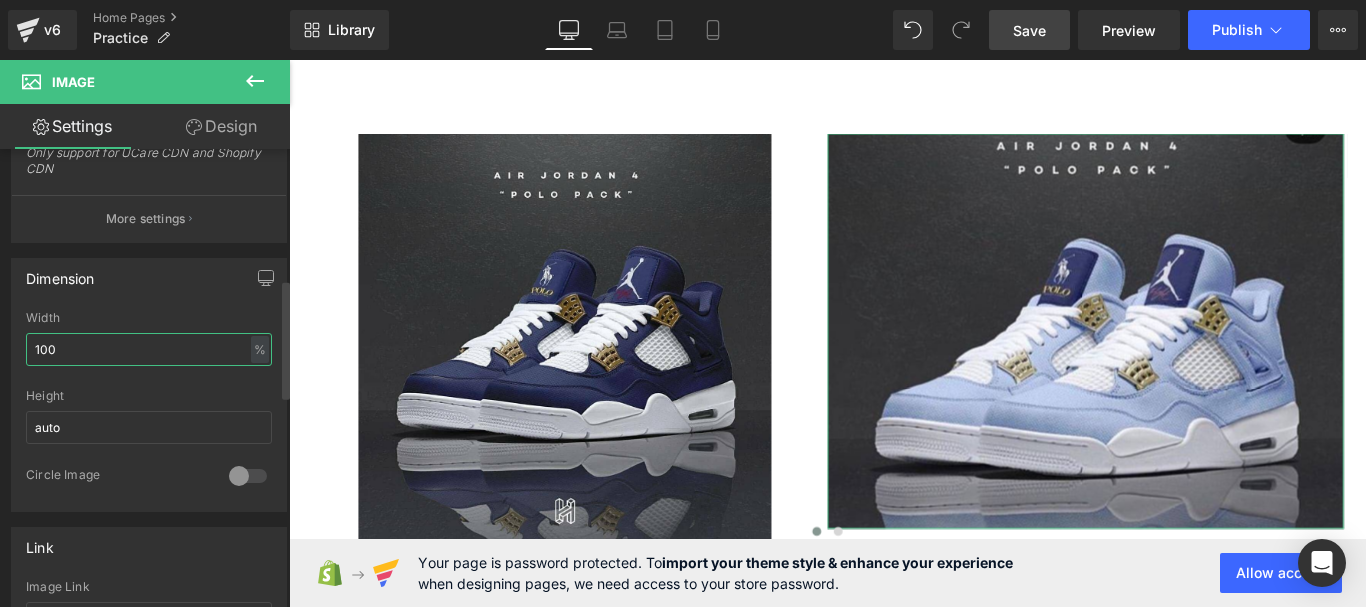 click on "100" at bounding box center [149, 349] 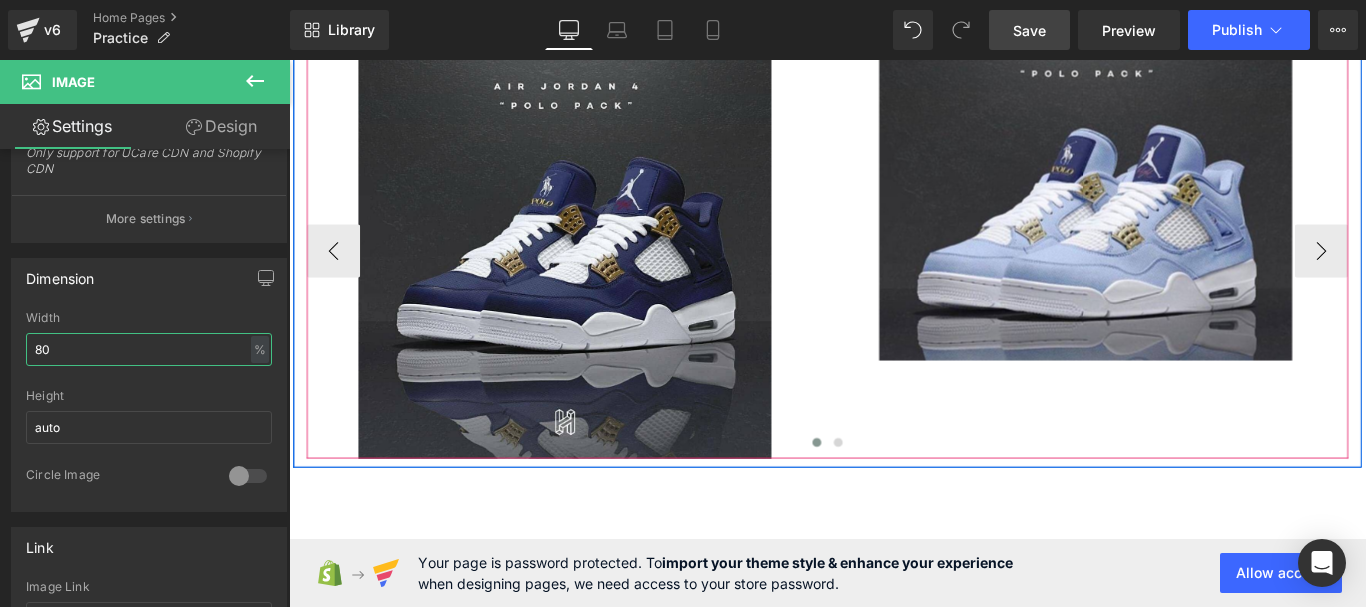 scroll, scrollTop: 4379, scrollLeft: 0, axis: vertical 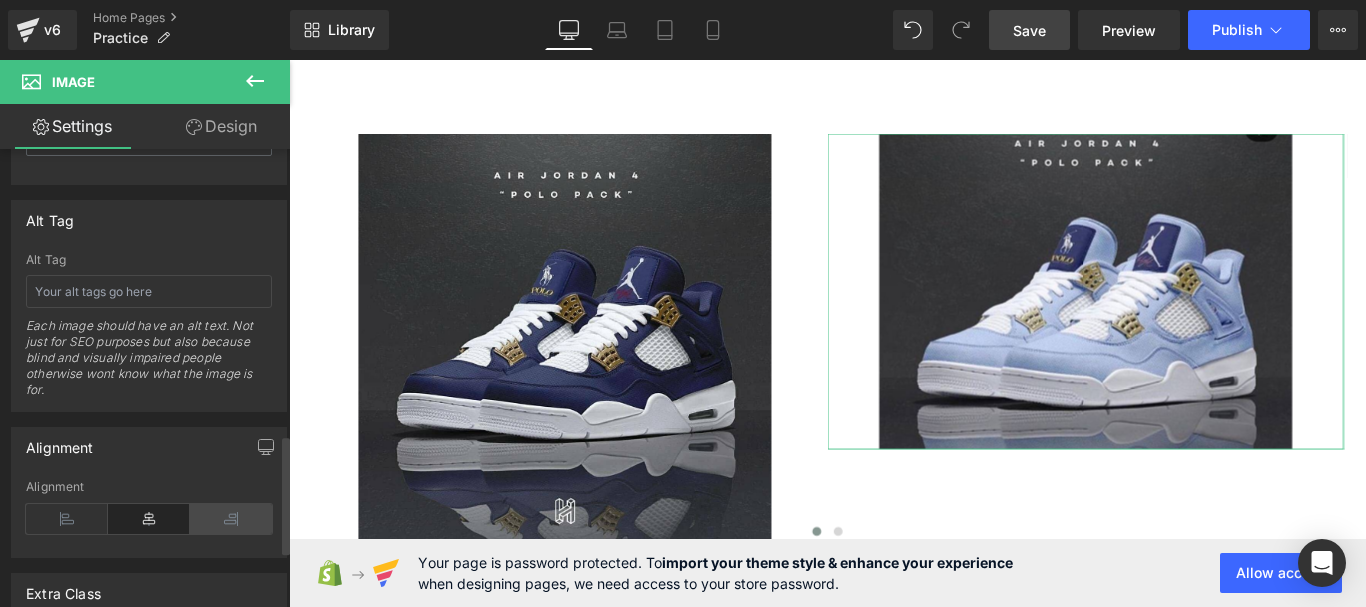 click at bounding box center (231, 519) 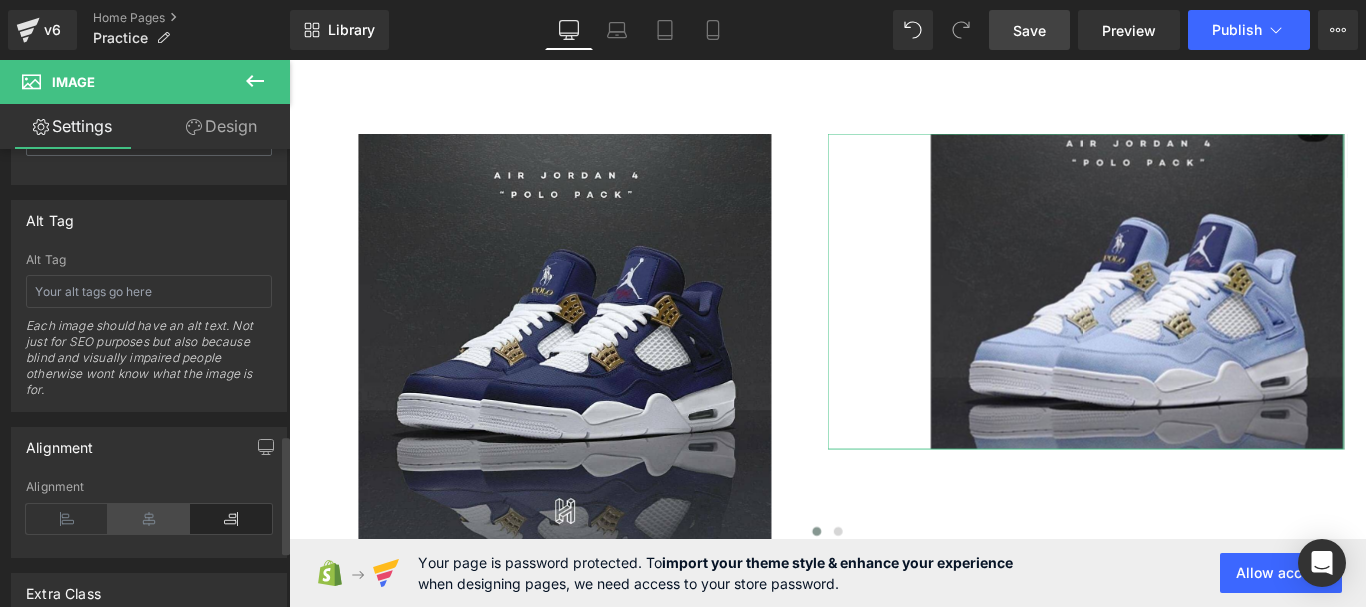 click at bounding box center (149, 519) 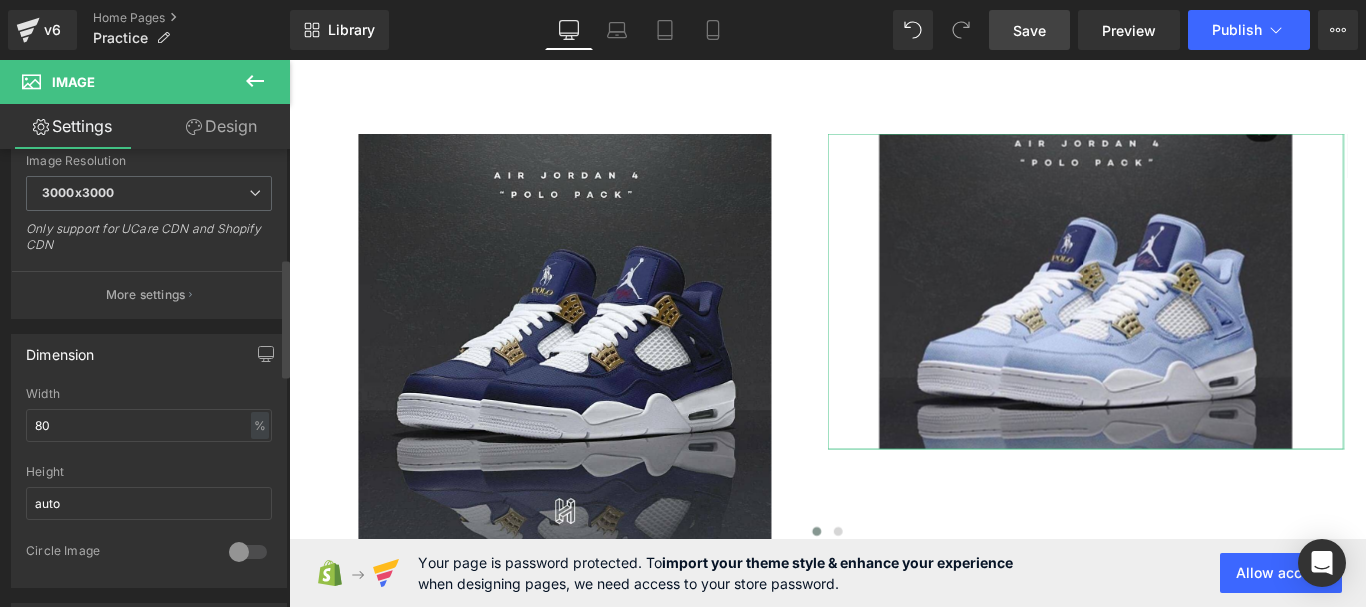 scroll, scrollTop: 418, scrollLeft: 0, axis: vertical 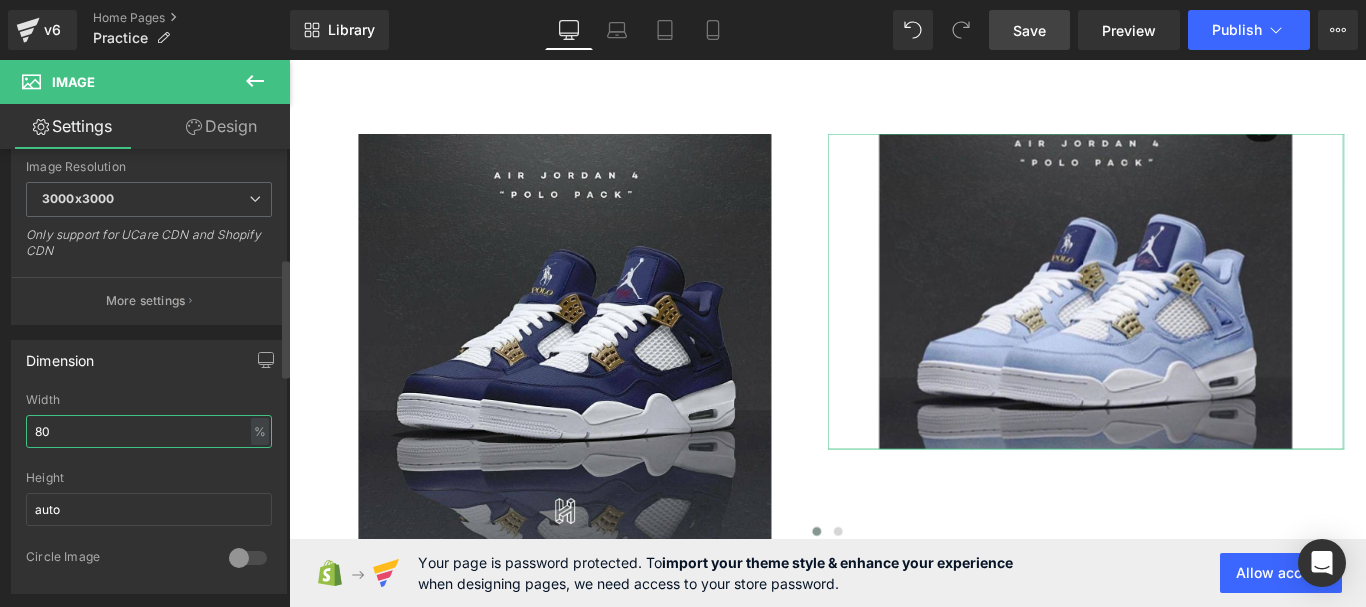 click on "80" at bounding box center (149, 431) 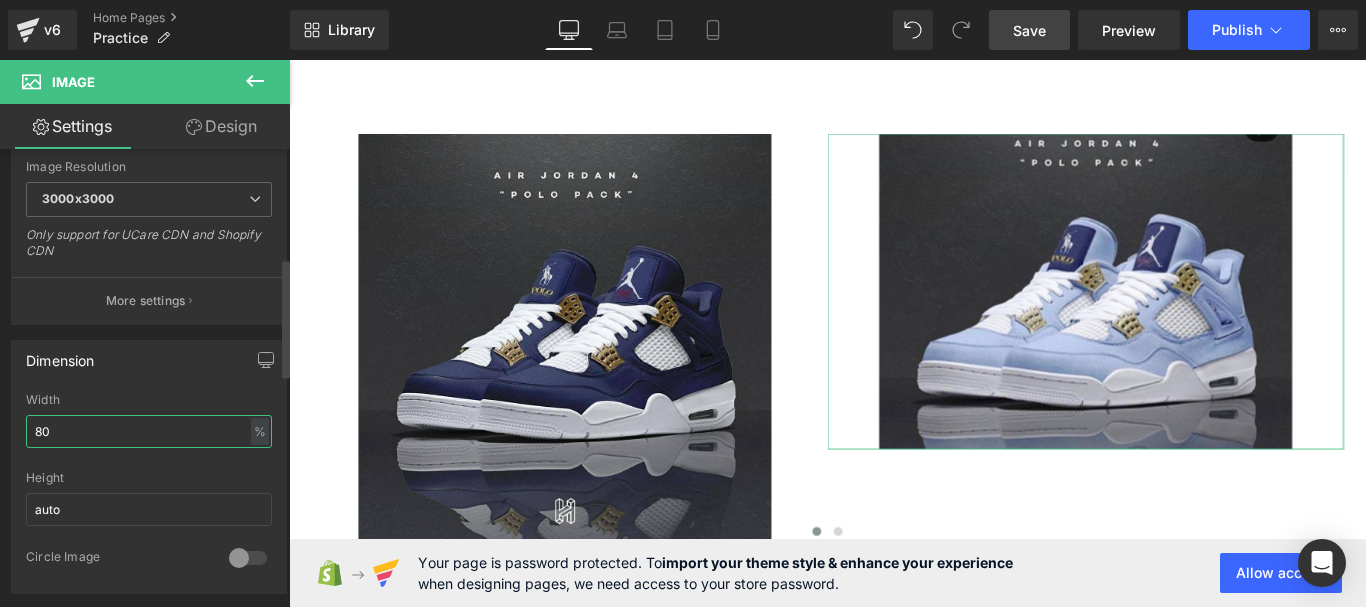 click on "80" at bounding box center [149, 431] 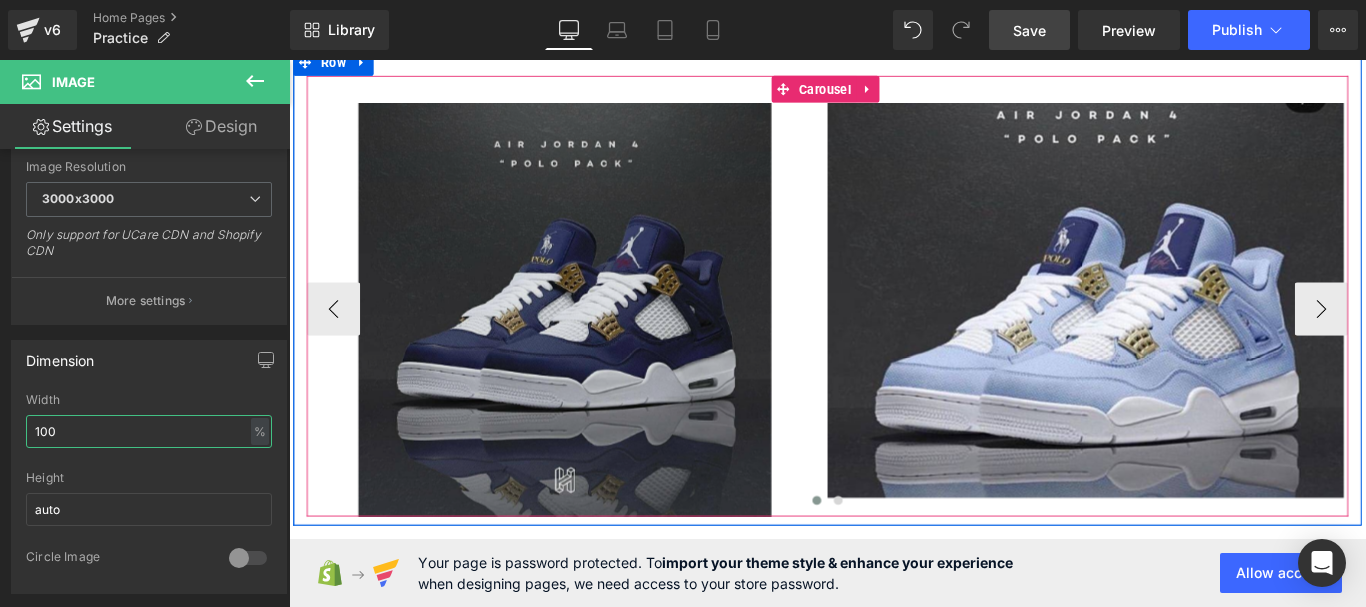 scroll, scrollTop: 4379, scrollLeft: 0, axis: vertical 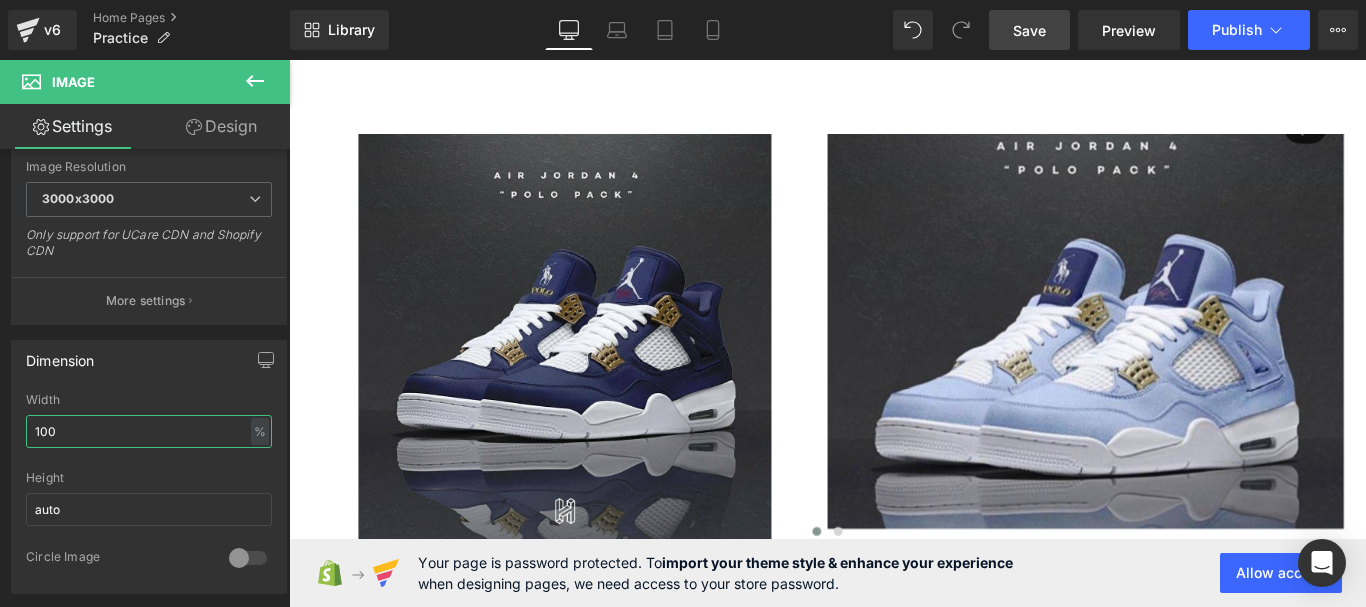 type on "100" 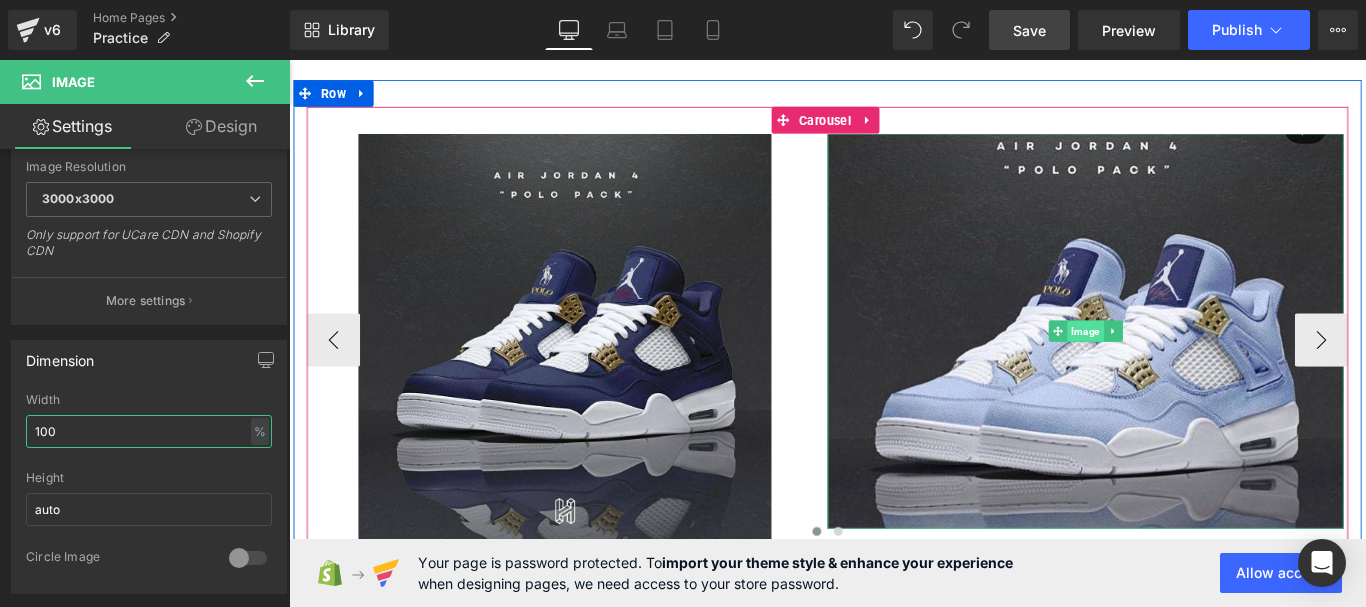 click on "Image" at bounding box center [1183, 365] 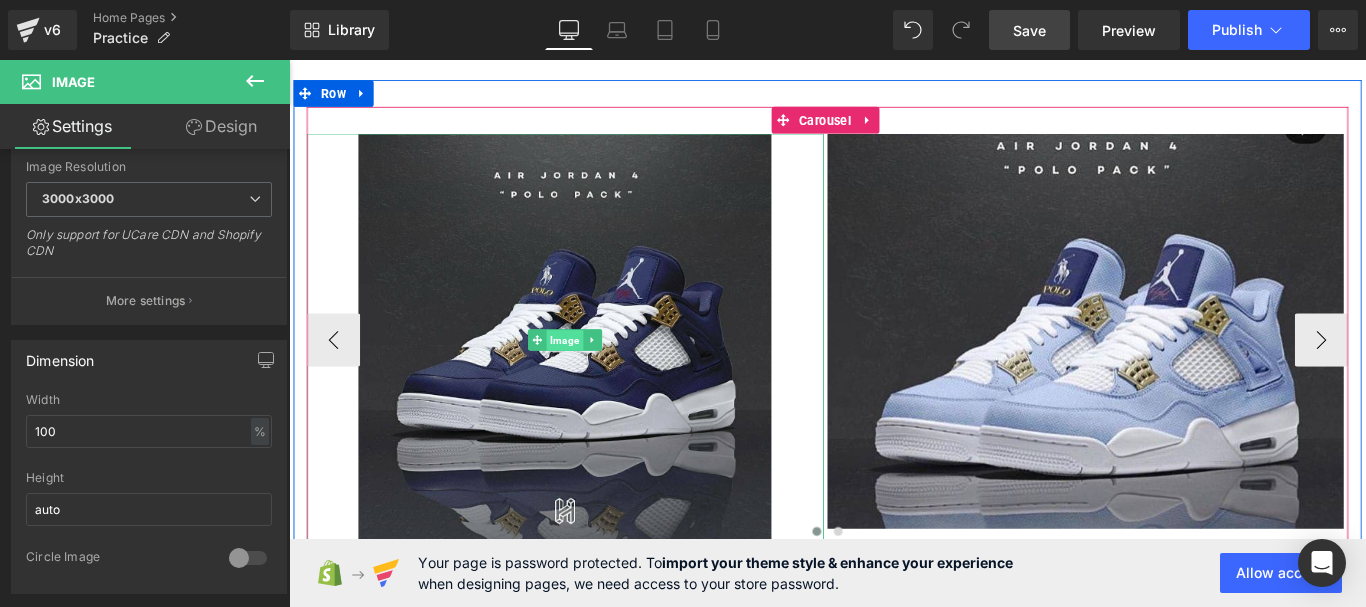click on "Image" at bounding box center (599, 376) 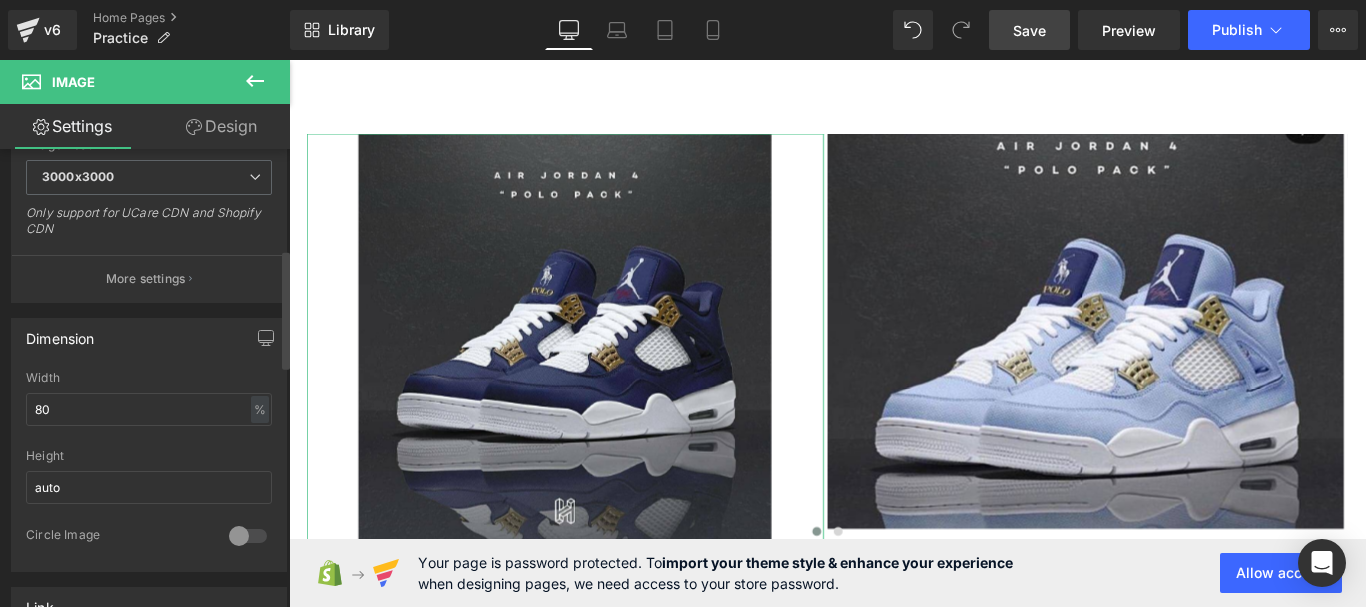 scroll, scrollTop: 500, scrollLeft: 0, axis: vertical 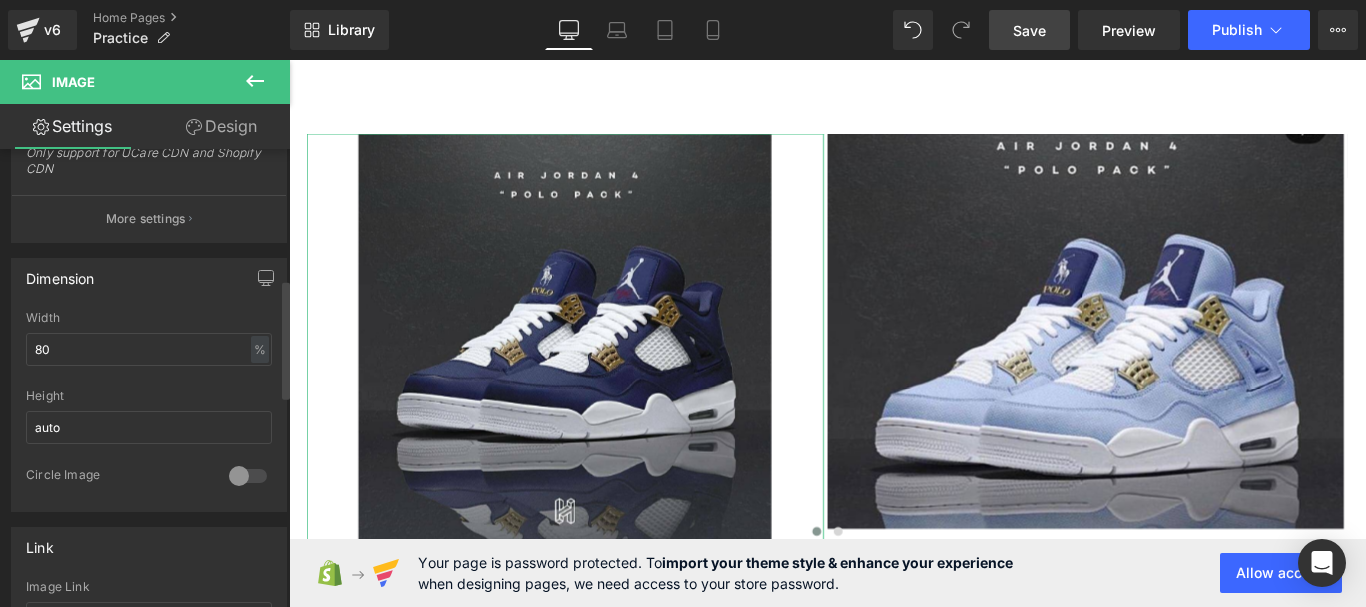 click on "Width 80 % % px" at bounding box center (149, 350) 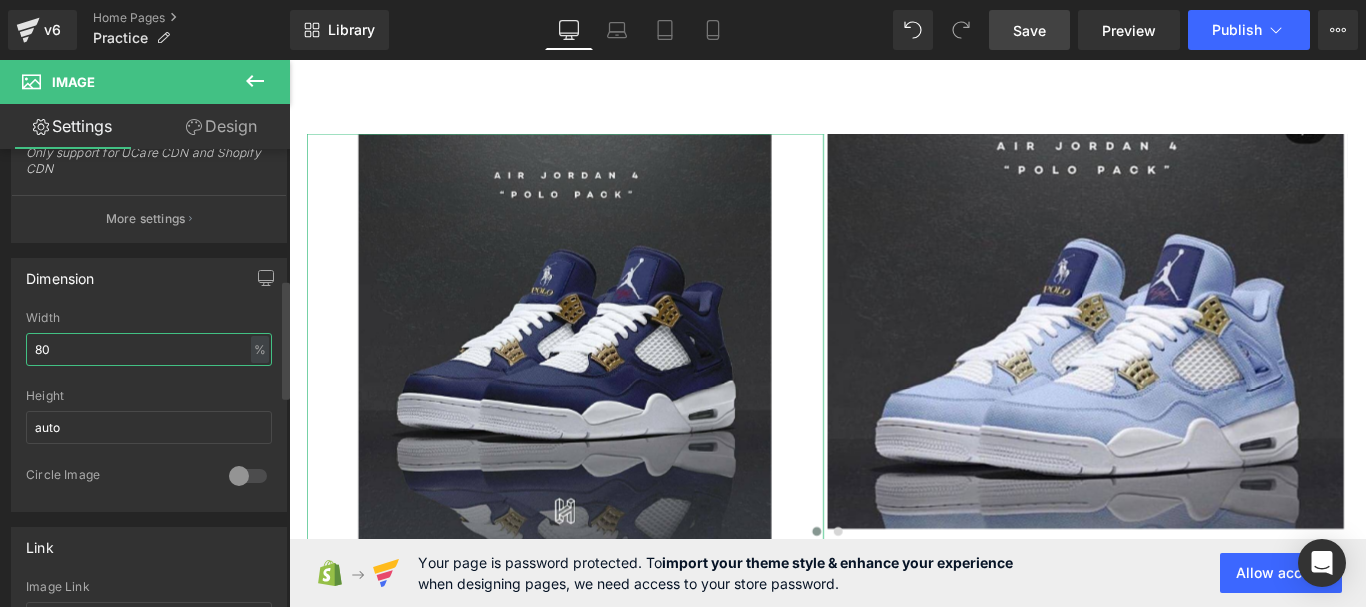 click on "80" at bounding box center [149, 349] 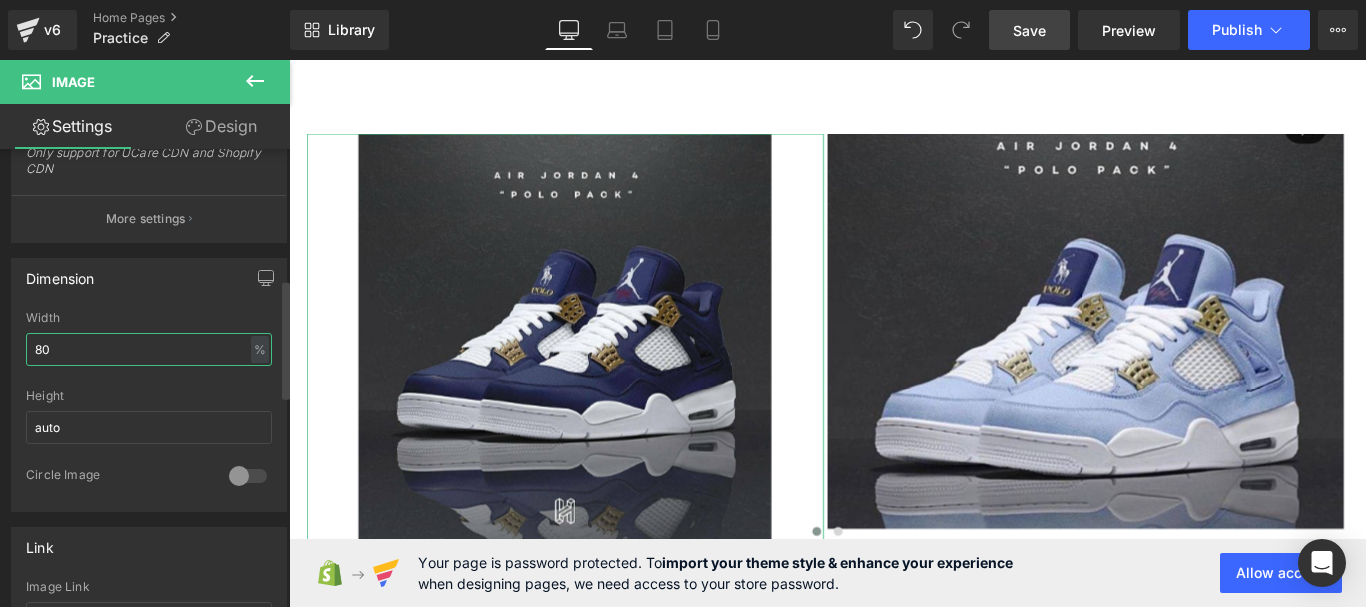 click on "80" at bounding box center (149, 349) 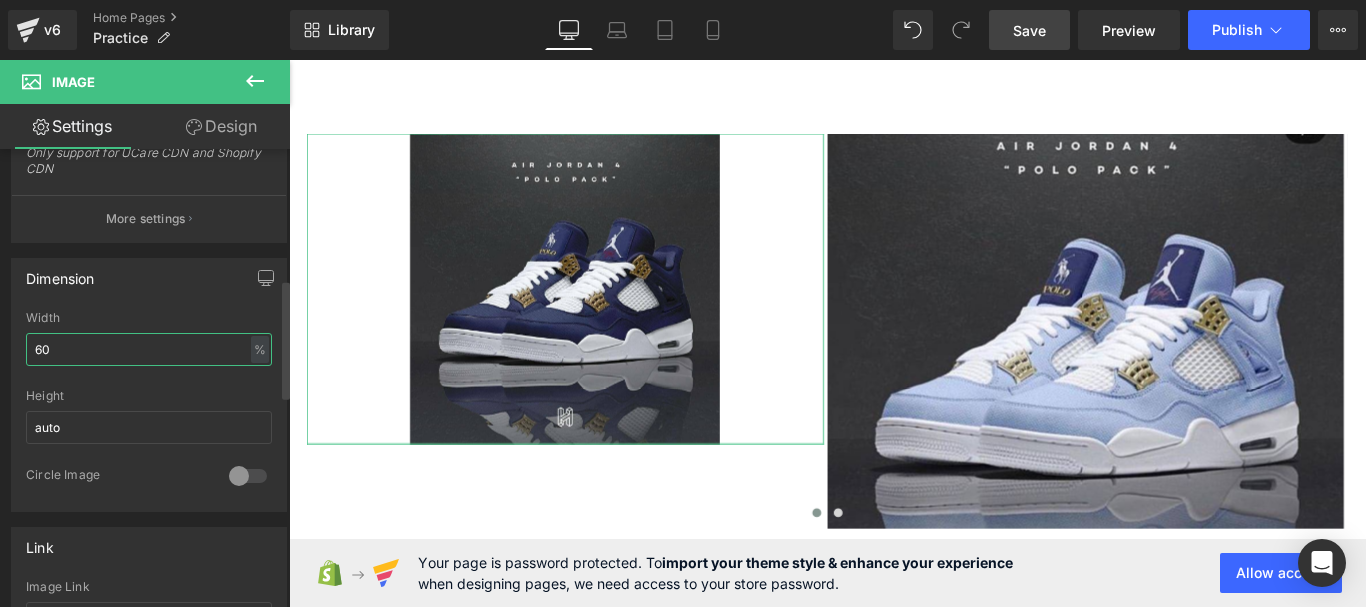 type on "6" 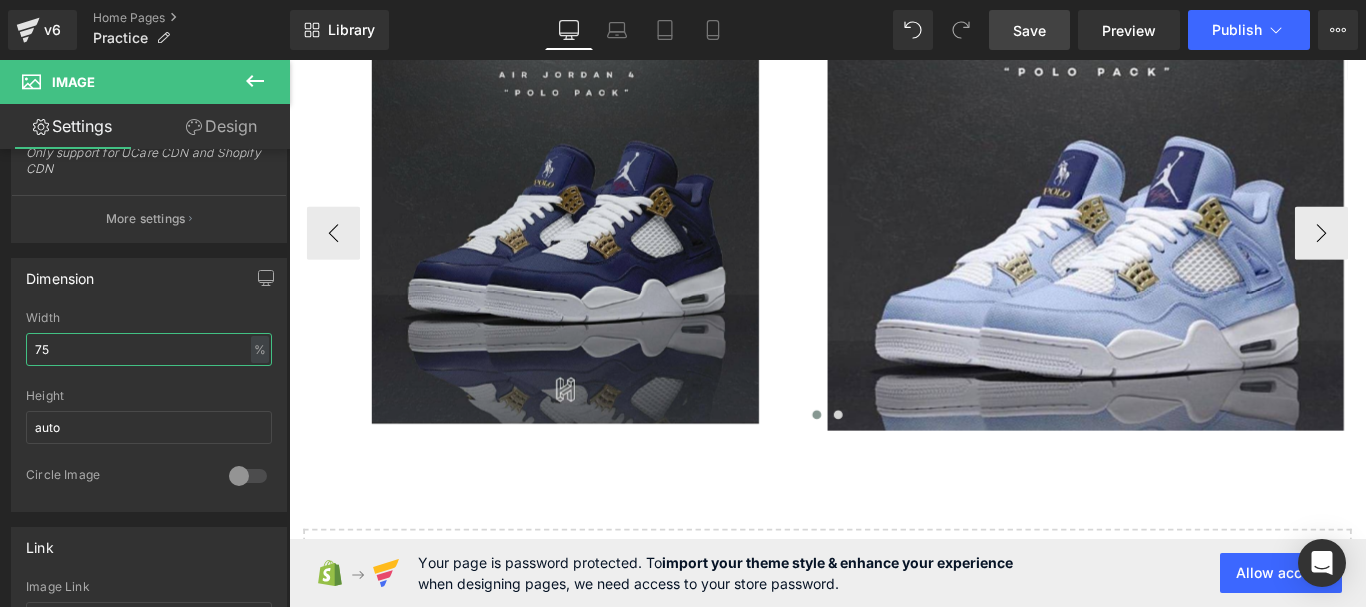 scroll, scrollTop: 4379, scrollLeft: 0, axis: vertical 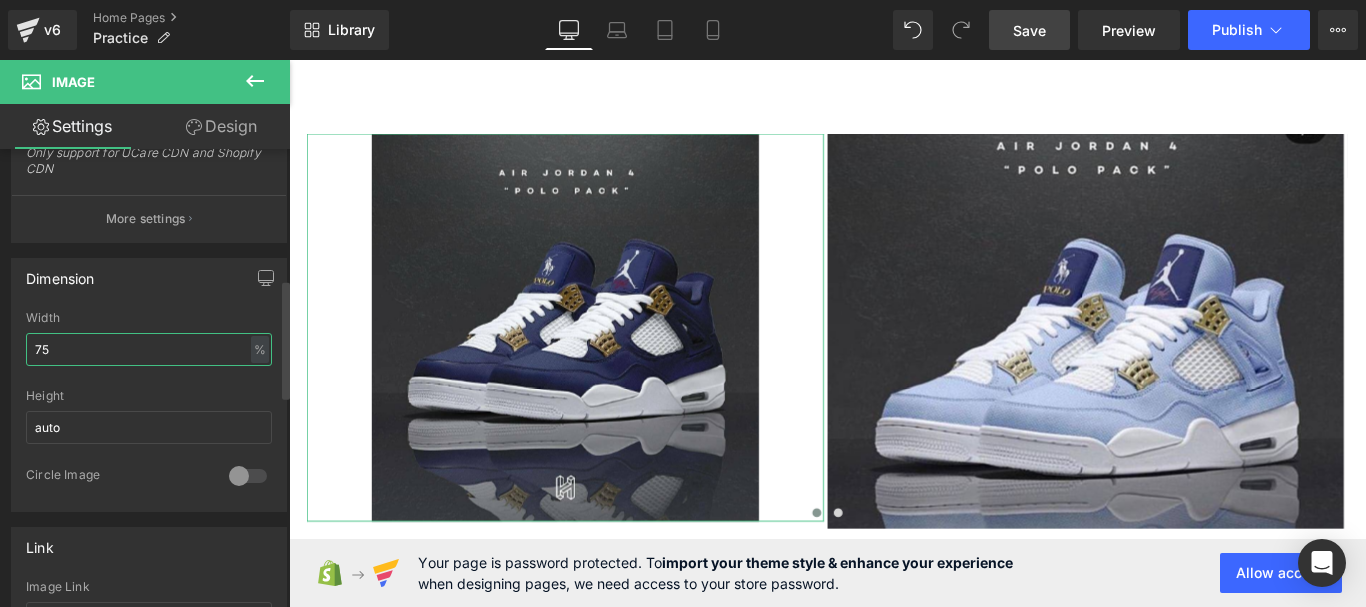 click on "75" at bounding box center [149, 349] 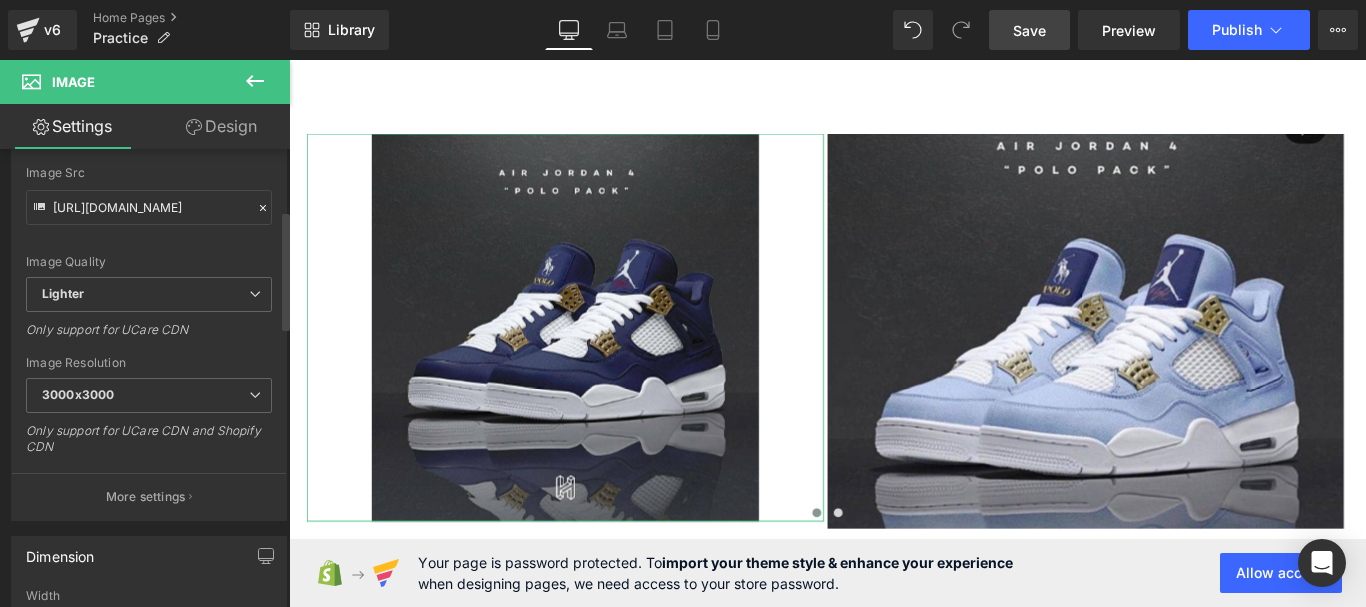 scroll, scrollTop: 200, scrollLeft: 0, axis: vertical 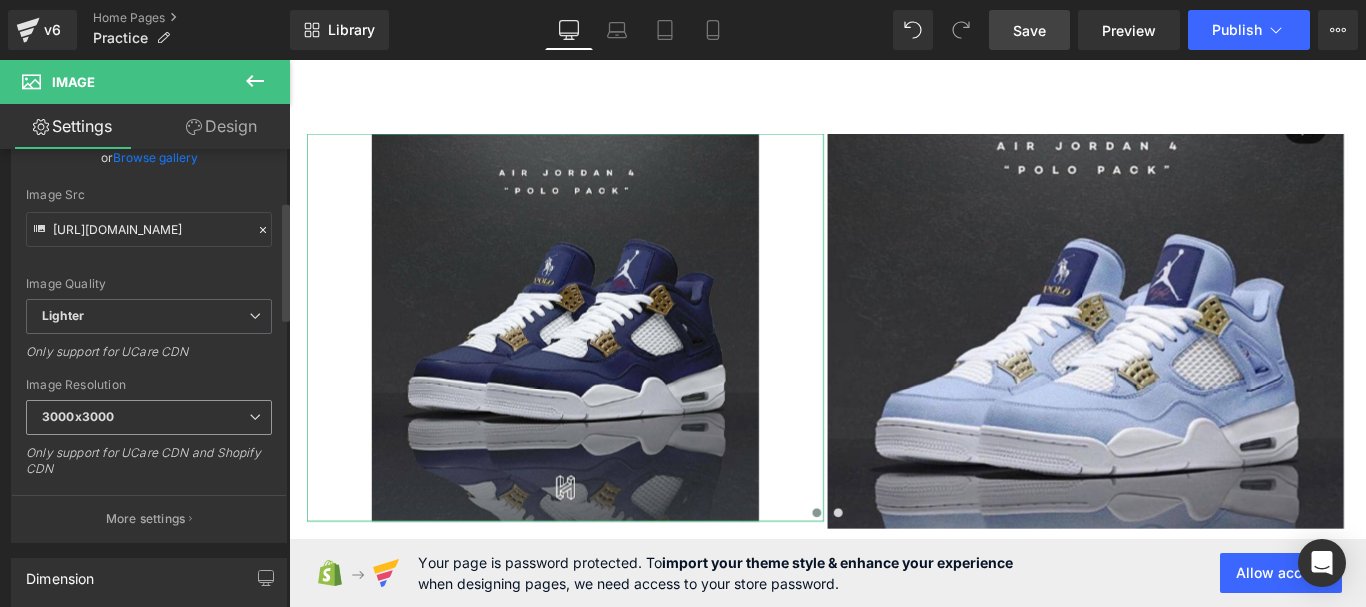 type on "75" 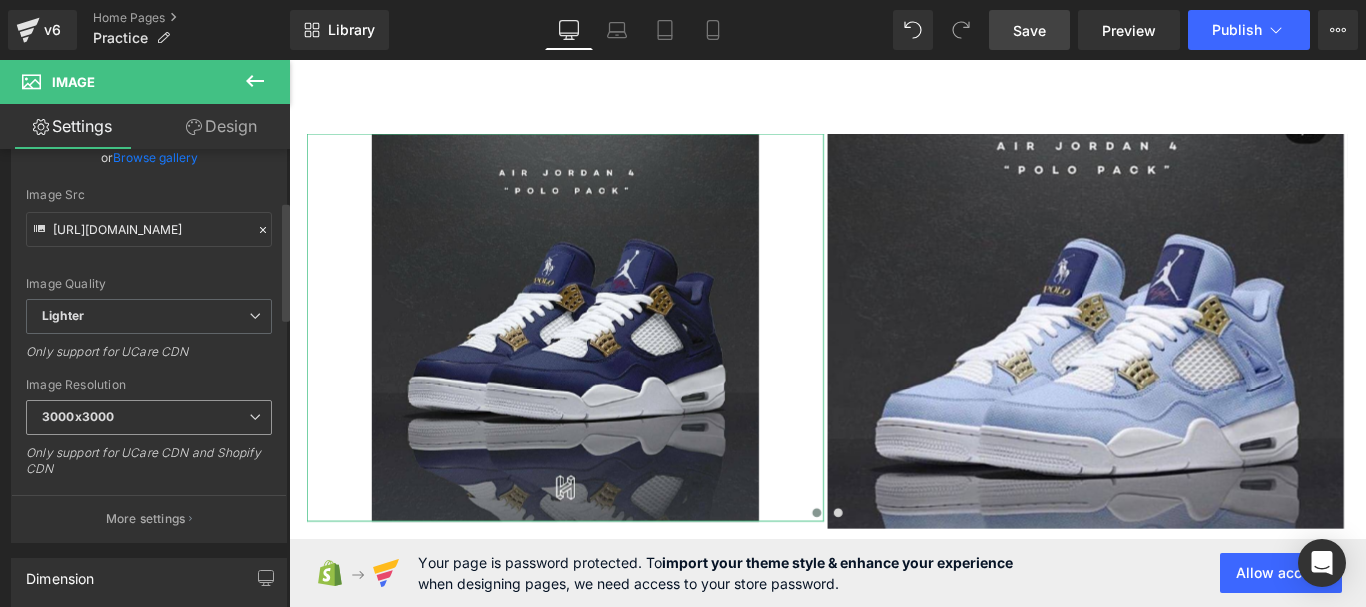 click on "3000x3000" at bounding box center [78, 416] 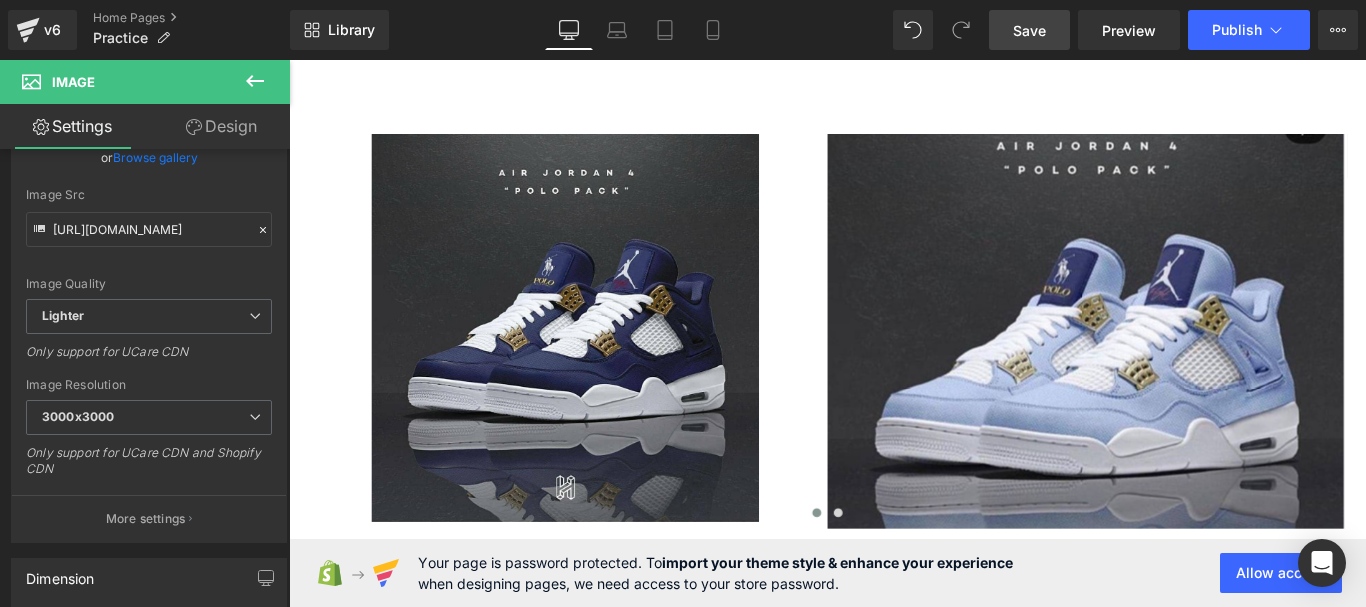 click on "Skip to content
Welcome to our store
Shop
Buy SEG42 Travel Pack
News
Contact
Shop
Buy SEG42 Travel Pack
News
Contact
Search" at bounding box center [894, -1414] 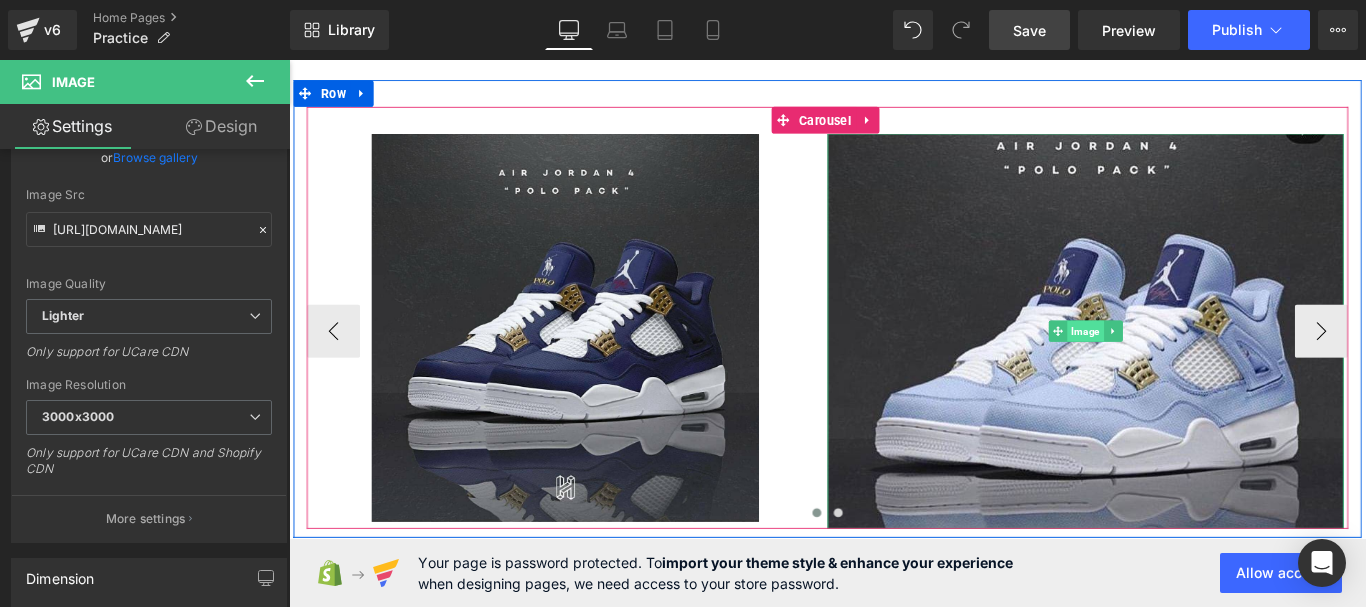 click on "Image" at bounding box center (1183, 365) 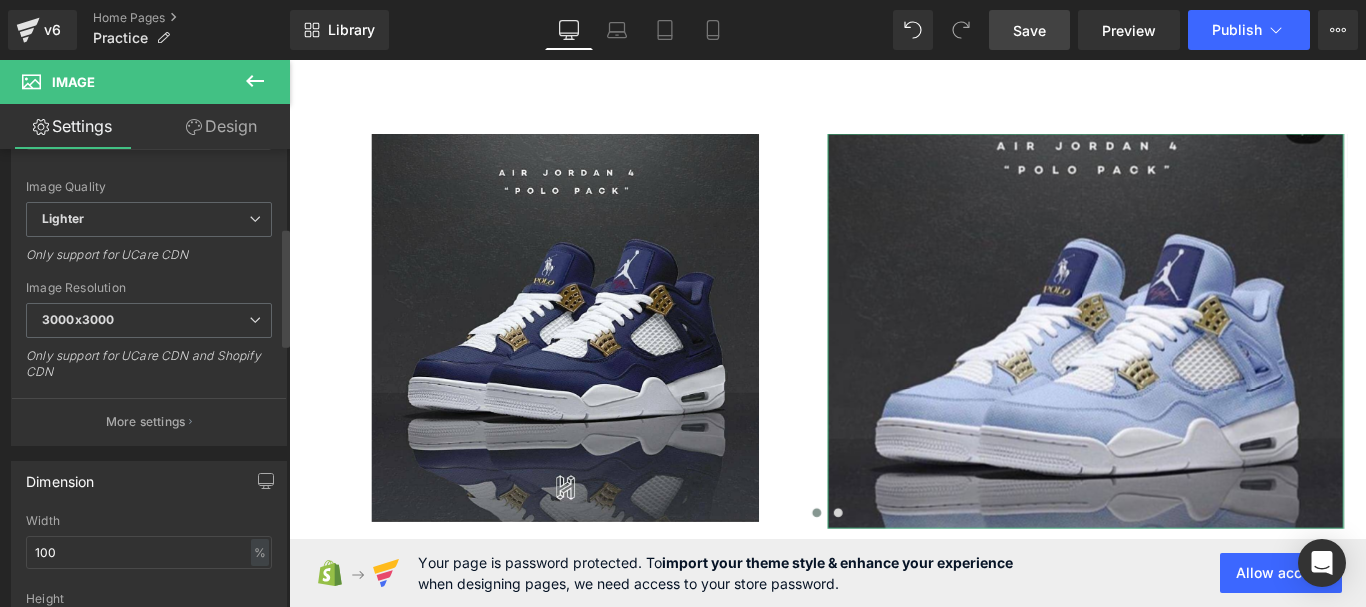 scroll, scrollTop: 300, scrollLeft: 0, axis: vertical 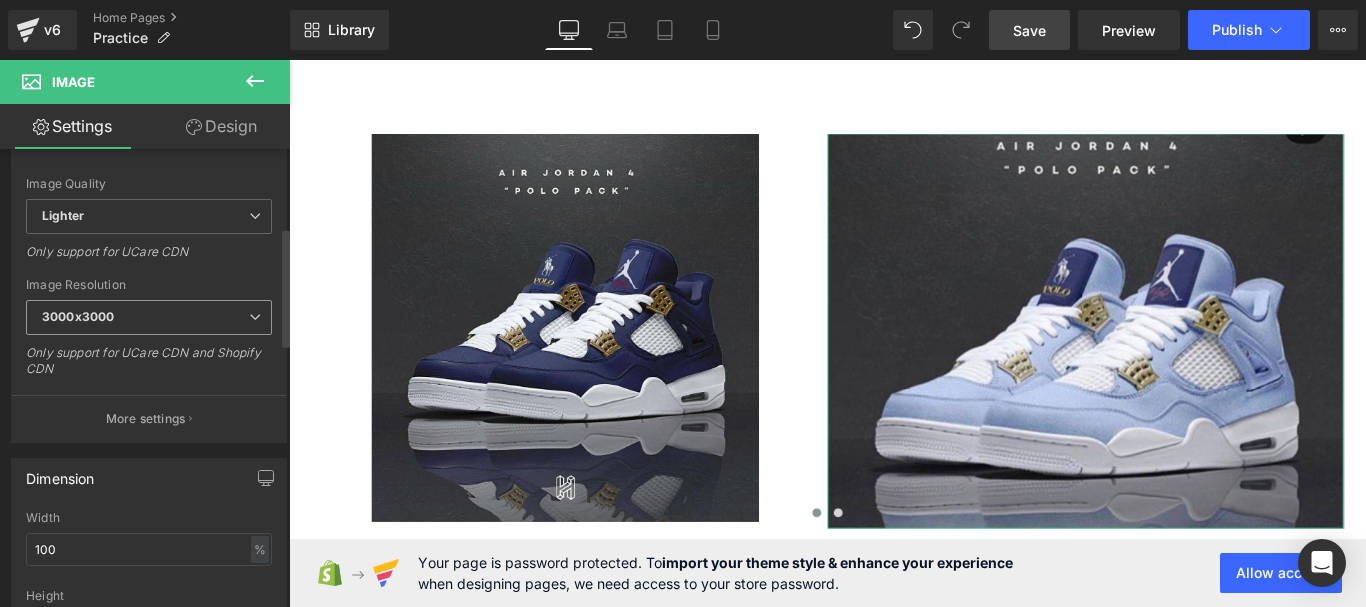 click on "3000x3000" at bounding box center [149, 317] 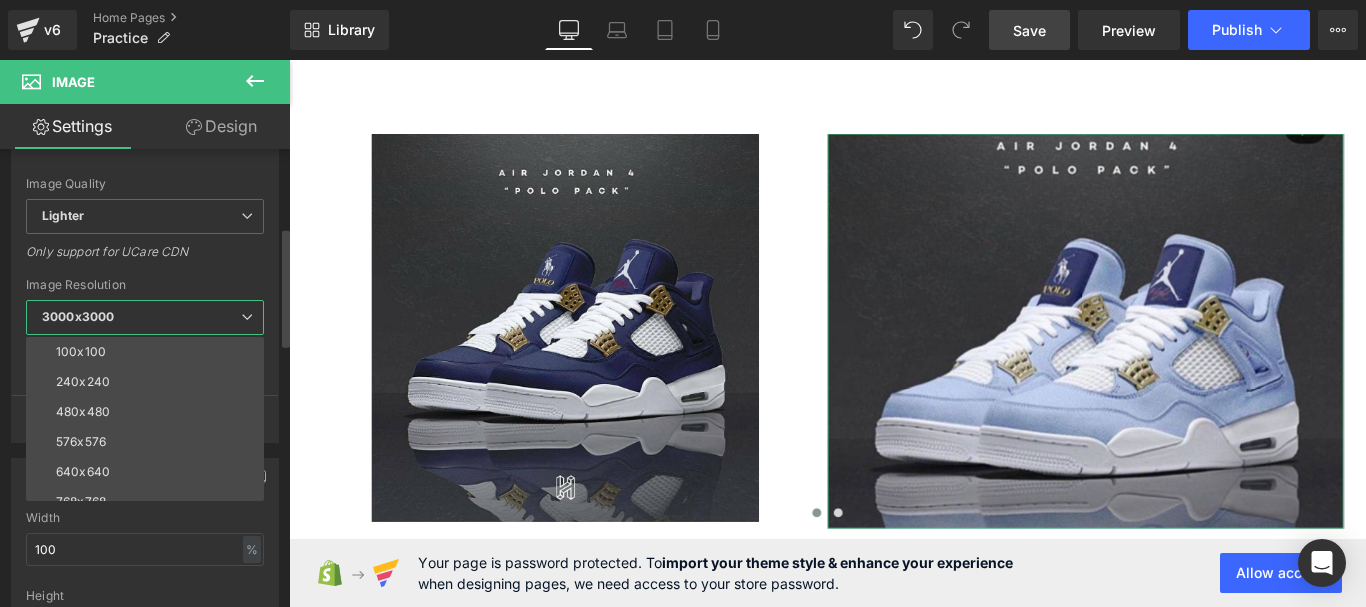 click on "Image Resolution" at bounding box center (145, 285) 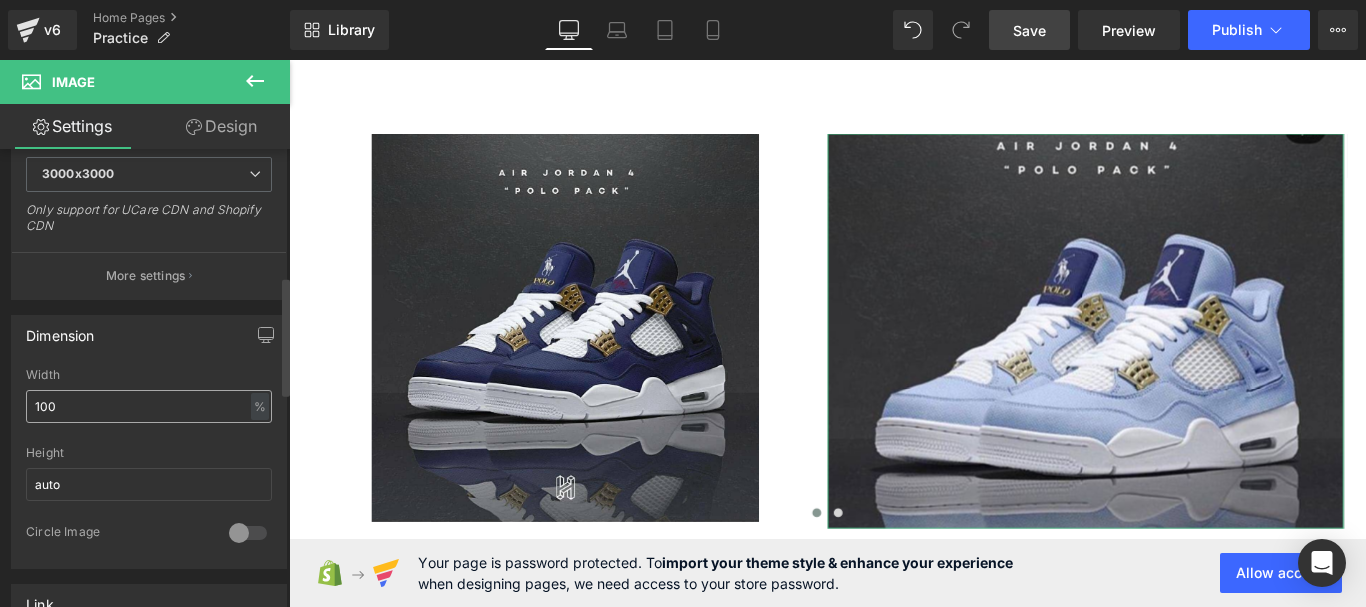 scroll, scrollTop: 500, scrollLeft: 0, axis: vertical 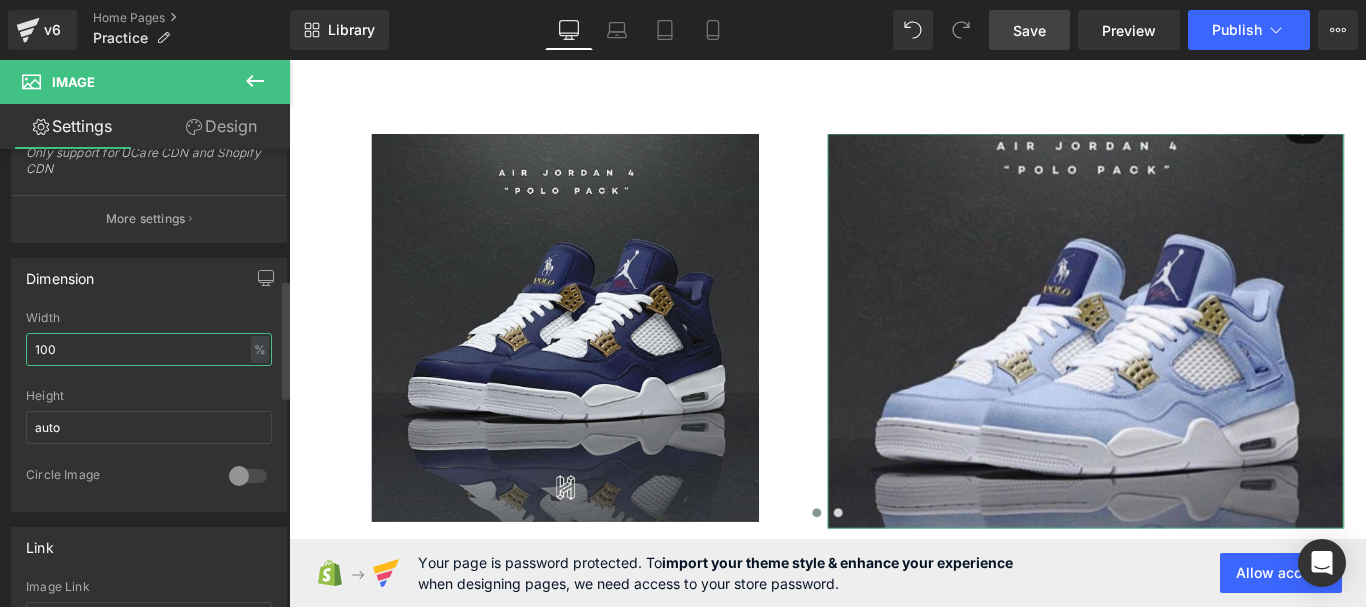 click on "100" at bounding box center (149, 349) 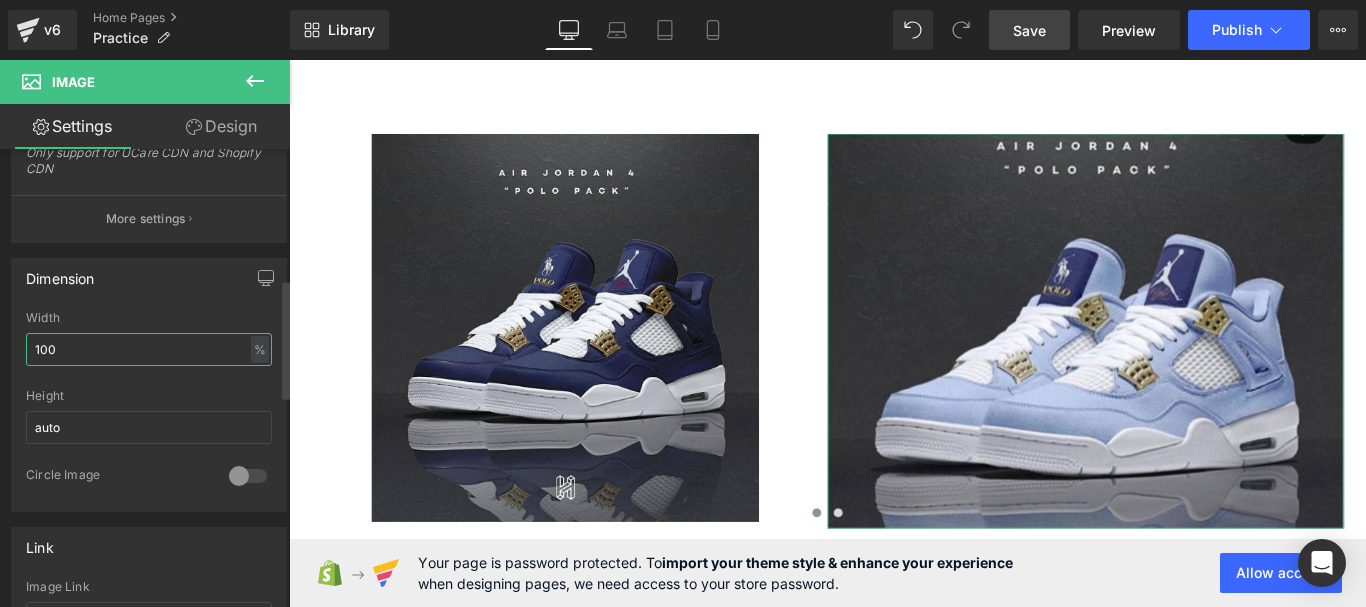 click on "100" at bounding box center (149, 349) 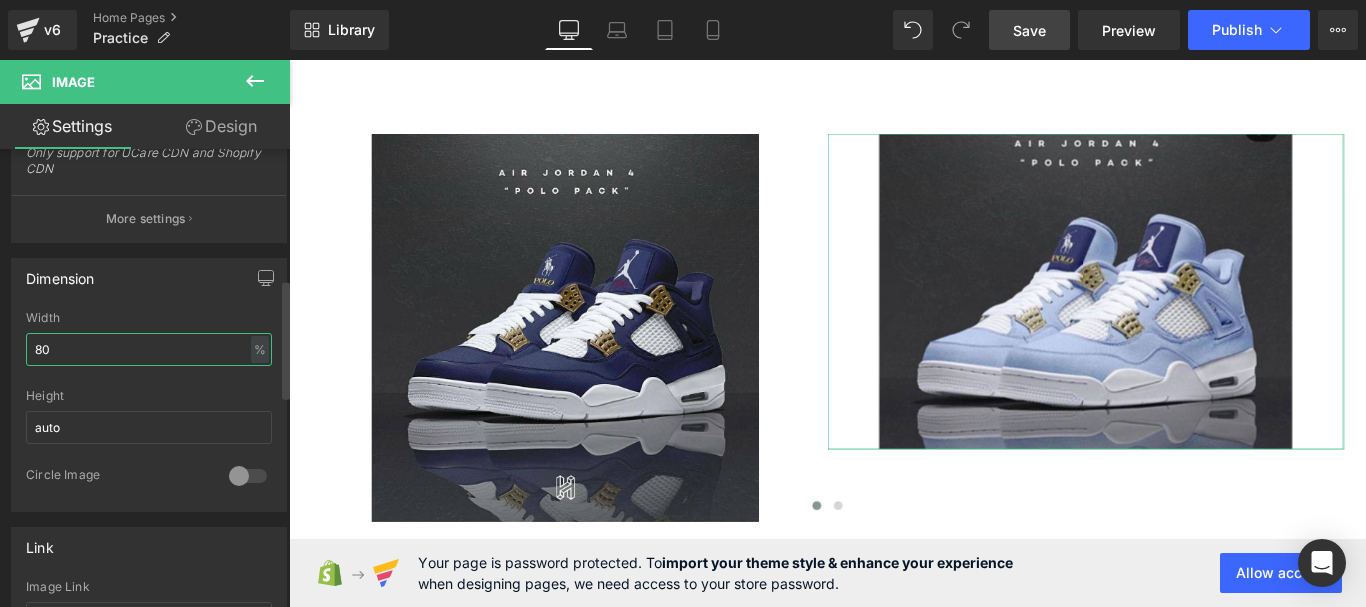 type on "8" 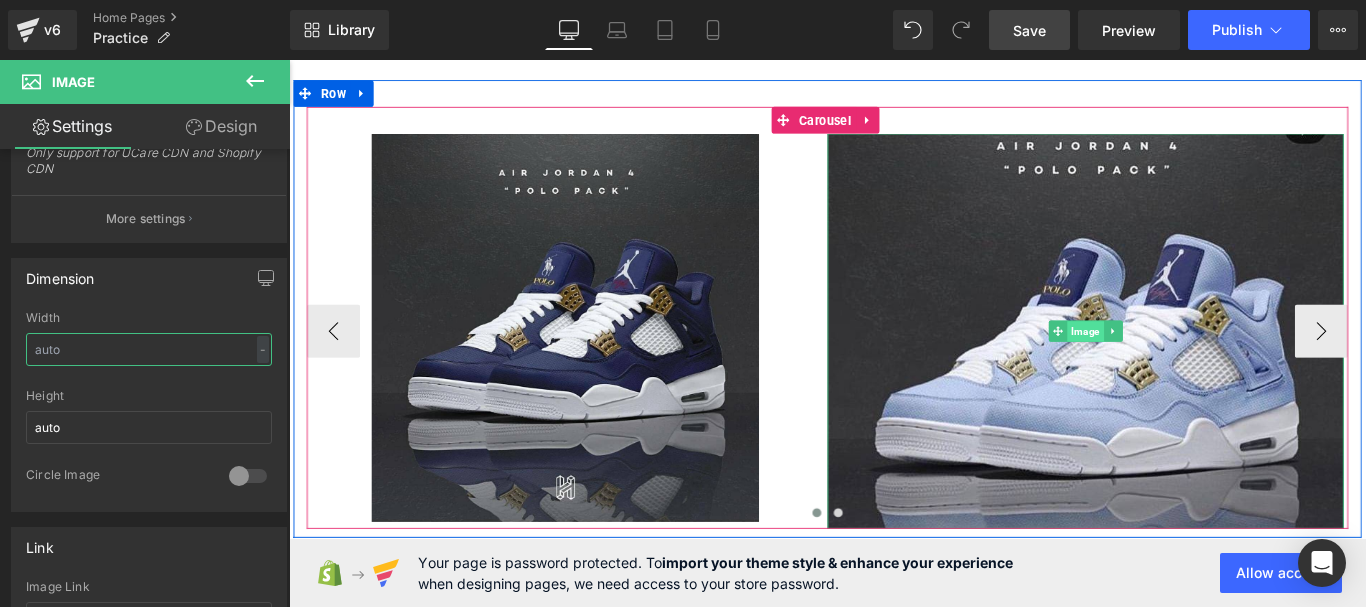 click on "Image" at bounding box center (1183, 366) 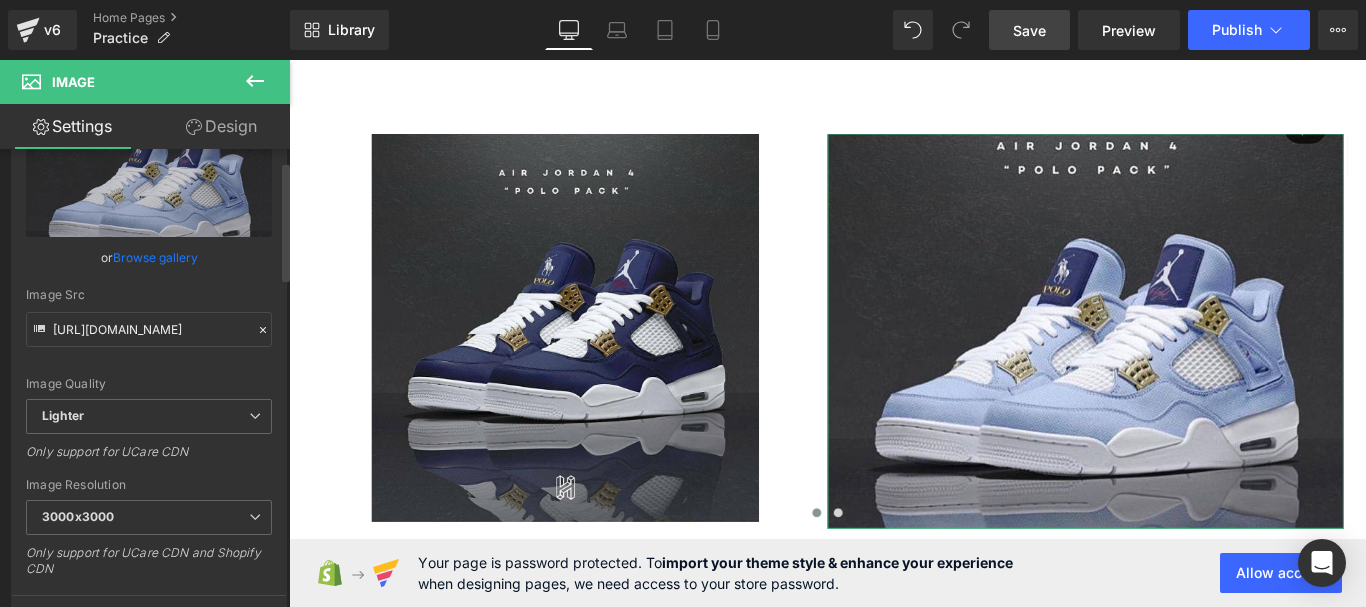 scroll, scrollTop: 0, scrollLeft: 0, axis: both 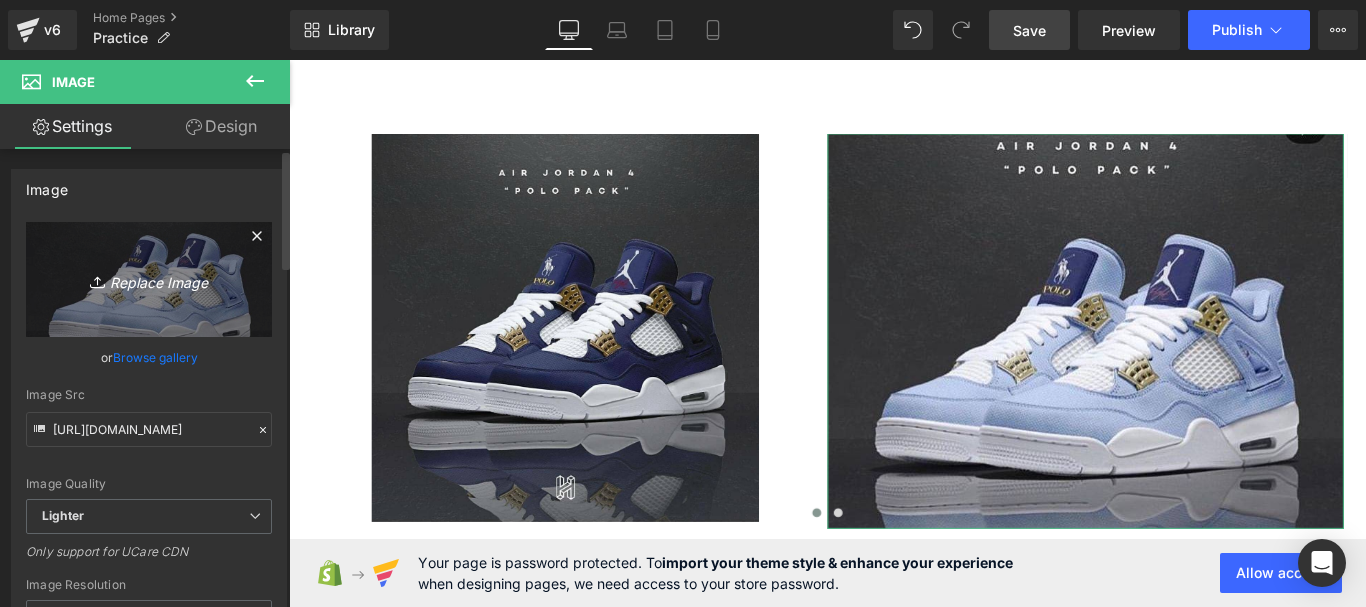 type 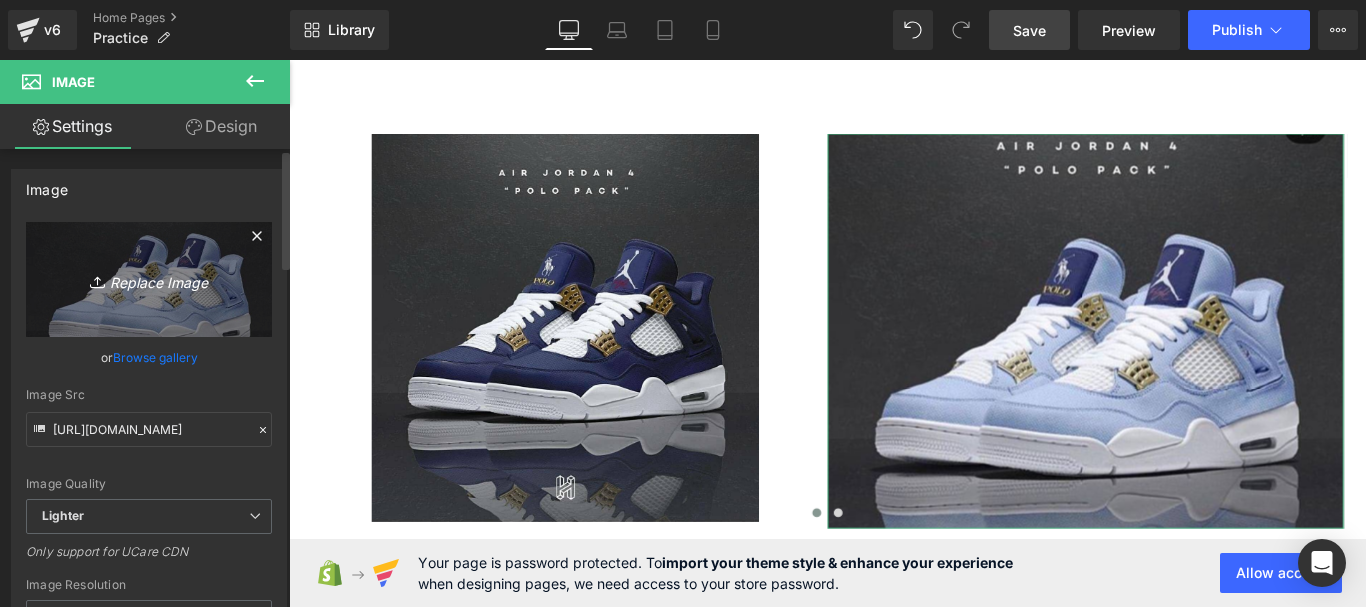 type on "C:\fakepath\jr3.jpg" 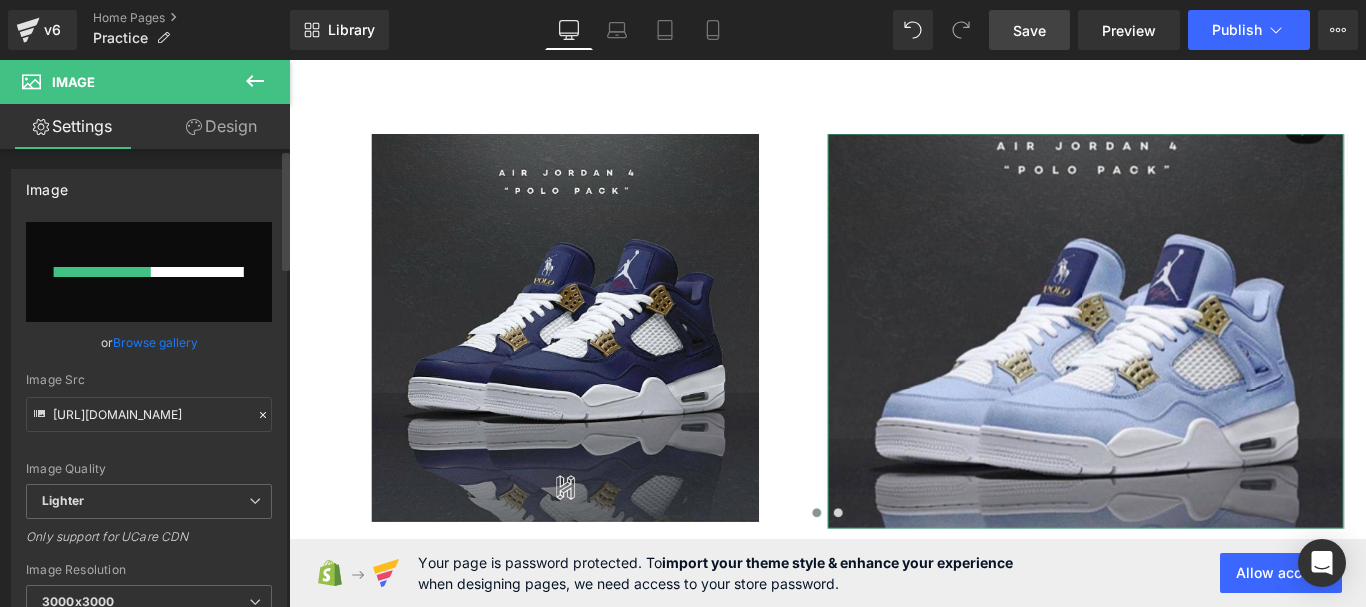 type 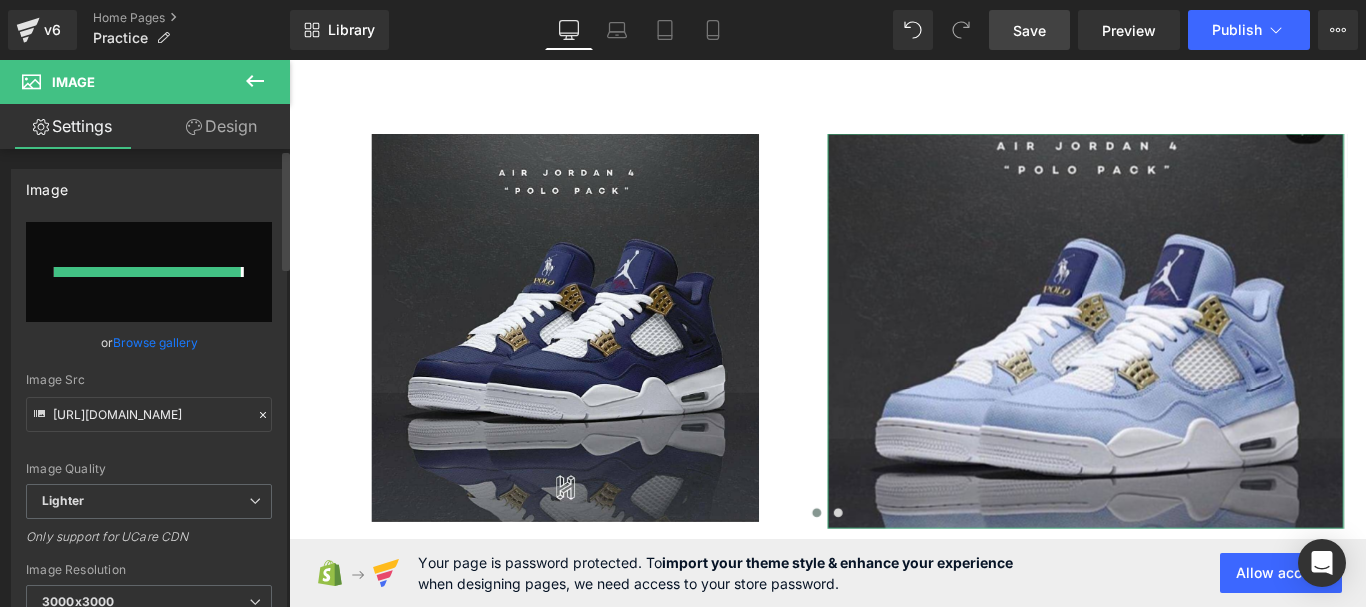 type on "[URL][DOMAIN_NAME]" 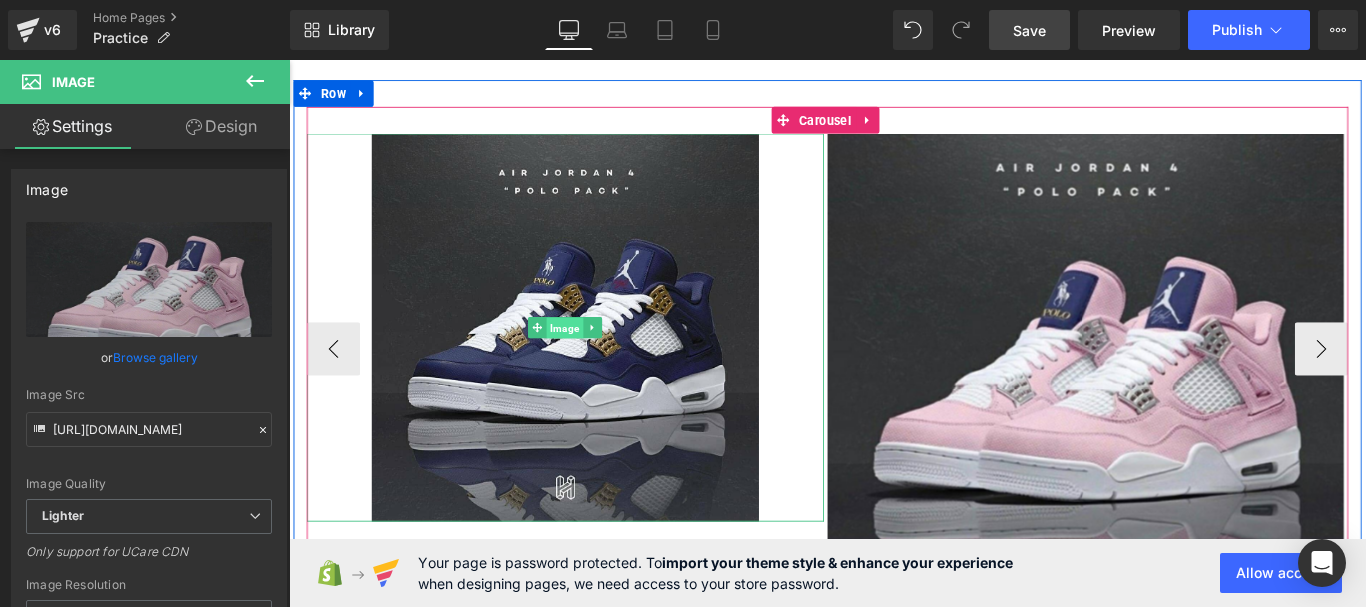 click on "Image" at bounding box center [599, 362] 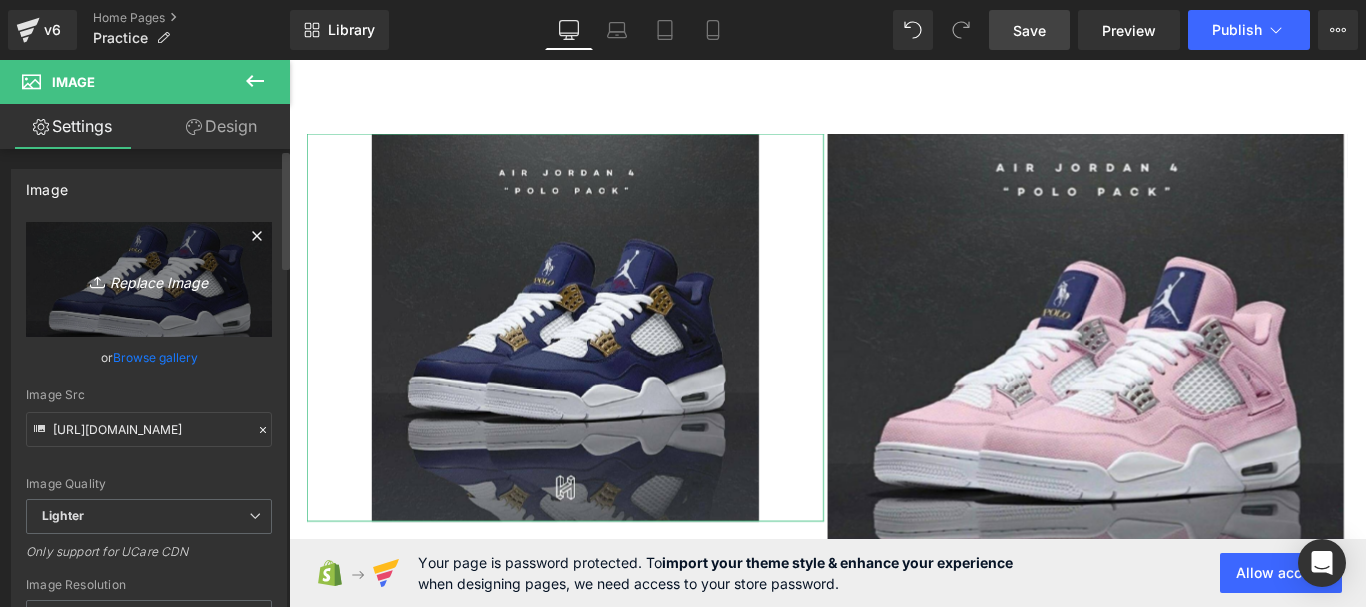 click on "Replace Image" at bounding box center (149, 279) 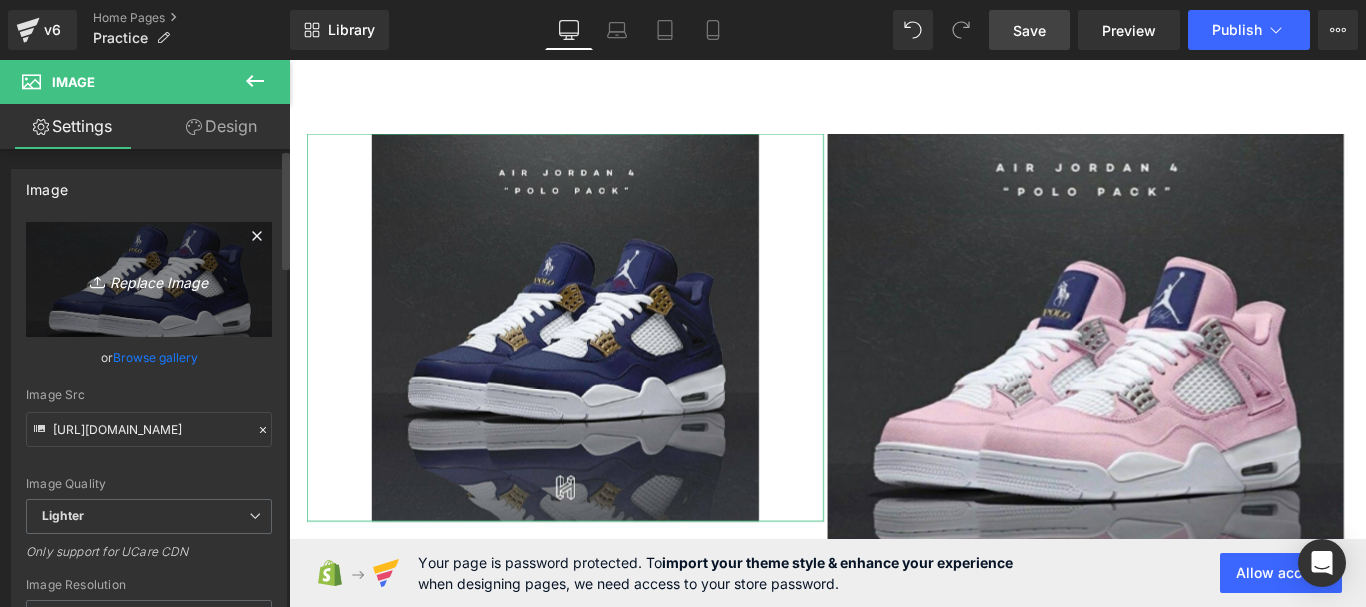 type on "C:\fakepath\jr2.jpg" 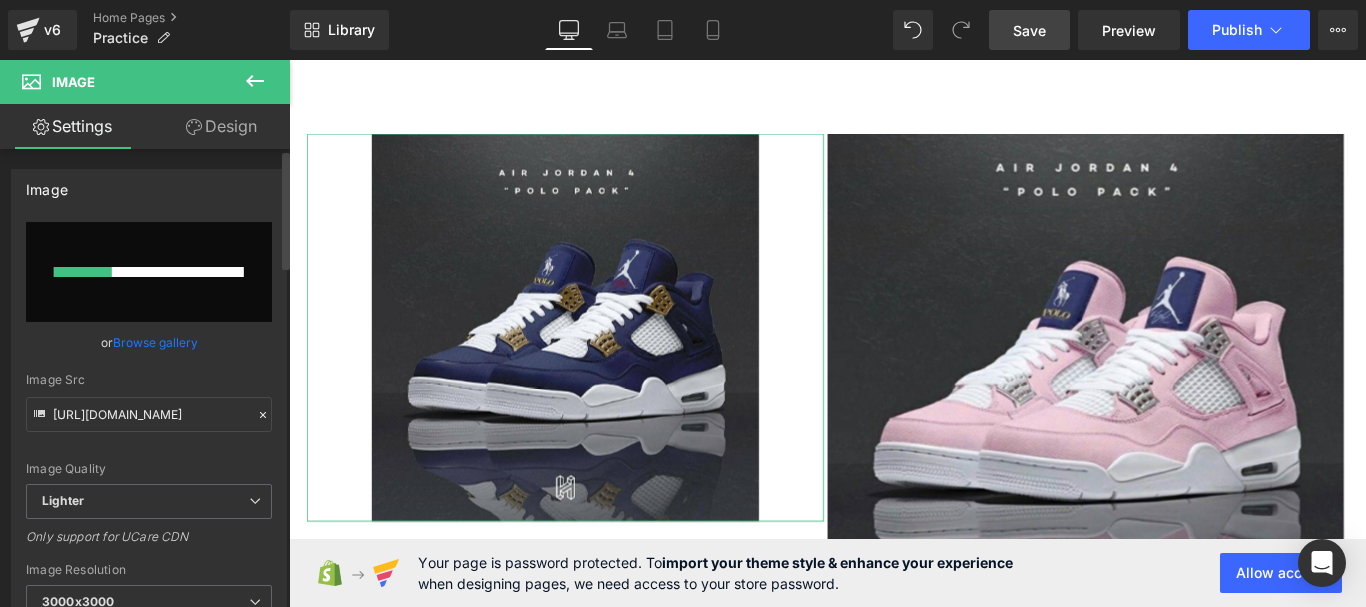type 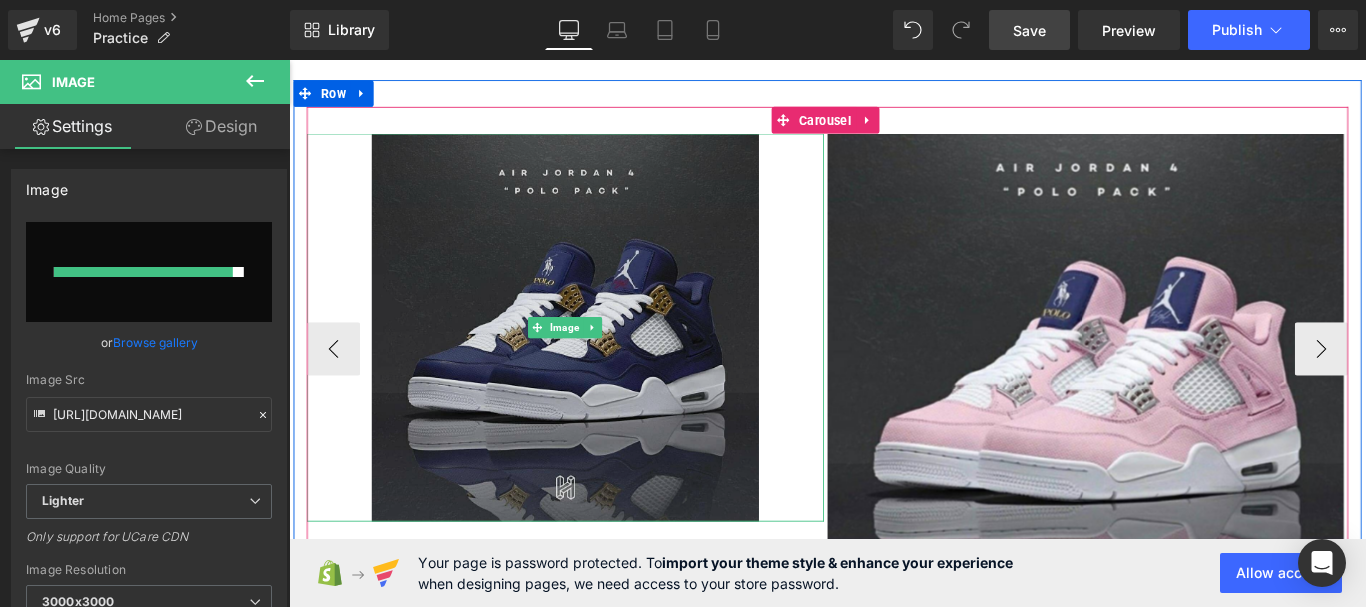 type on "[URL][DOMAIN_NAME]" 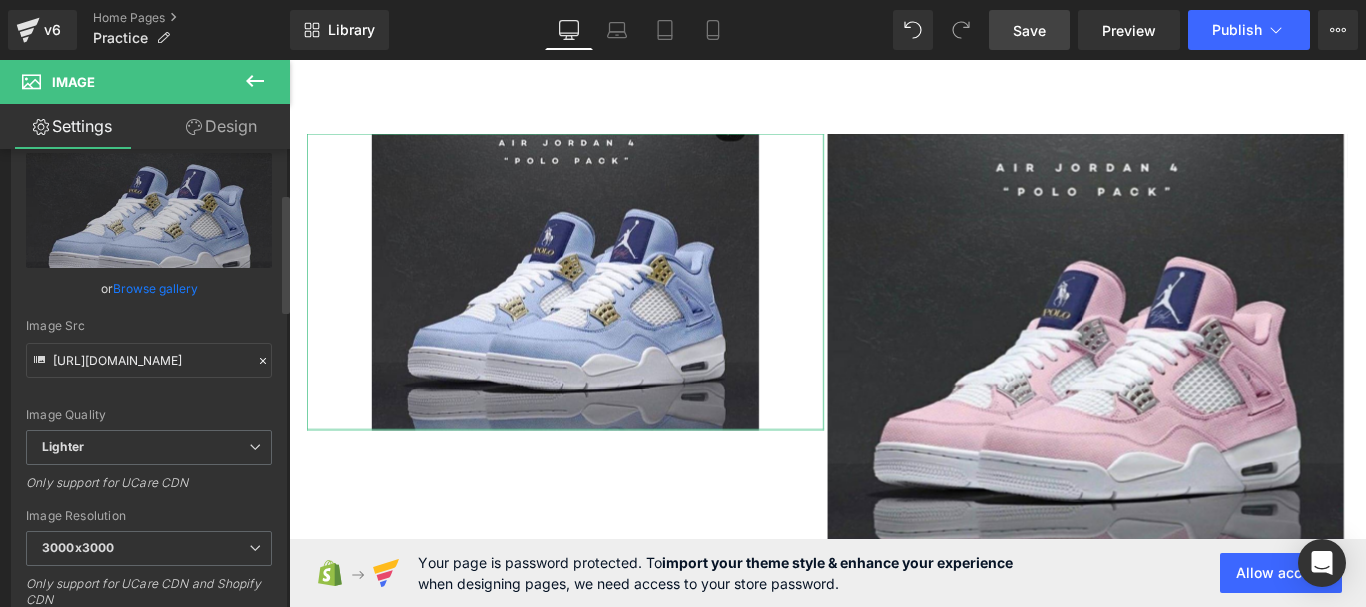 scroll, scrollTop: 400, scrollLeft: 0, axis: vertical 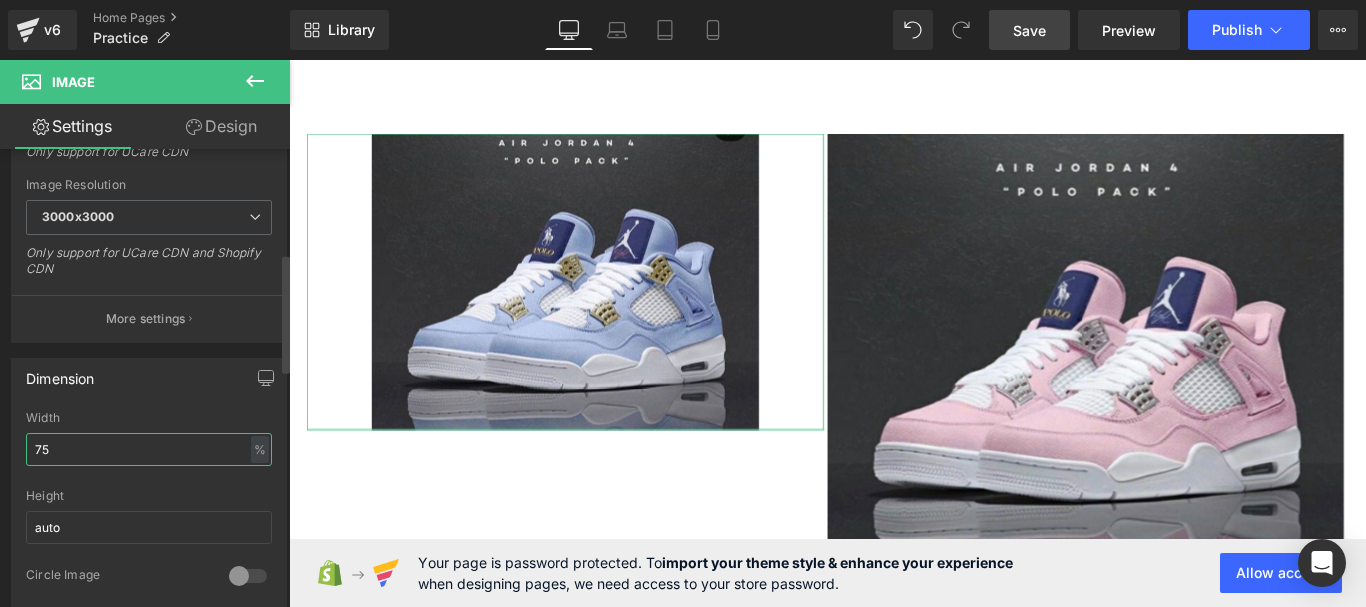 click on "75" at bounding box center [149, 449] 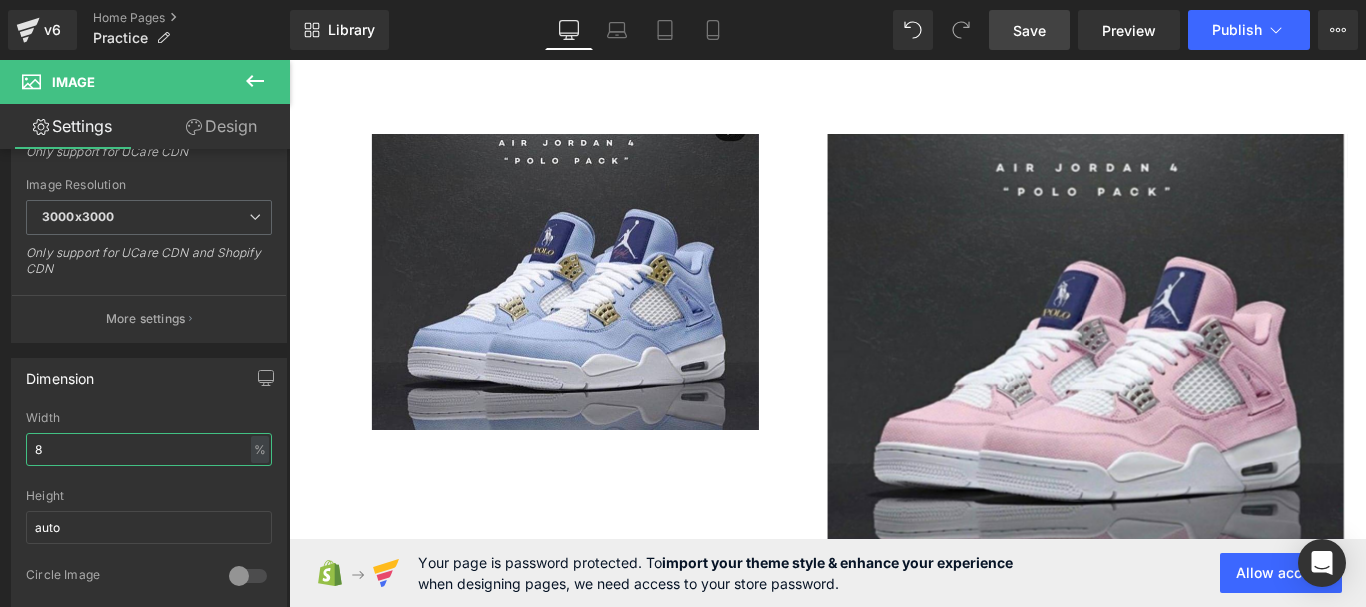 type on "80" 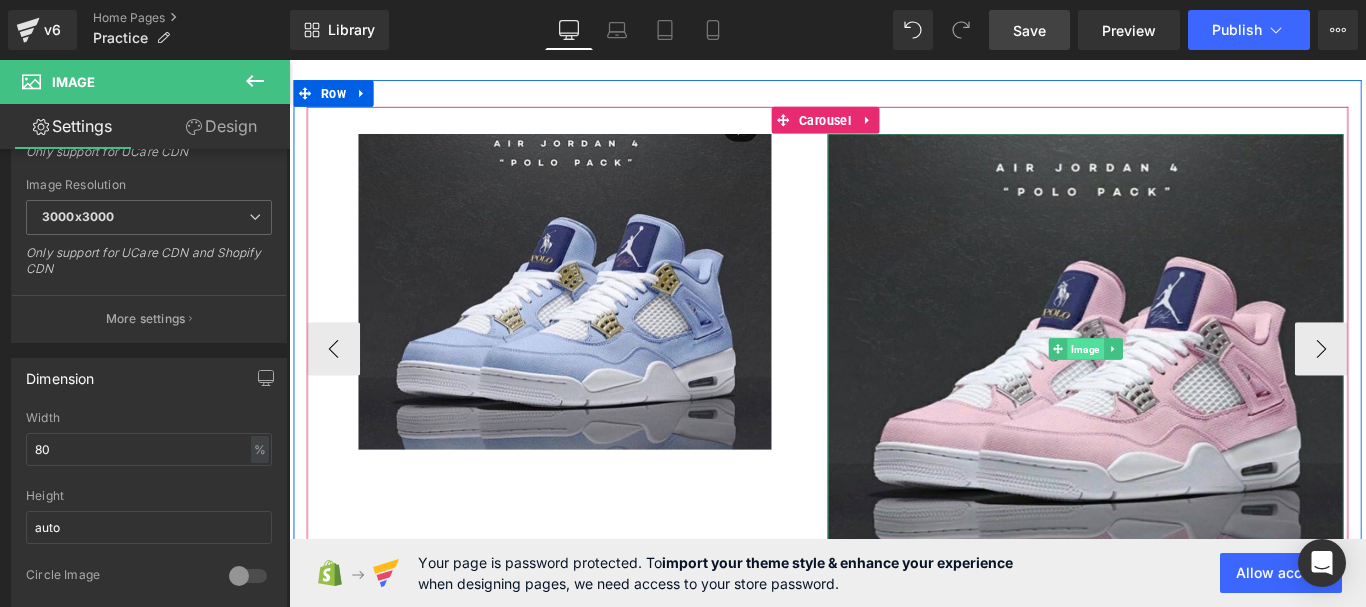 click on "Image" at bounding box center (1183, 385) 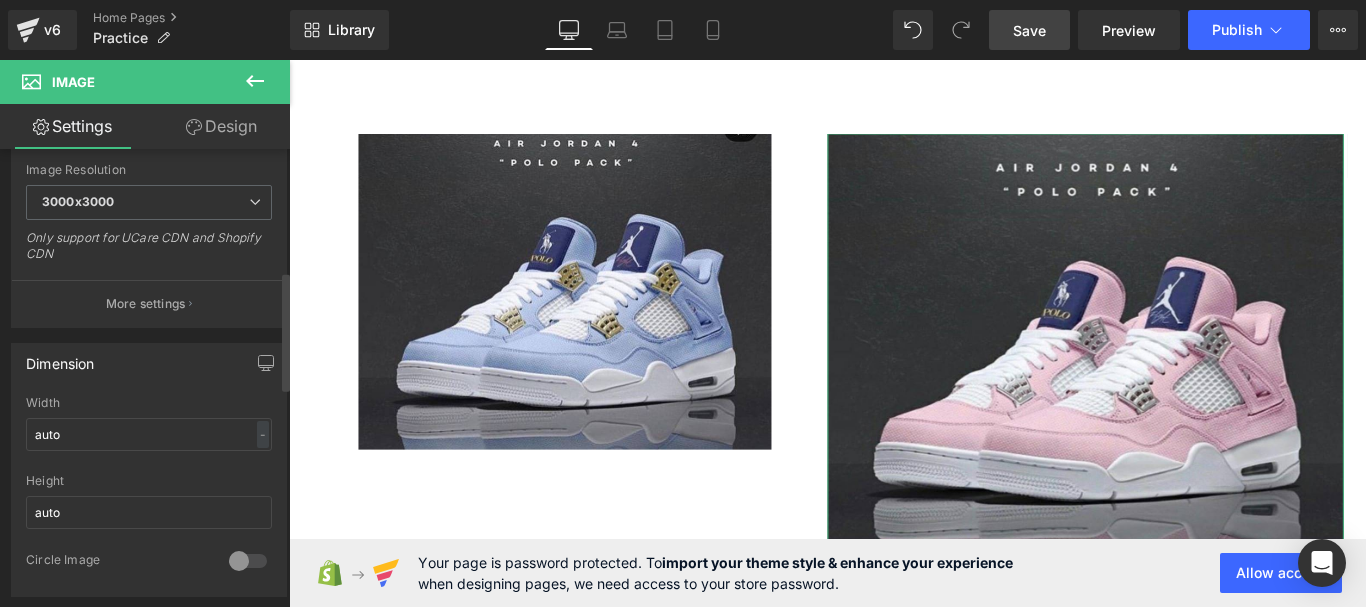 scroll, scrollTop: 500, scrollLeft: 0, axis: vertical 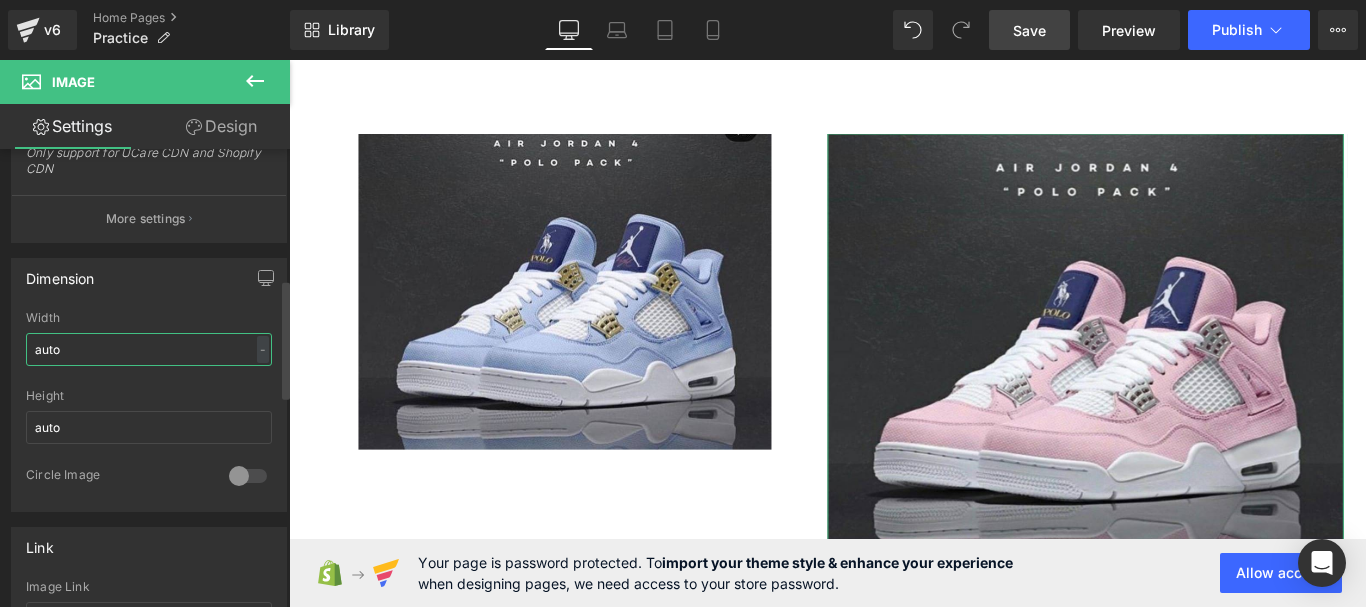 click on "auto" at bounding box center (149, 349) 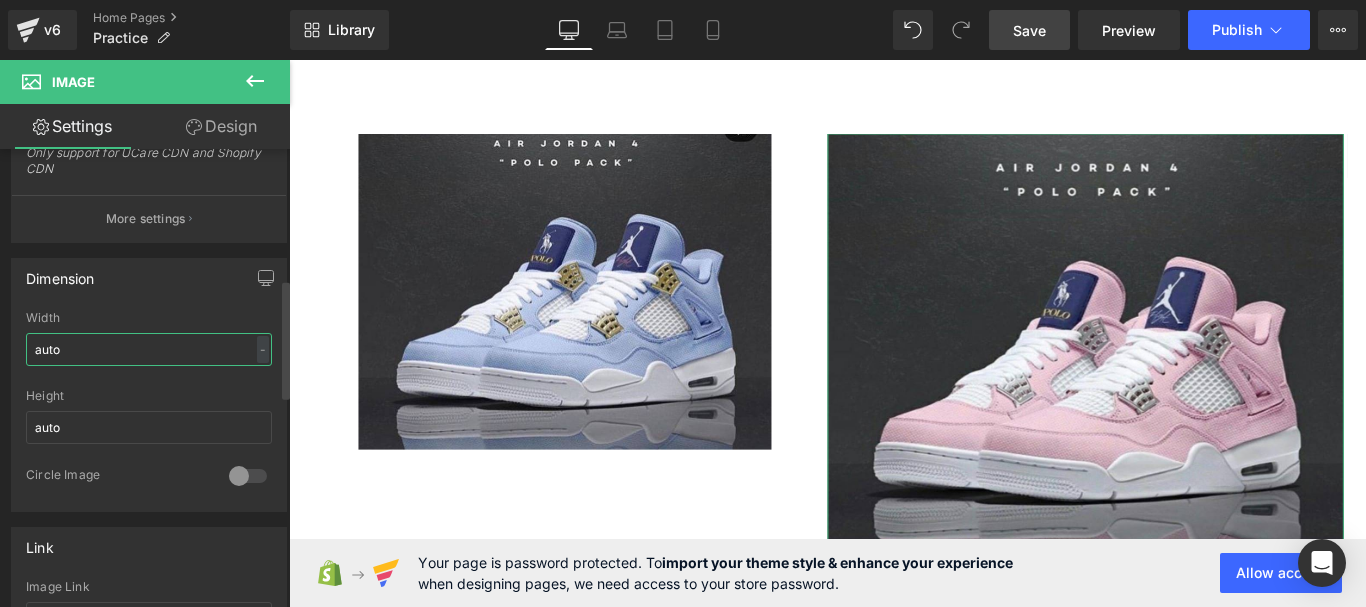 click on "auto" at bounding box center (149, 349) 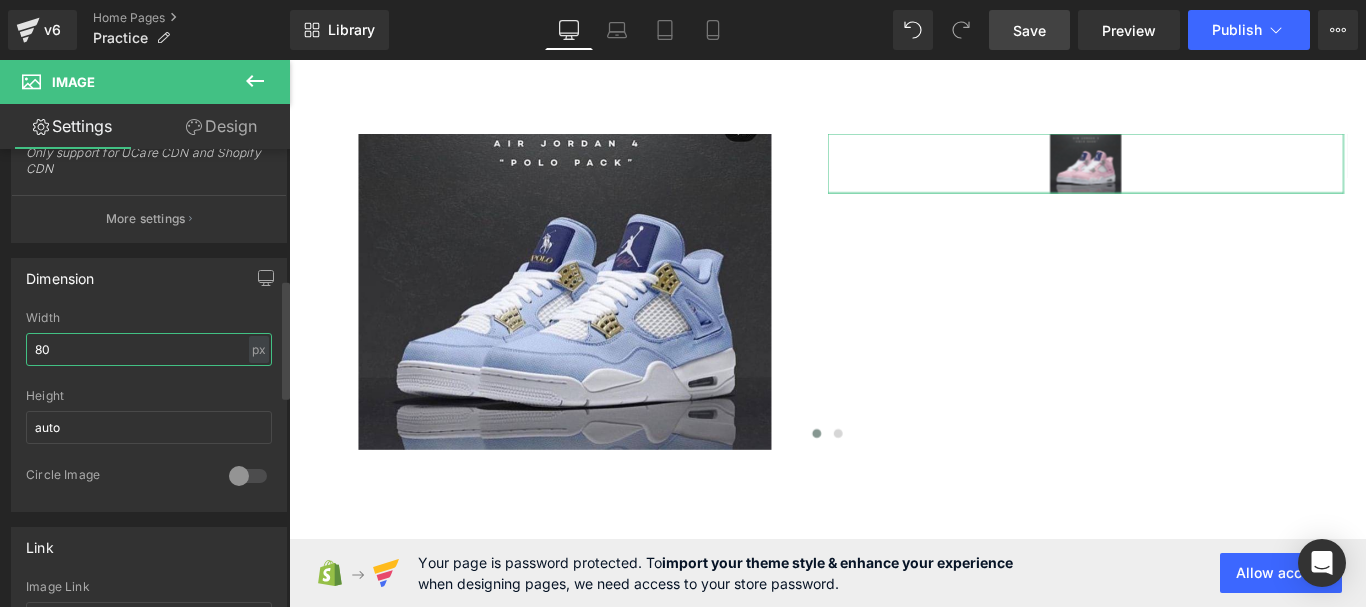 type on "8" 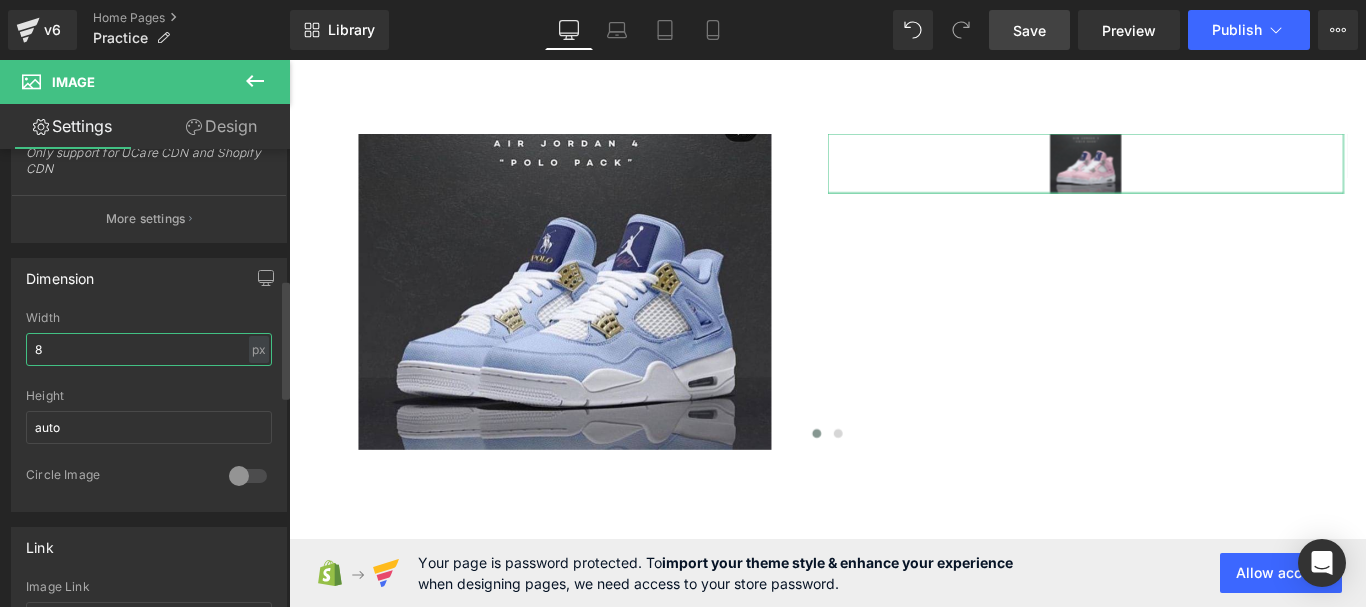 type 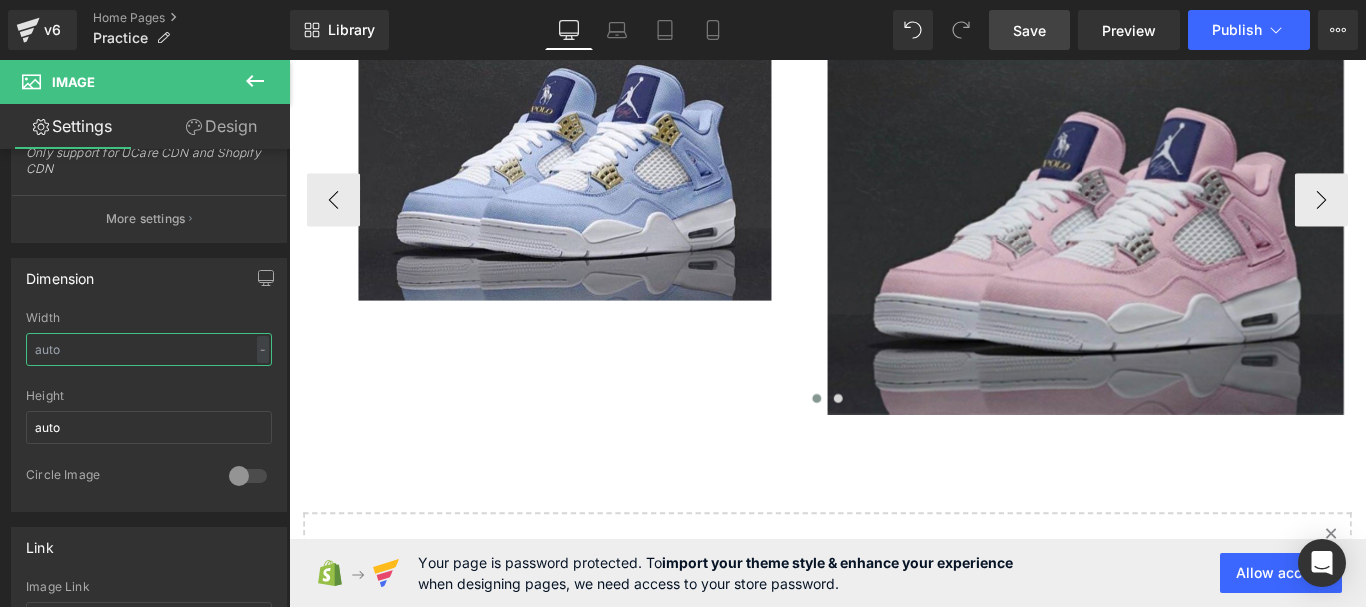 scroll, scrollTop: 4379, scrollLeft: 0, axis: vertical 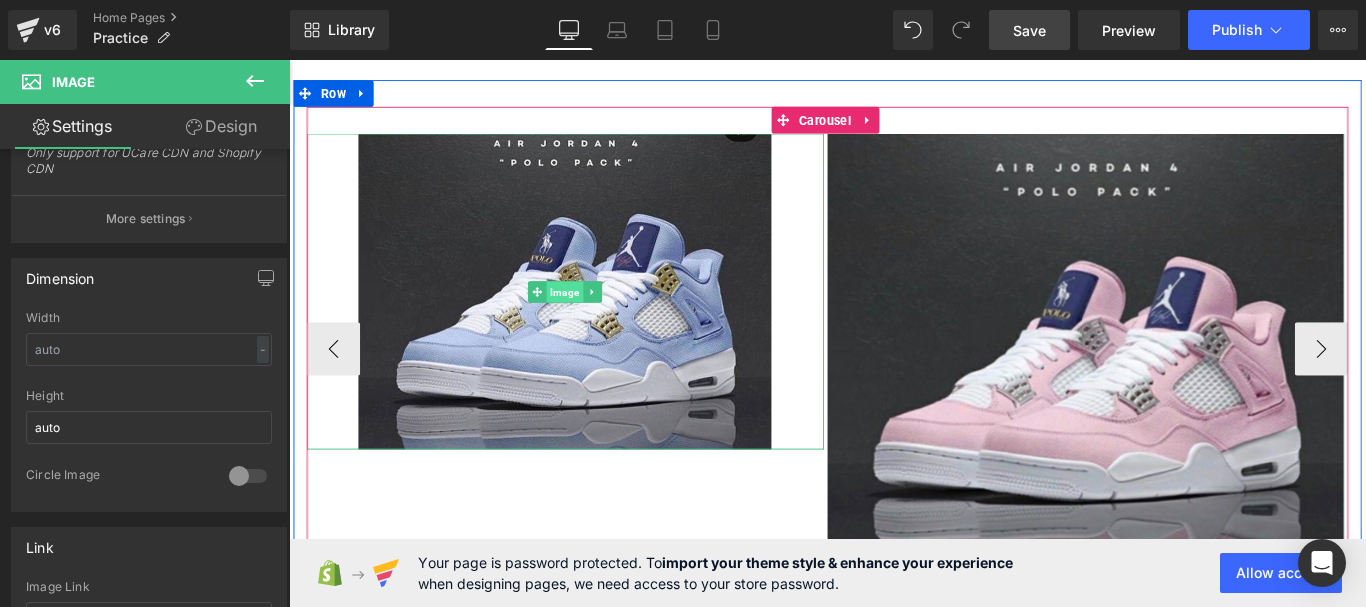 click on "Image" at bounding box center [599, 321] 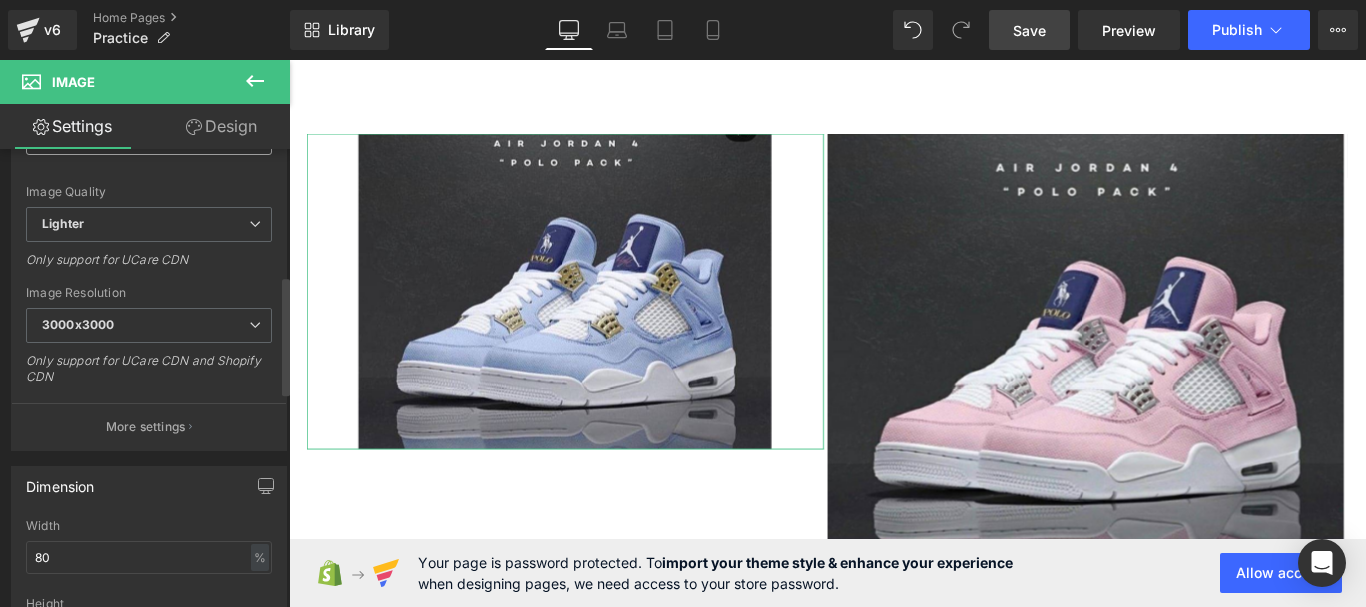 scroll, scrollTop: 500, scrollLeft: 0, axis: vertical 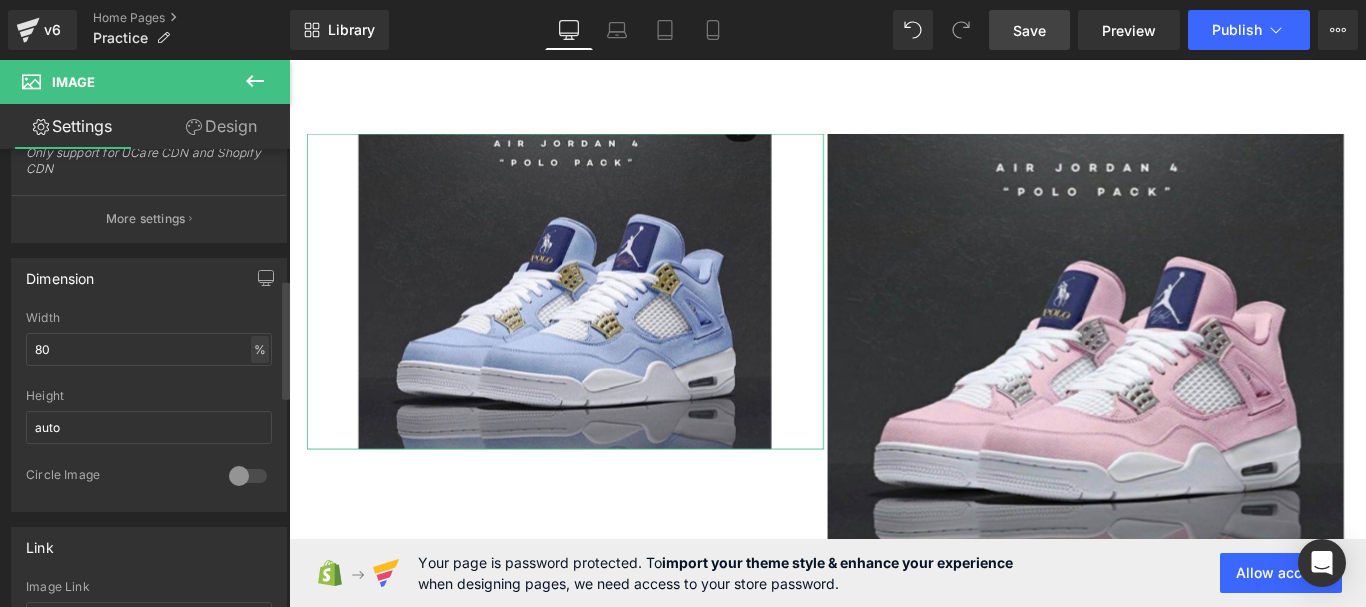 click on "%" at bounding box center [260, 349] 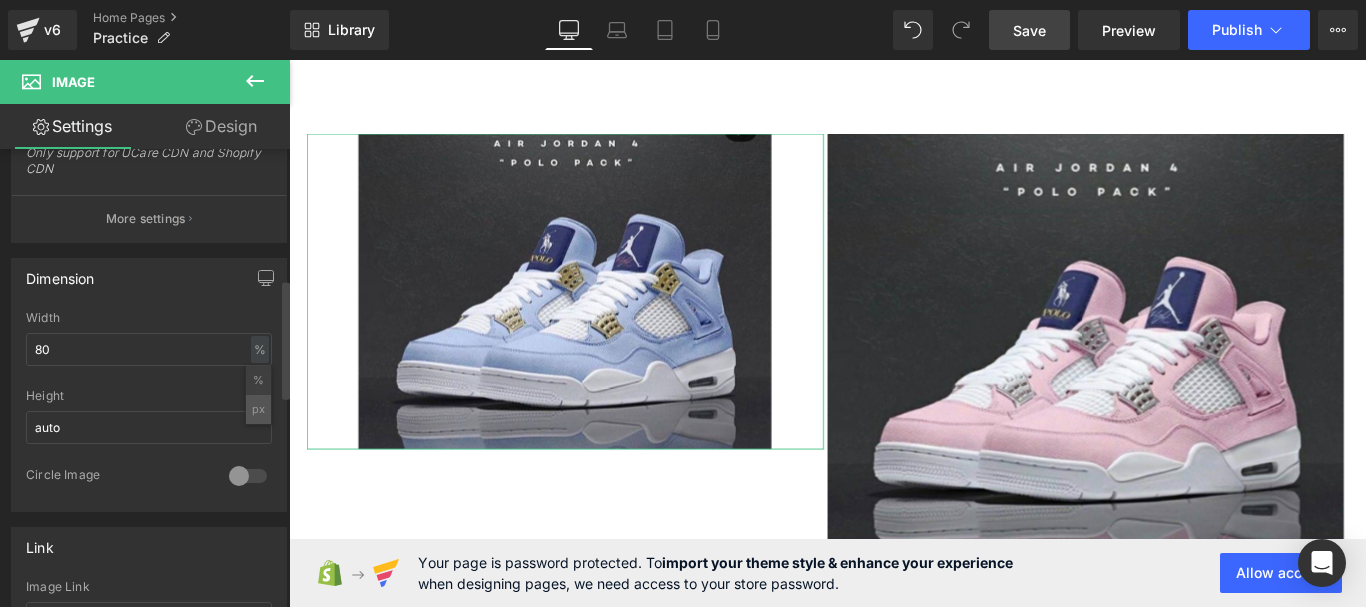 click on "px" at bounding box center [258, 409] 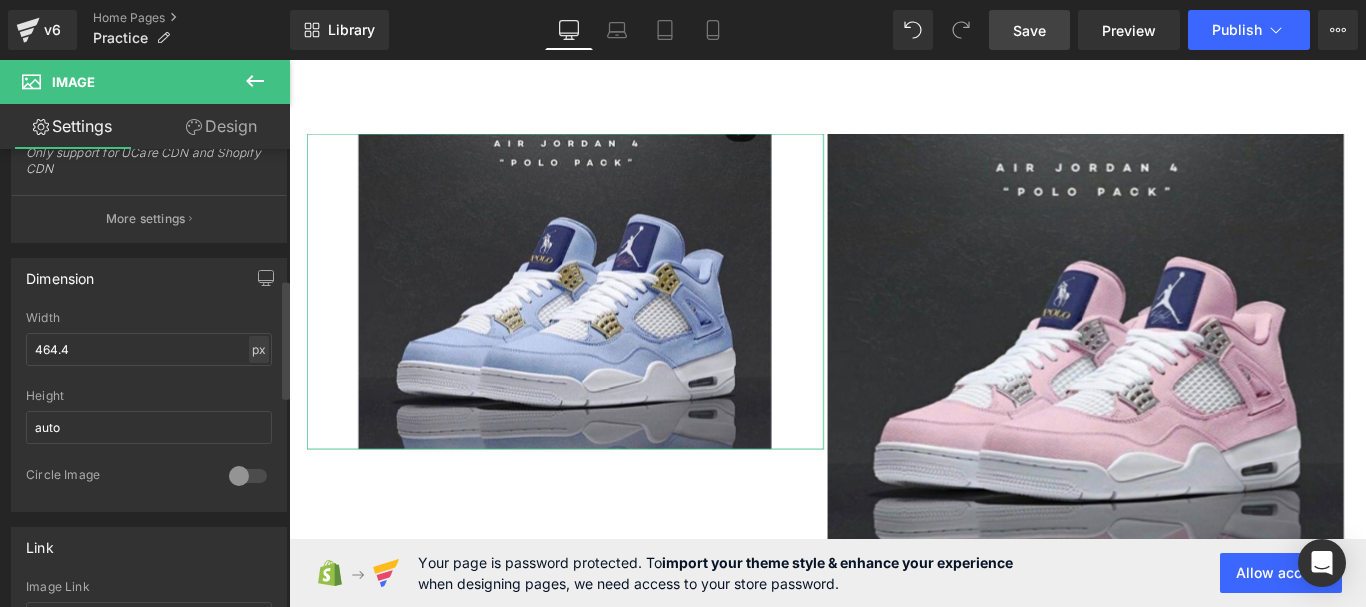 click on "px" at bounding box center [259, 349] 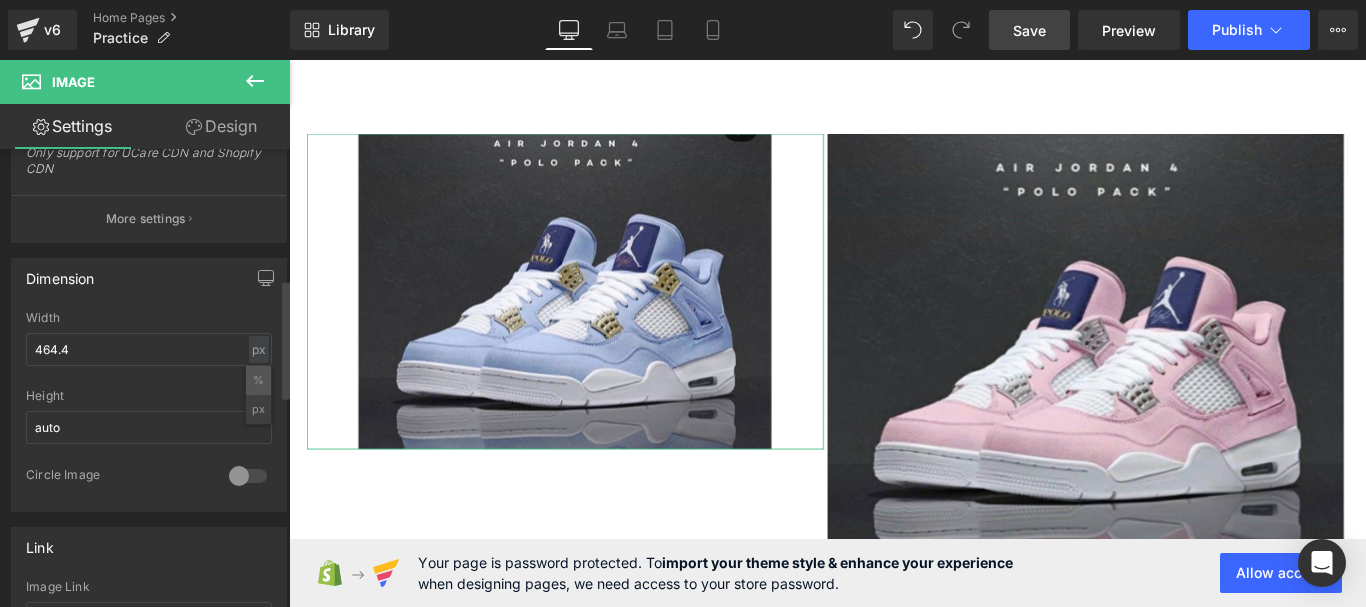 click on "%" at bounding box center [258, 380] 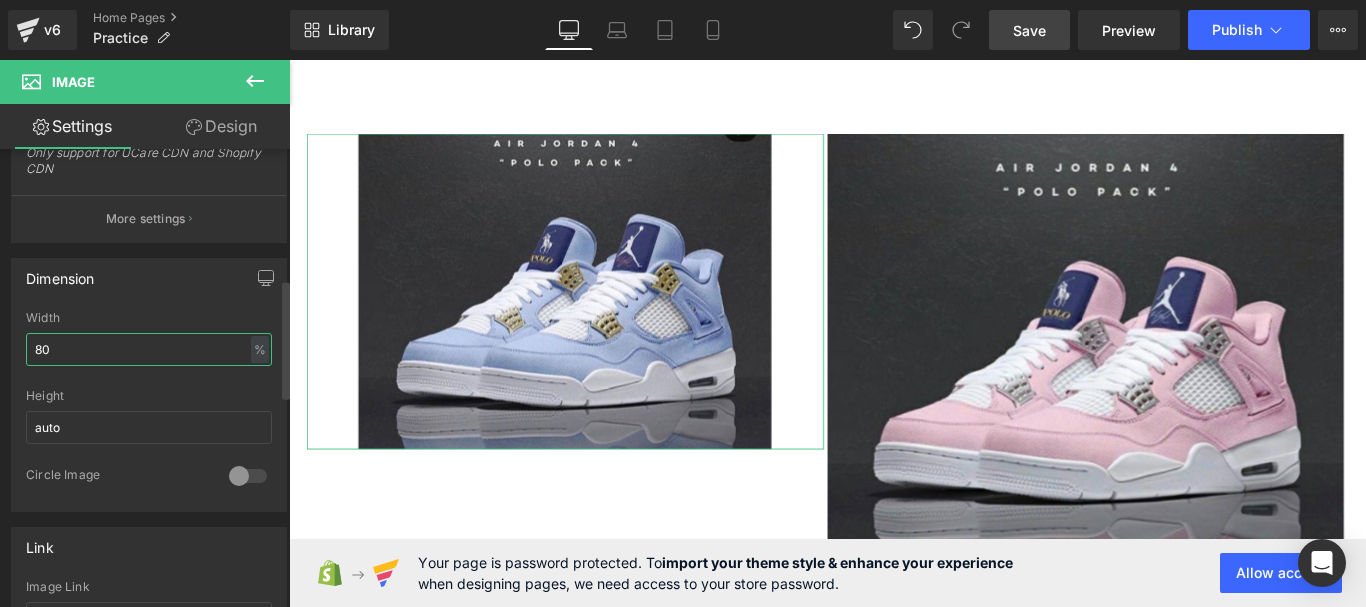 click on "80" at bounding box center [149, 349] 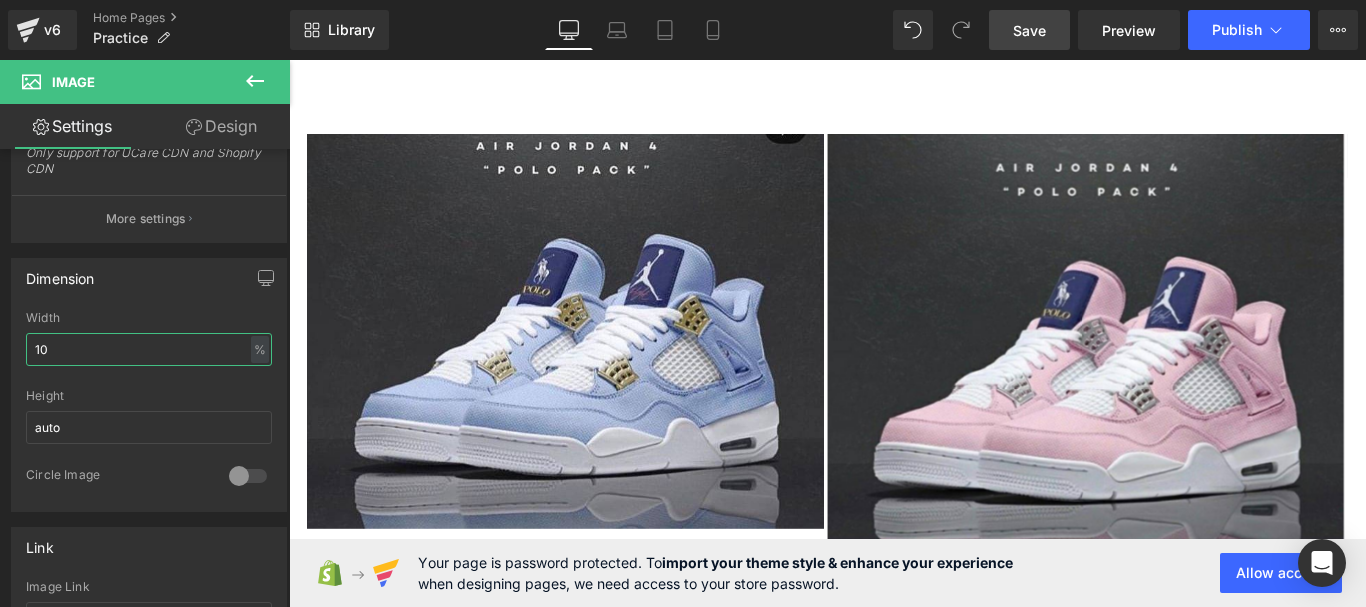 type on "1" 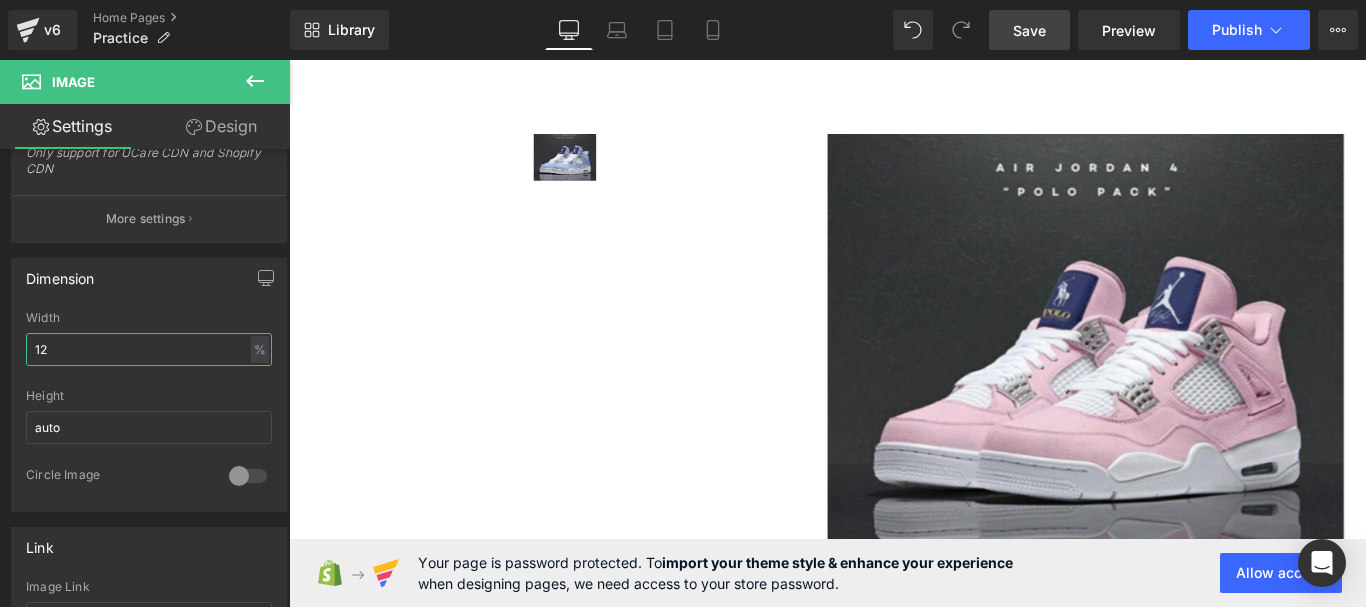 type on "120" 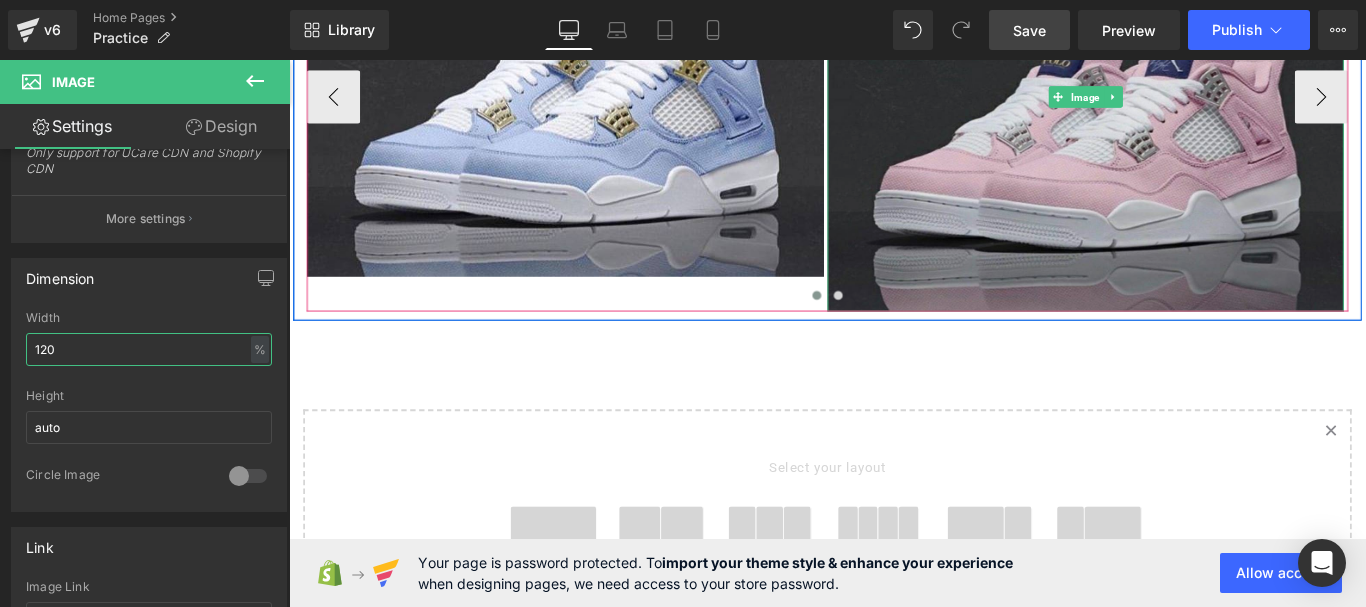 scroll, scrollTop: 4679, scrollLeft: 0, axis: vertical 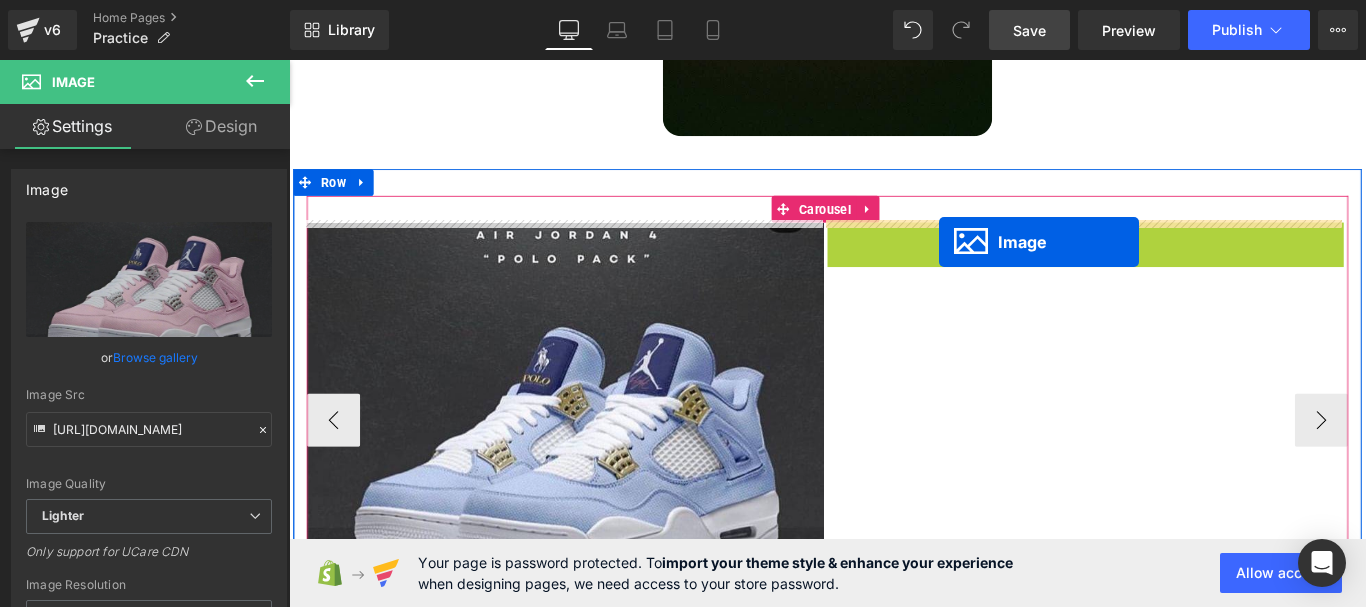 drag, startPoint x: 1182, startPoint y: 276, endPoint x: 1019, endPoint y: 264, distance: 163.44112 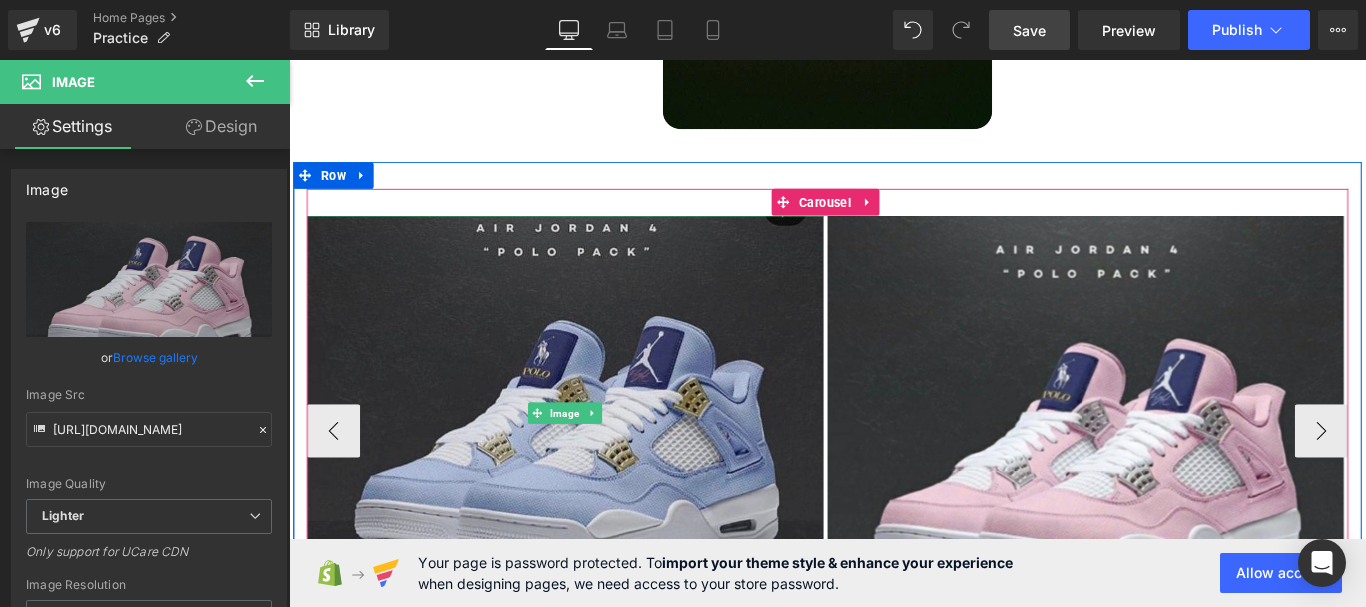 scroll, scrollTop: 4179, scrollLeft: 0, axis: vertical 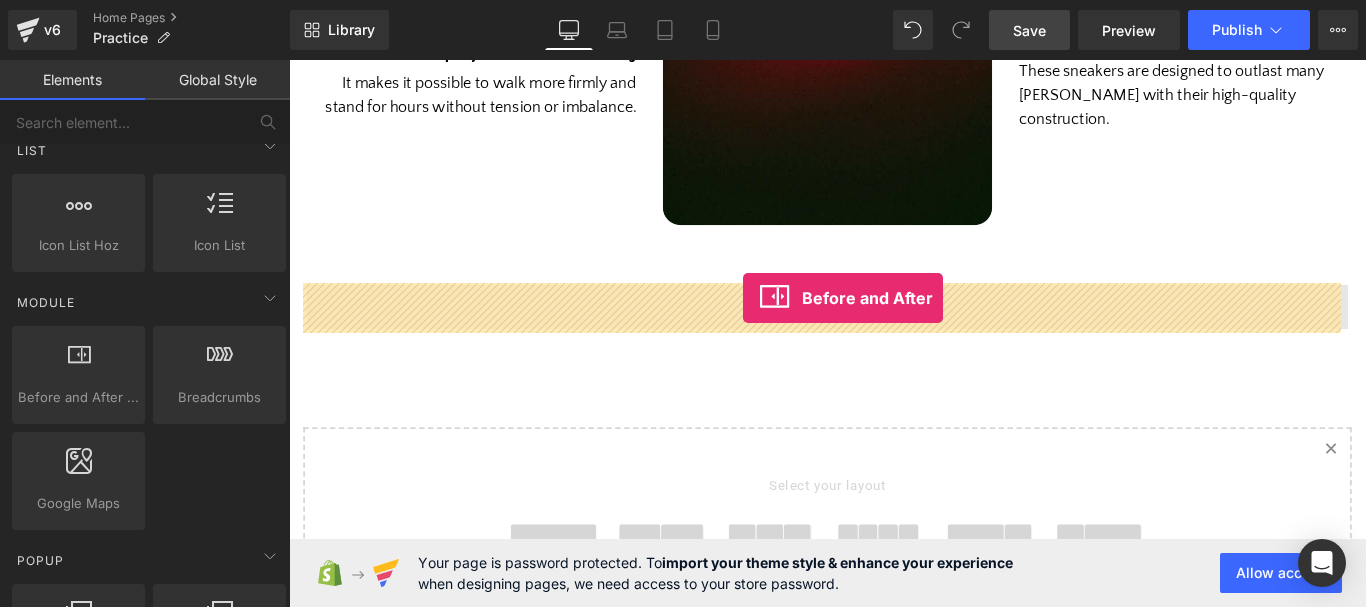 drag, startPoint x: 377, startPoint y: 458, endPoint x: 799, endPoint y: 327, distance: 441.86536 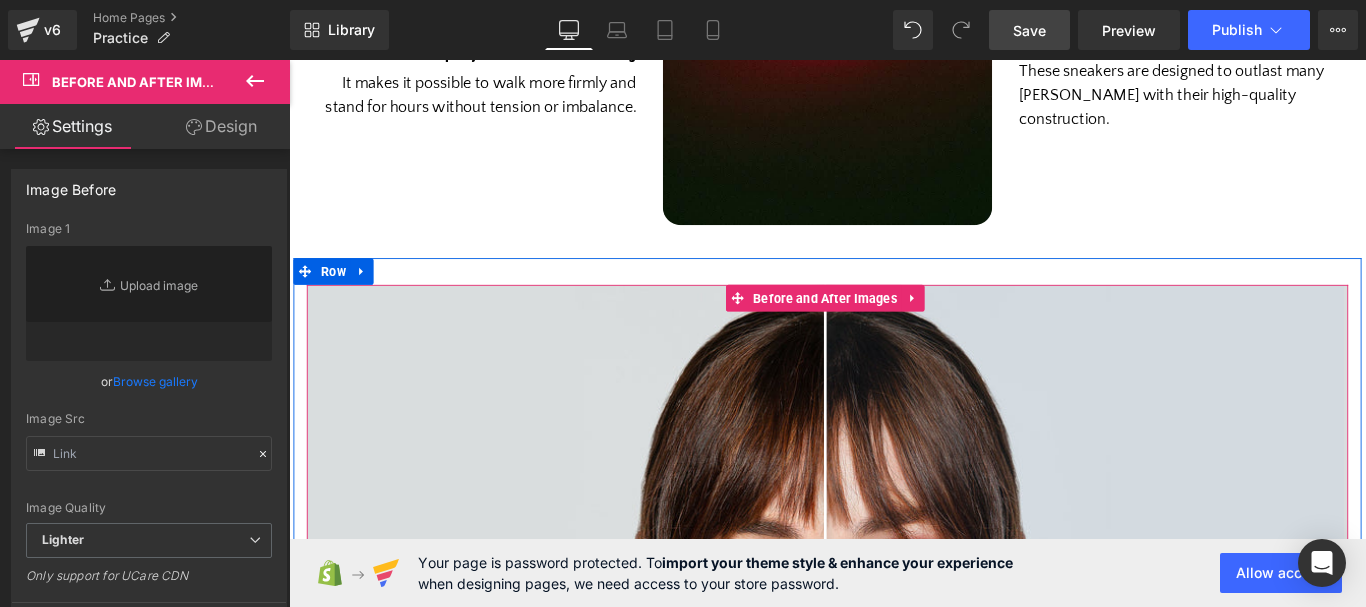 type on "[URL][DOMAIN_NAME]" 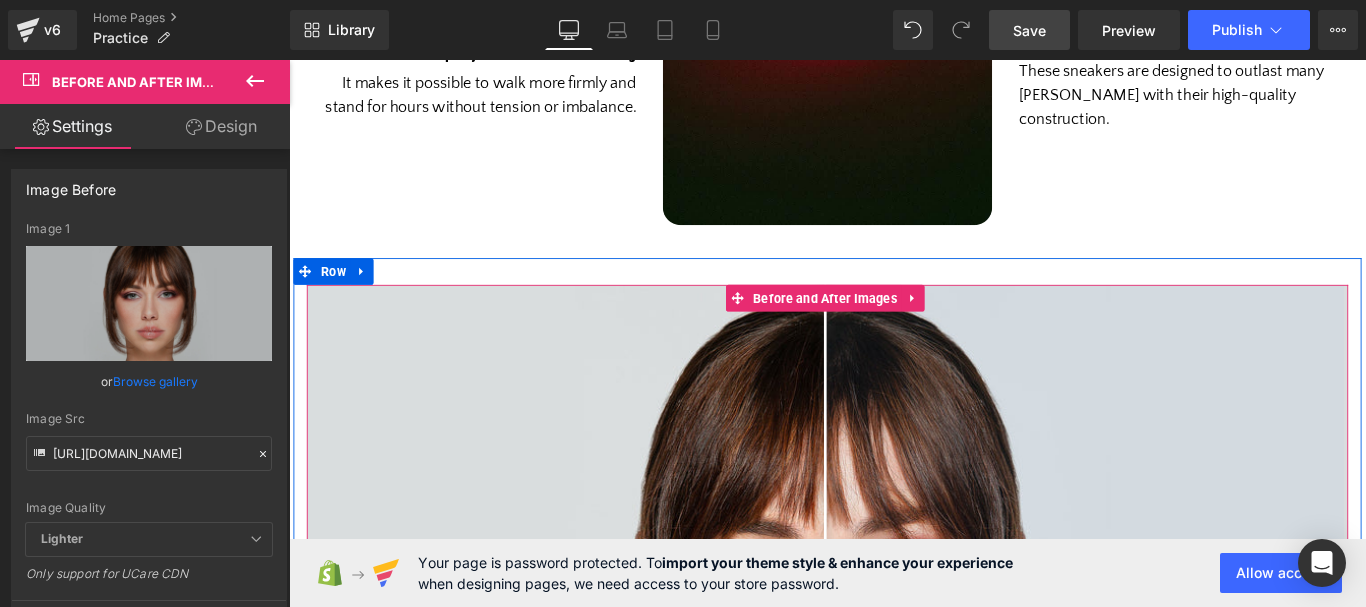 type on "[URL][DOMAIN_NAME]" 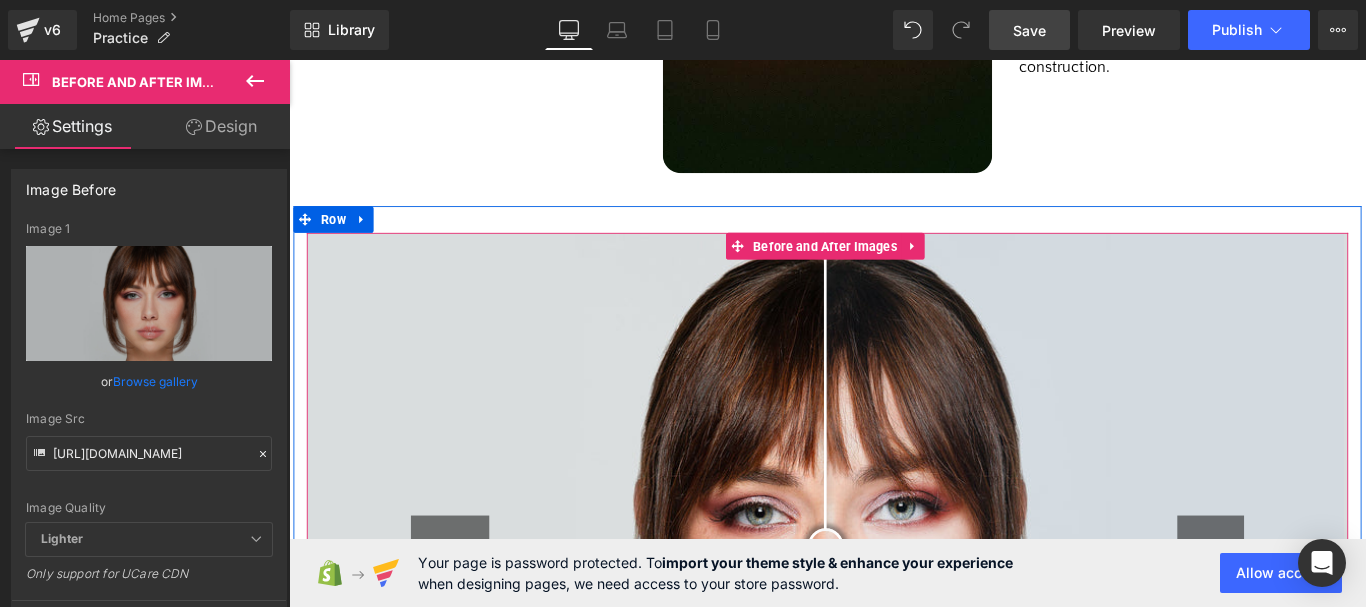 scroll, scrollTop: 4179, scrollLeft: 0, axis: vertical 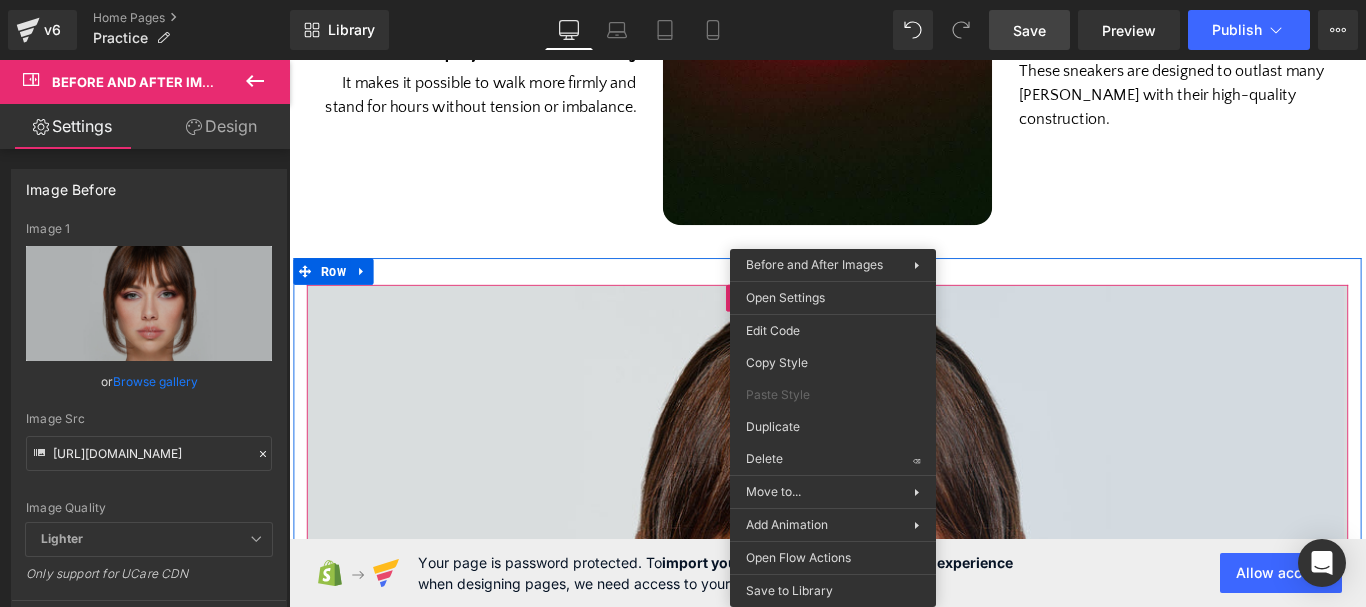 click at bounding box center (894, 665) 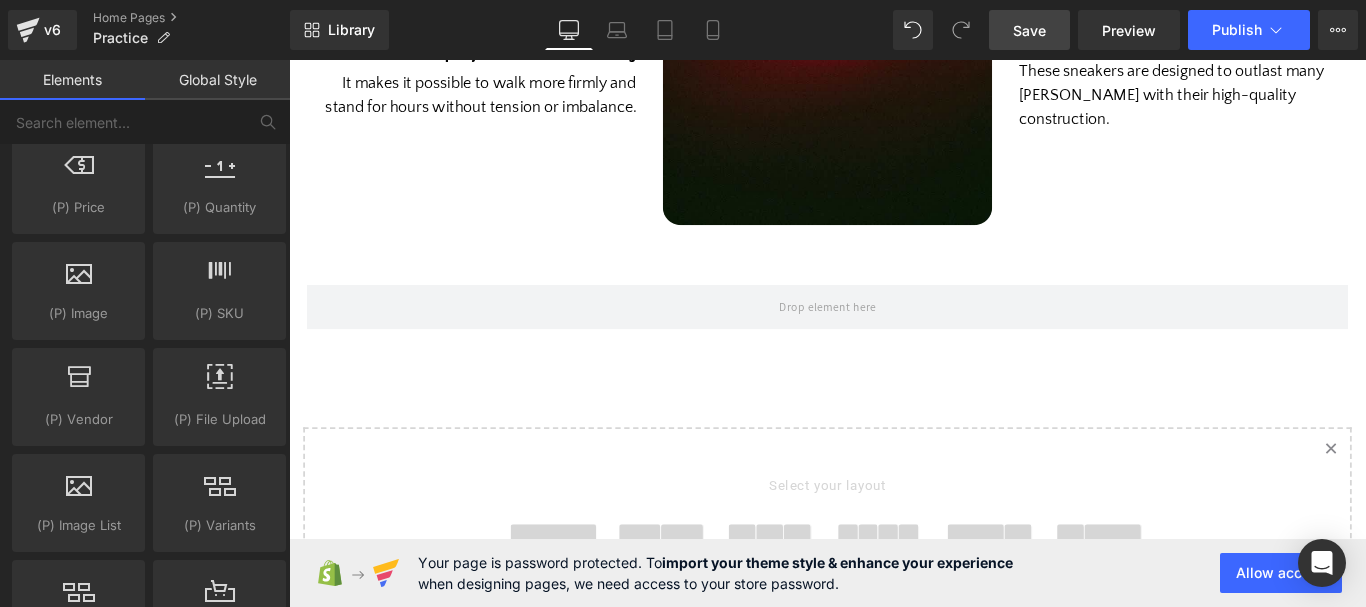 scroll, scrollTop: 2200, scrollLeft: 0, axis: vertical 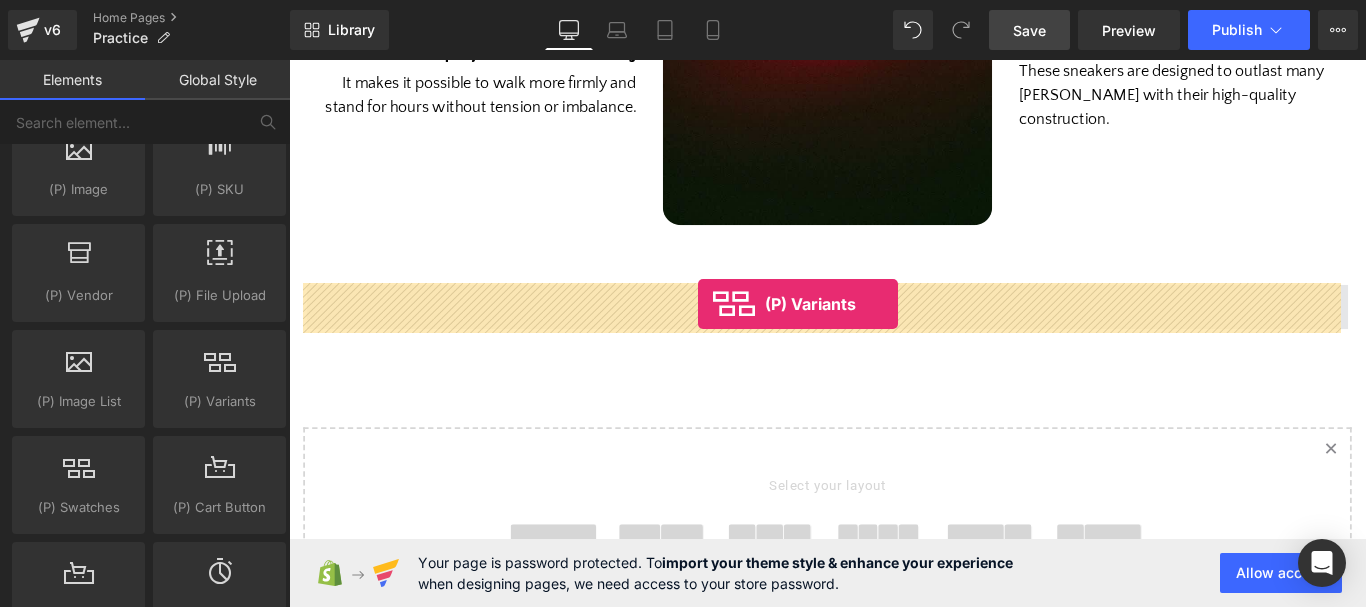 drag, startPoint x: 517, startPoint y: 445, endPoint x: 750, endPoint y: 333, distance: 258.52078 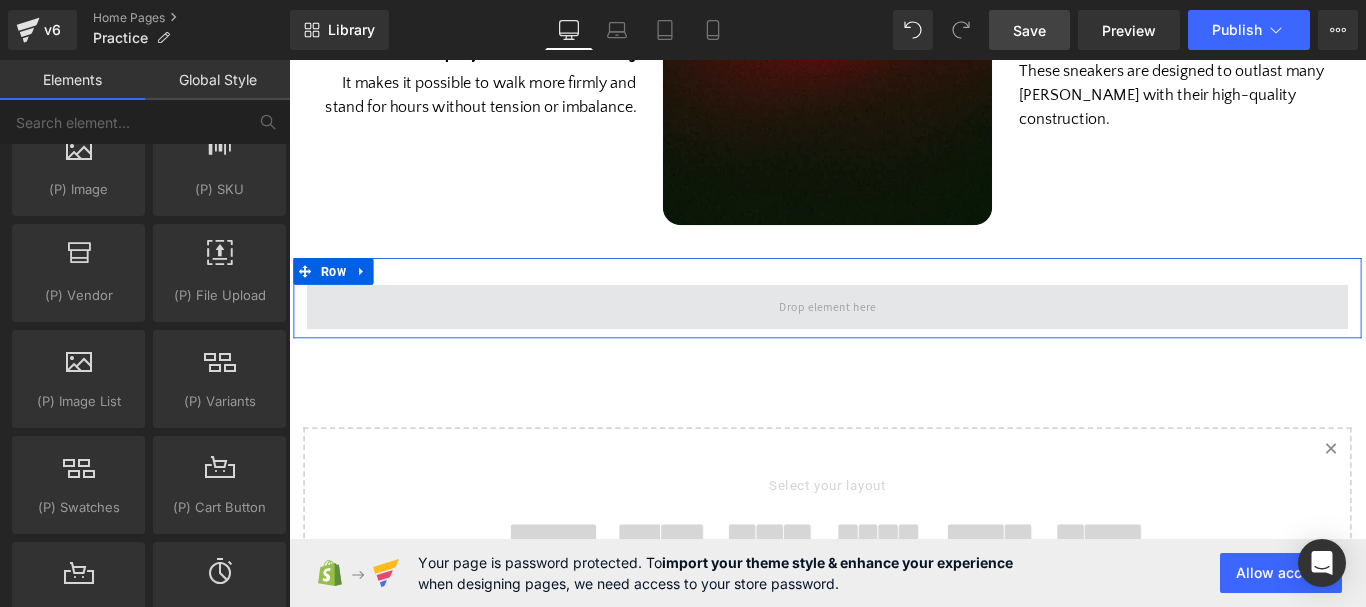 click at bounding box center (894, 338) 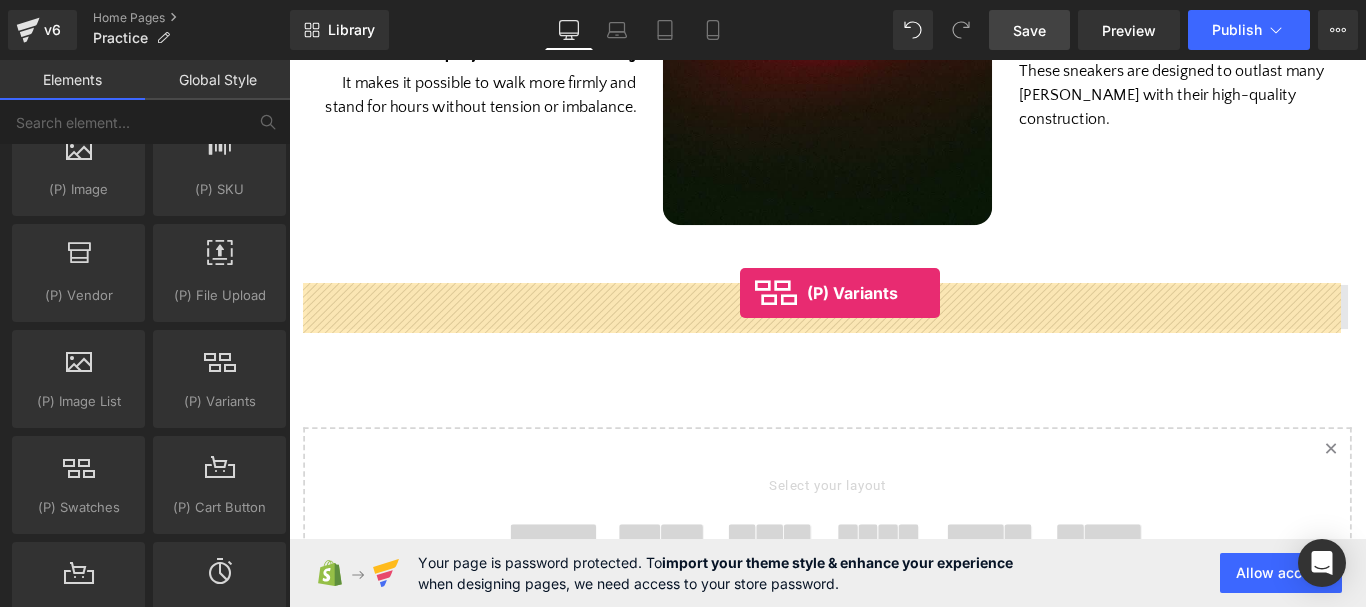 drag, startPoint x: 492, startPoint y: 454, endPoint x: 796, endPoint y: 322, distance: 331.42117 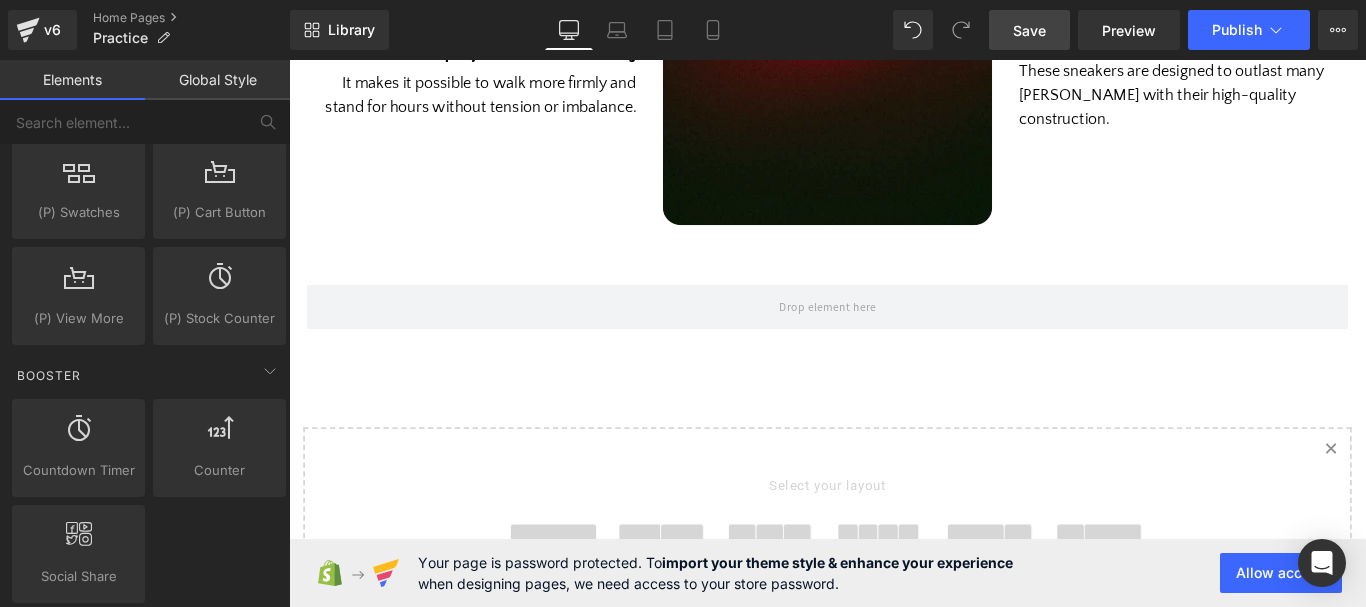 scroll, scrollTop: 2500, scrollLeft: 0, axis: vertical 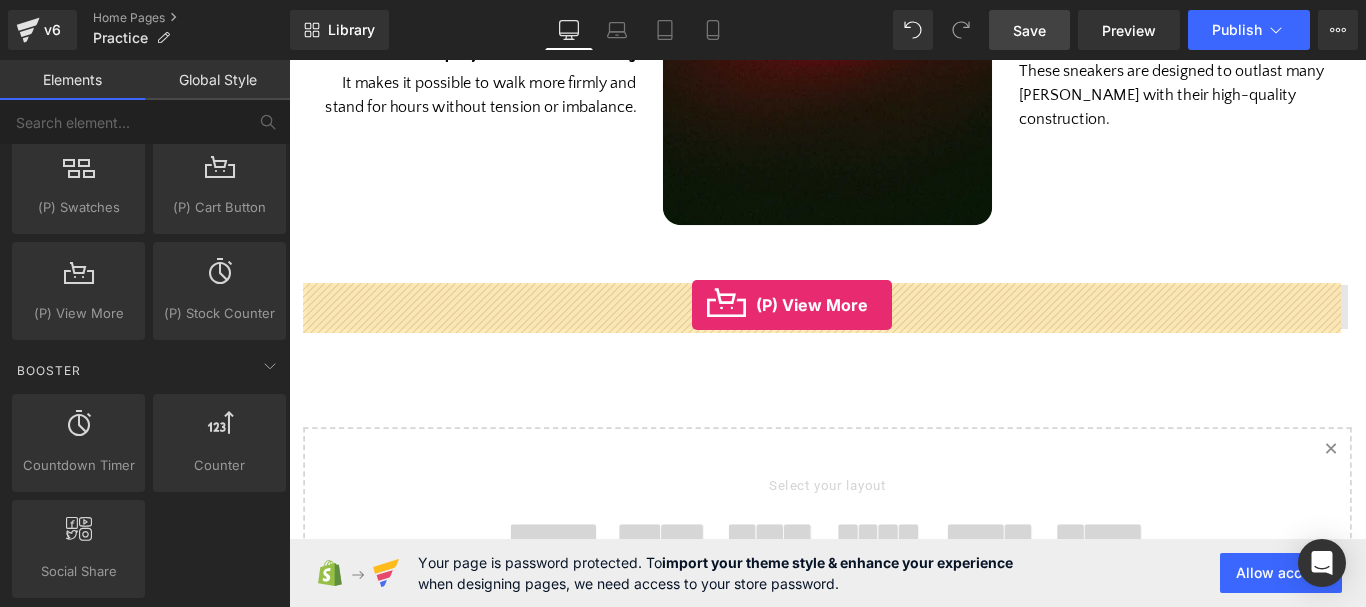 drag, startPoint x: 410, startPoint y: 363, endPoint x: 742, endPoint y: 335, distance: 333.17862 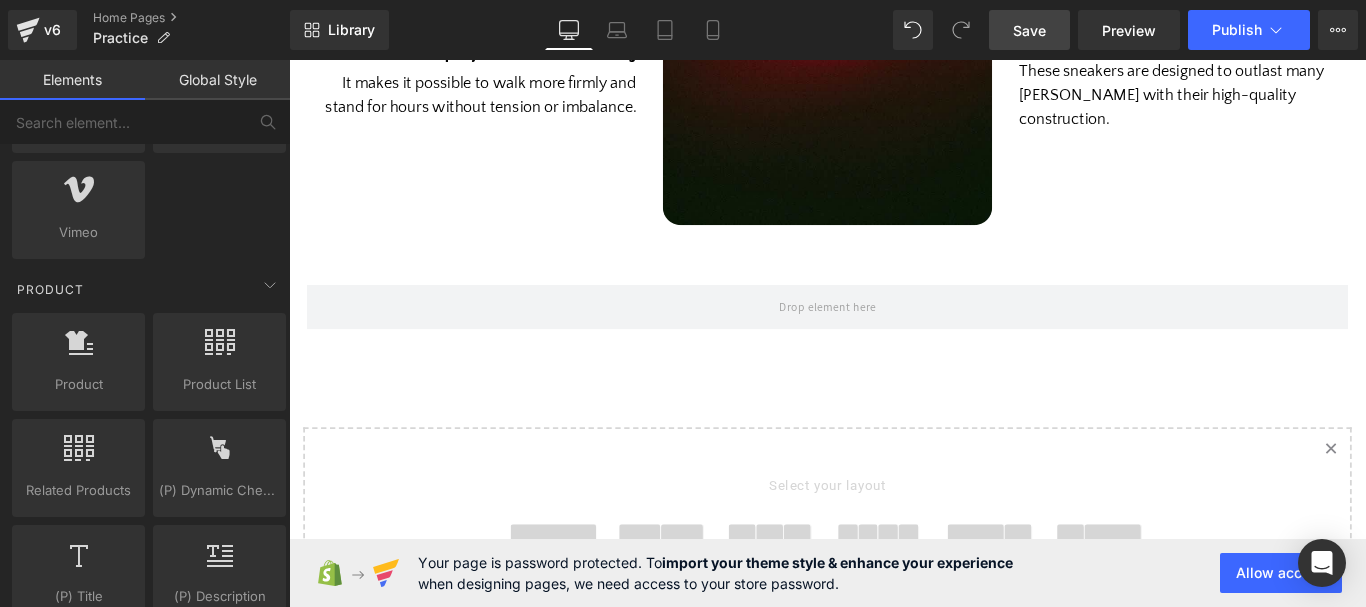 scroll, scrollTop: 1500, scrollLeft: 0, axis: vertical 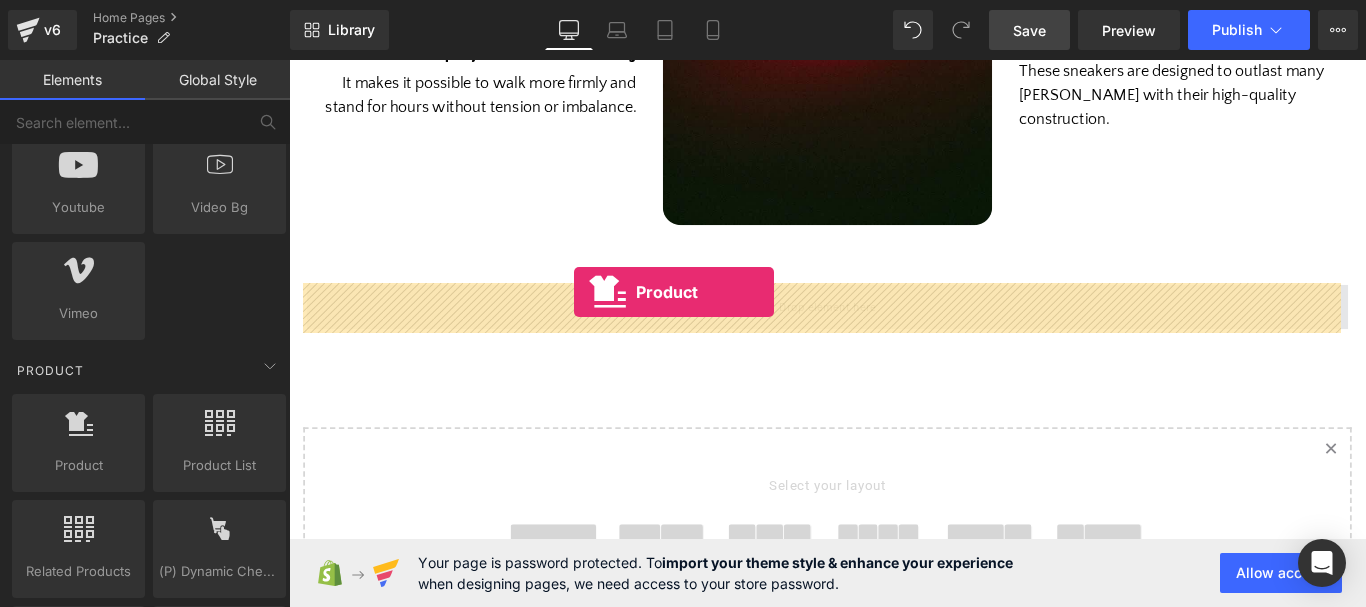 drag, startPoint x: 388, startPoint y: 521, endPoint x: 611, endPoint y: 321, distance: 299.548 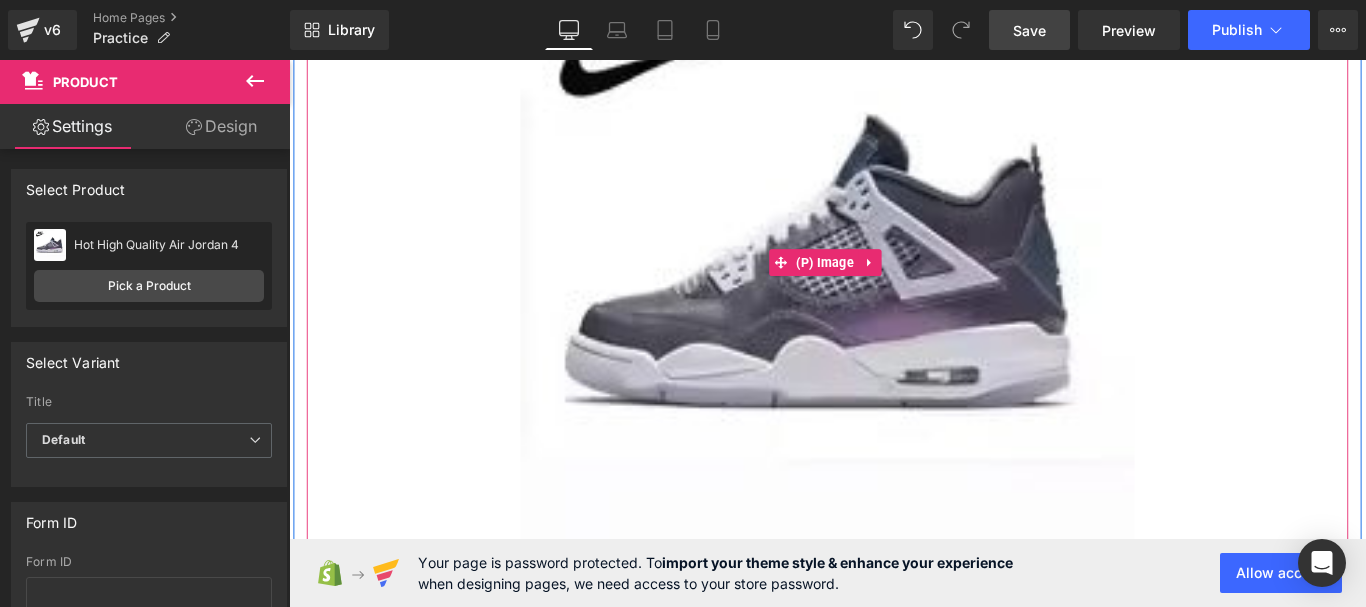 scroll, scrollTop: 4479, scrollLeft: 0, axis: vertical 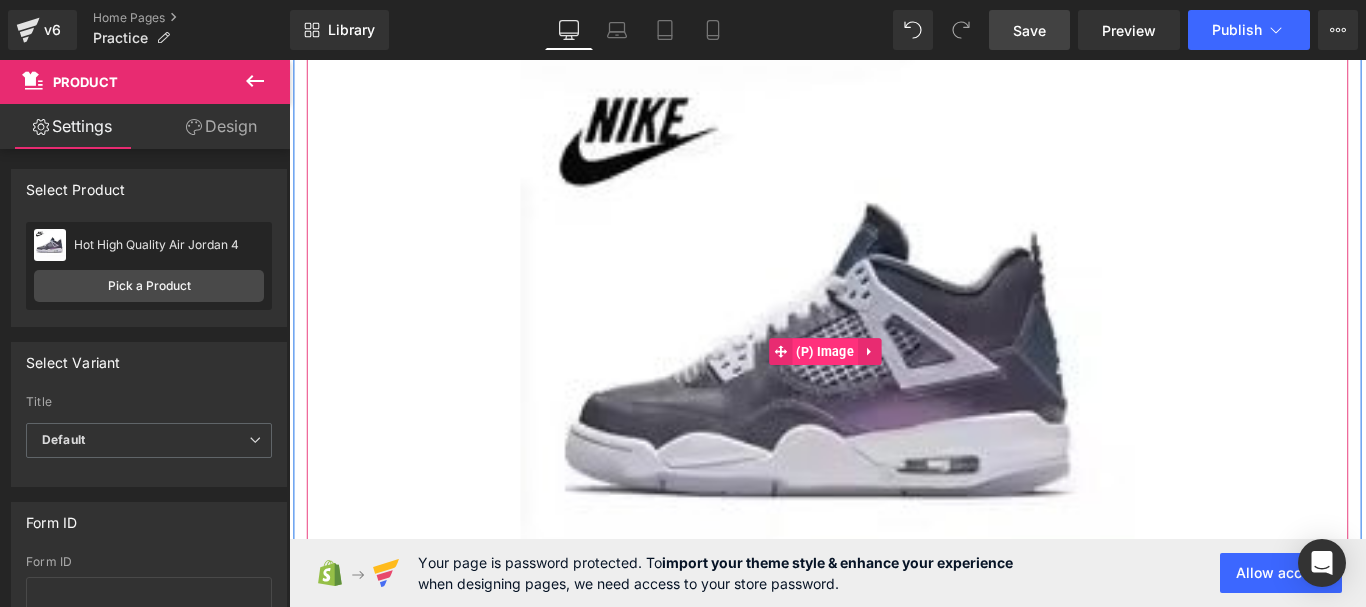 click on "(P) Image" at bounding box center (891, 388) 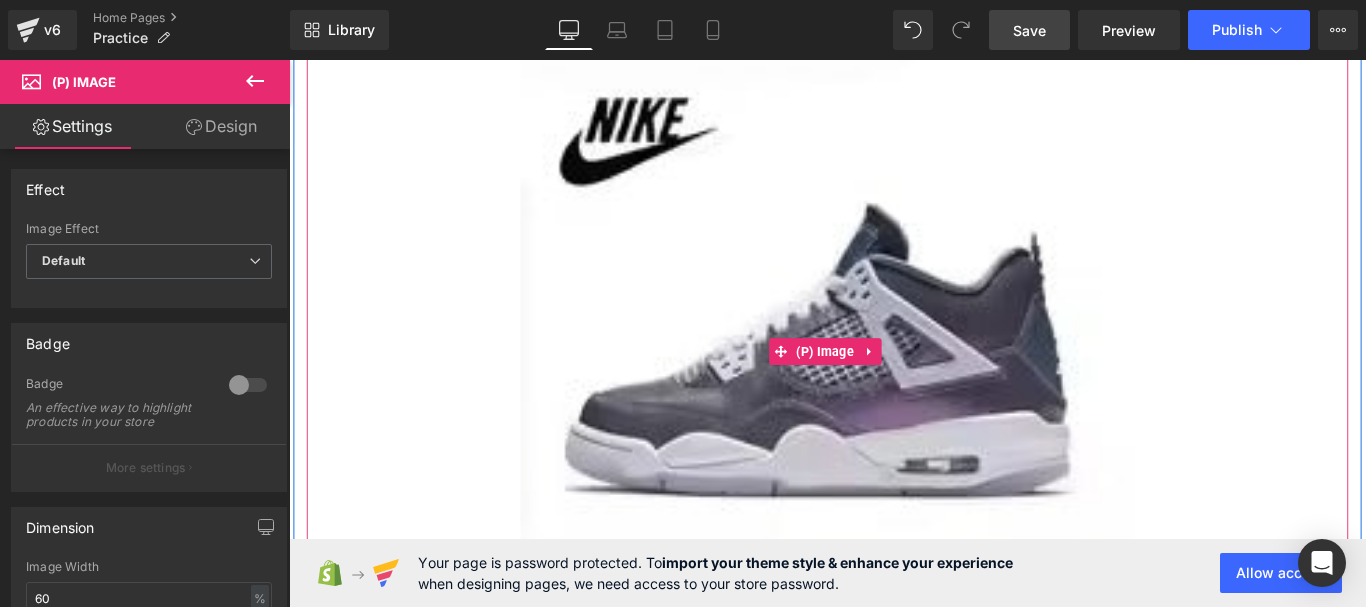 click at bounding box center [894, 388] 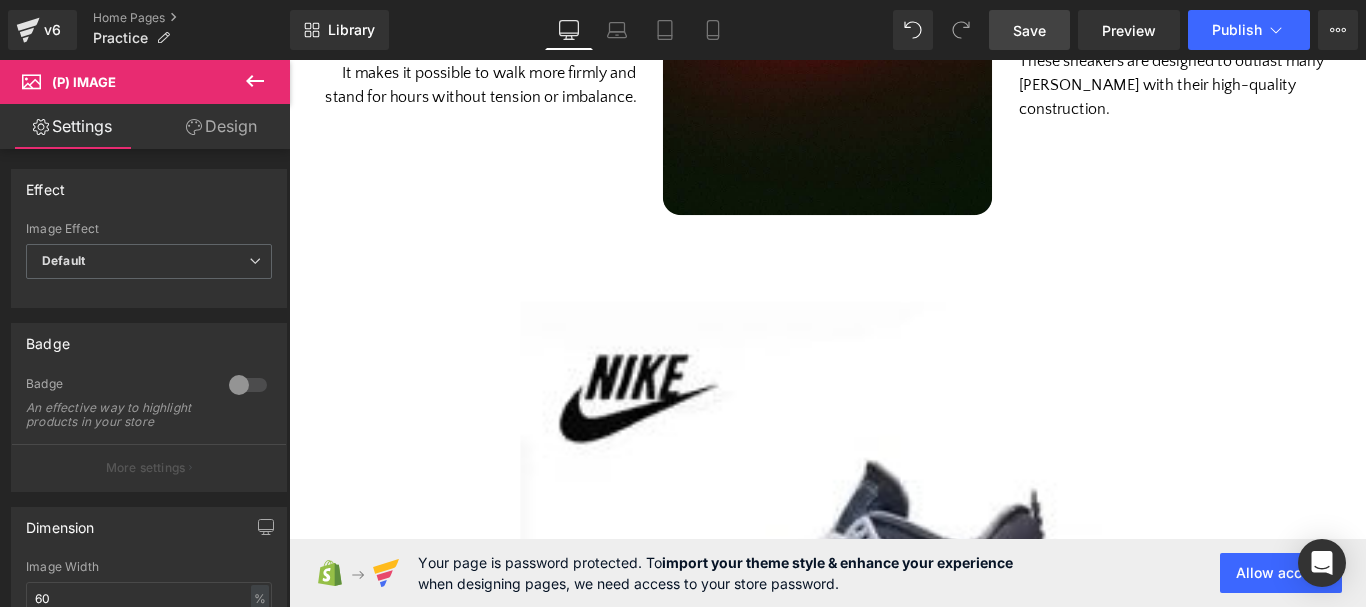 scroll, scrollTop: 4179, scrollLeft: 0, axis: vertical 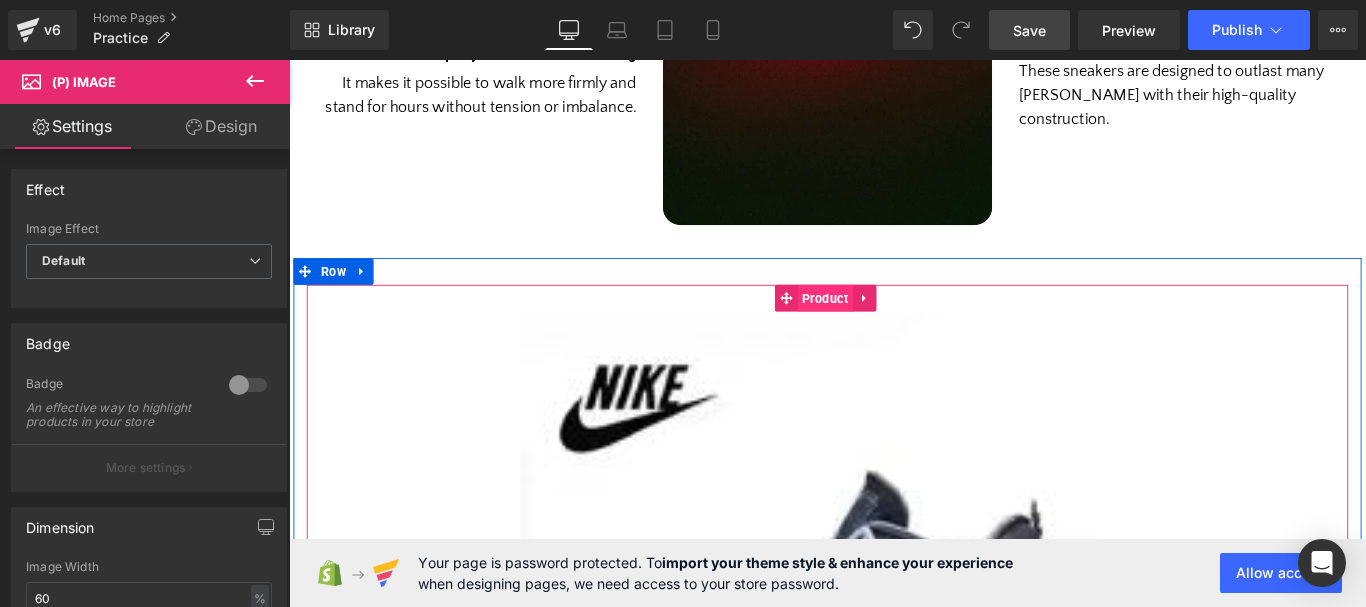click on "Product" at bounding box center [891, 328] 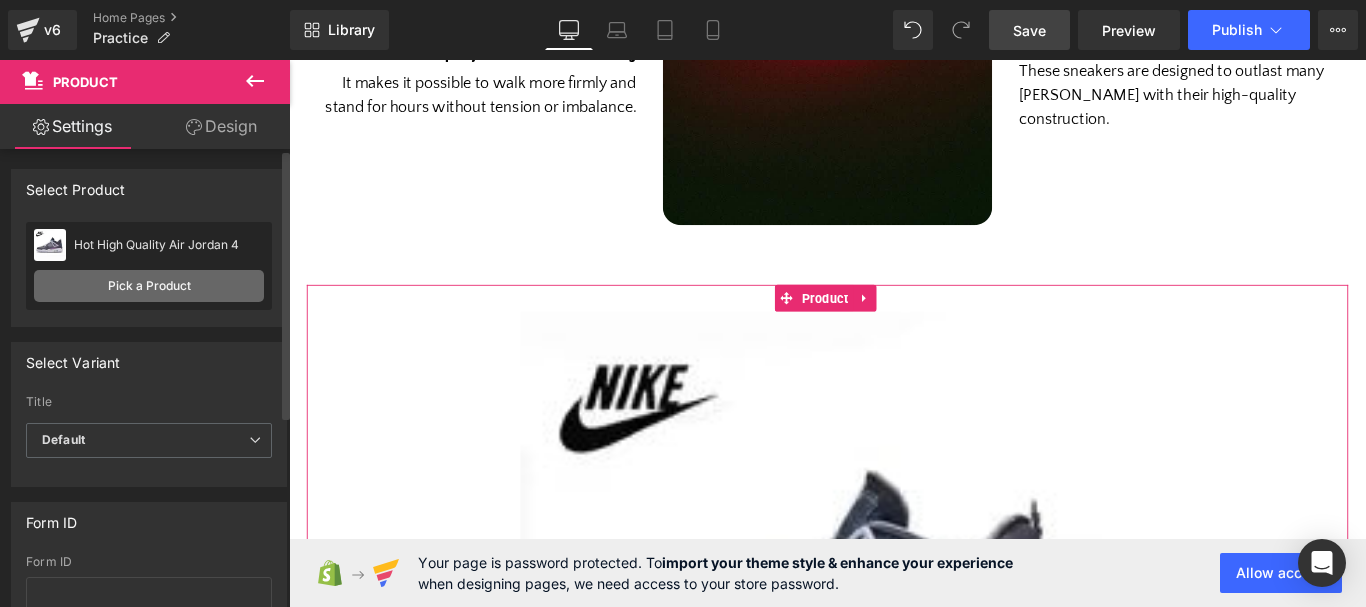 click on "Pick a Product" at bounding box center [149, 286] 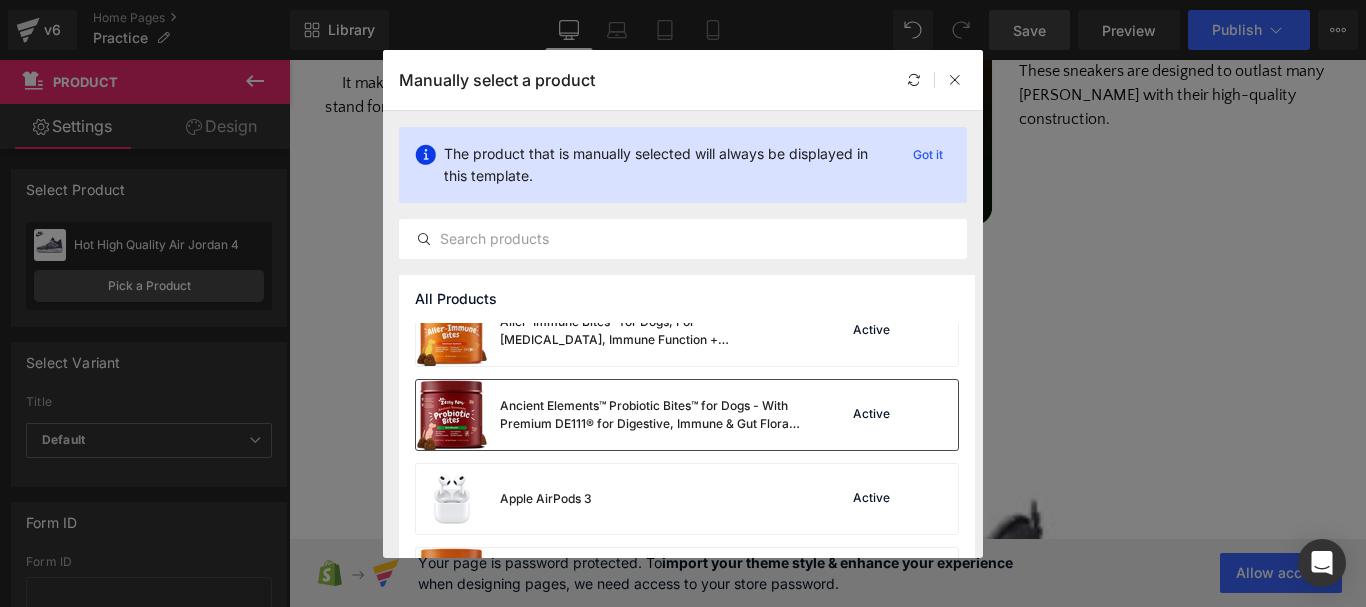 scroll, scrollTop: 400, scrollLeft: 0, axis: vertical 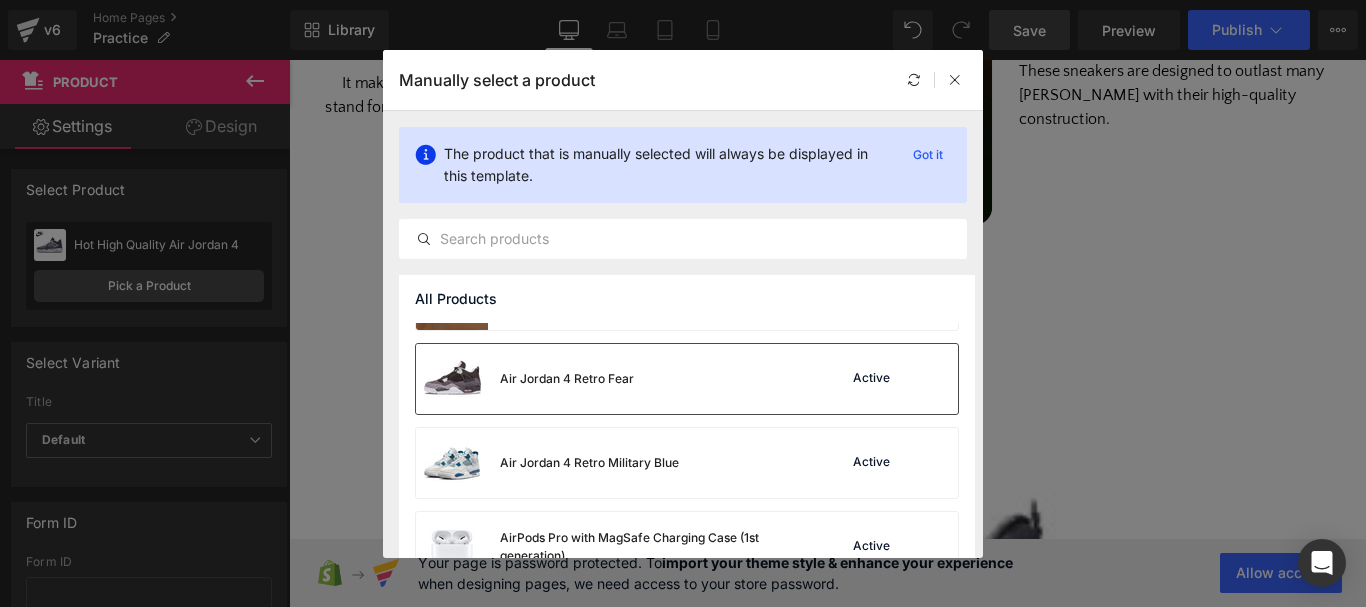 click on "Air Jordan 4 Retro Fear" at bounding box center (525, 379) 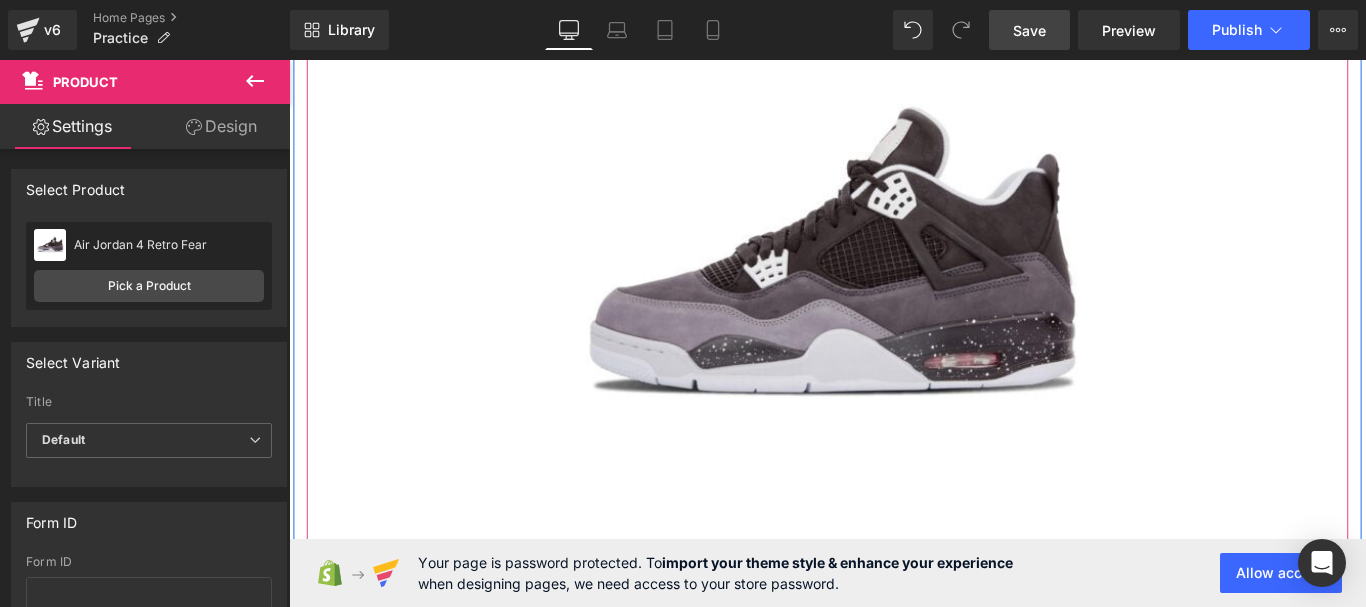 scroll, scrollTop: 4879, scrollLeft: 0, axis: vertical 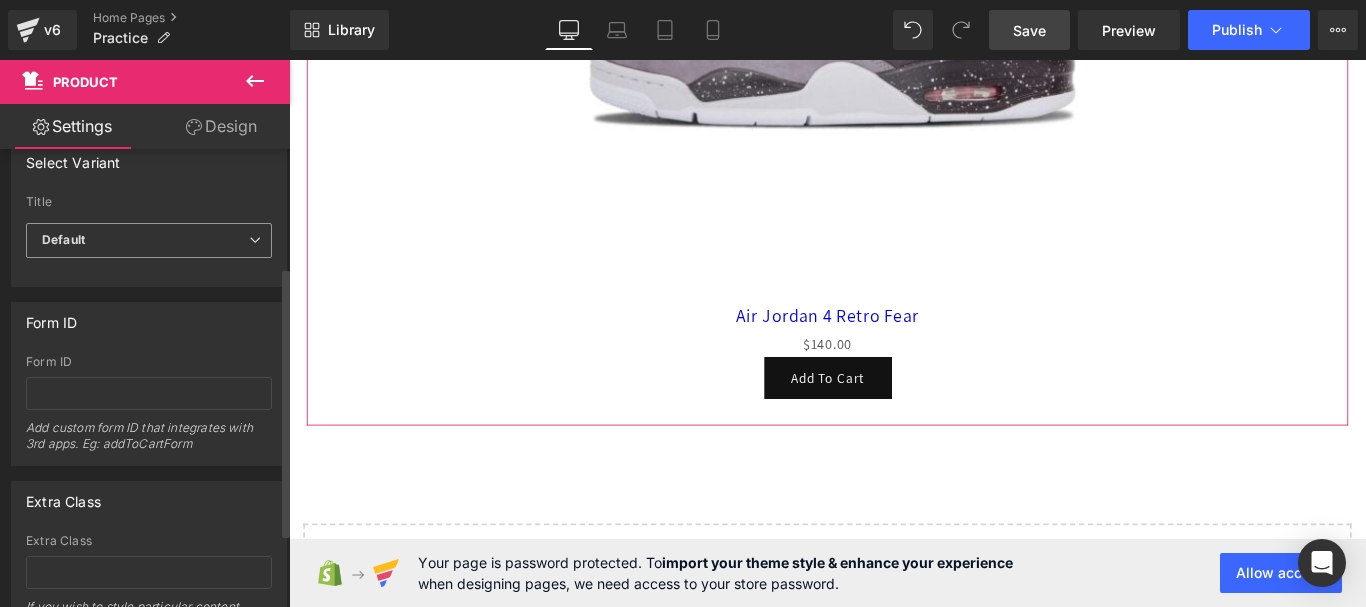 click on "Default" at bounding box center [149, 240] 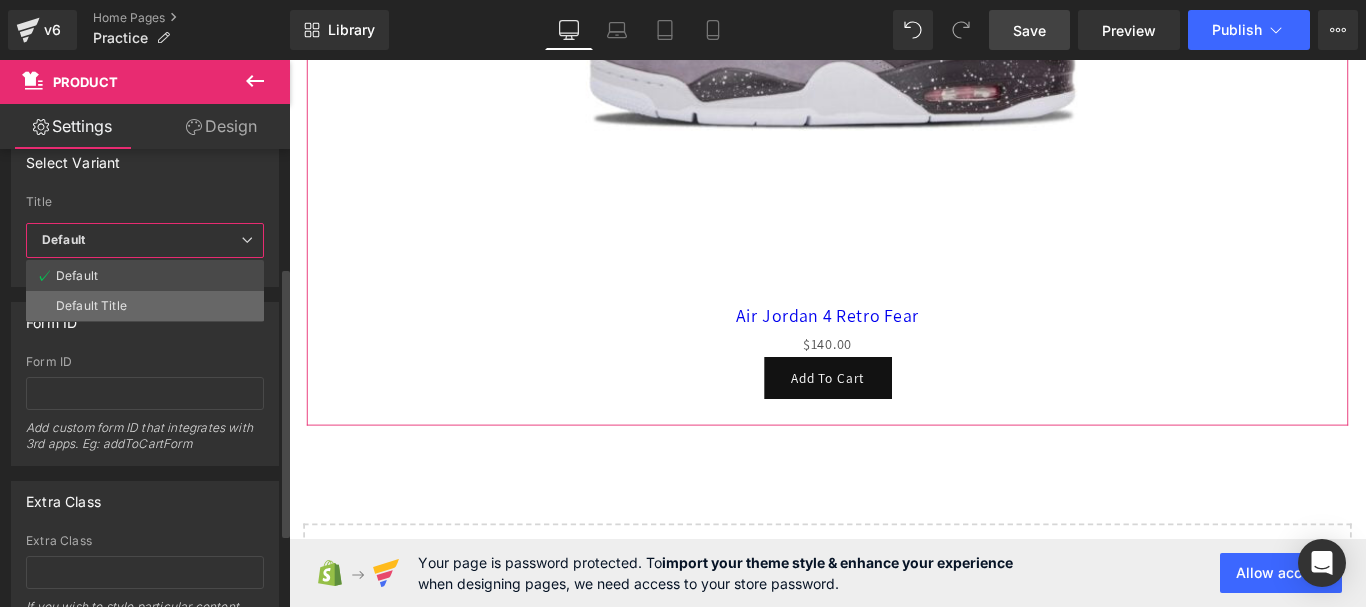 click on "Default Title" at bounding box center [145, 306] 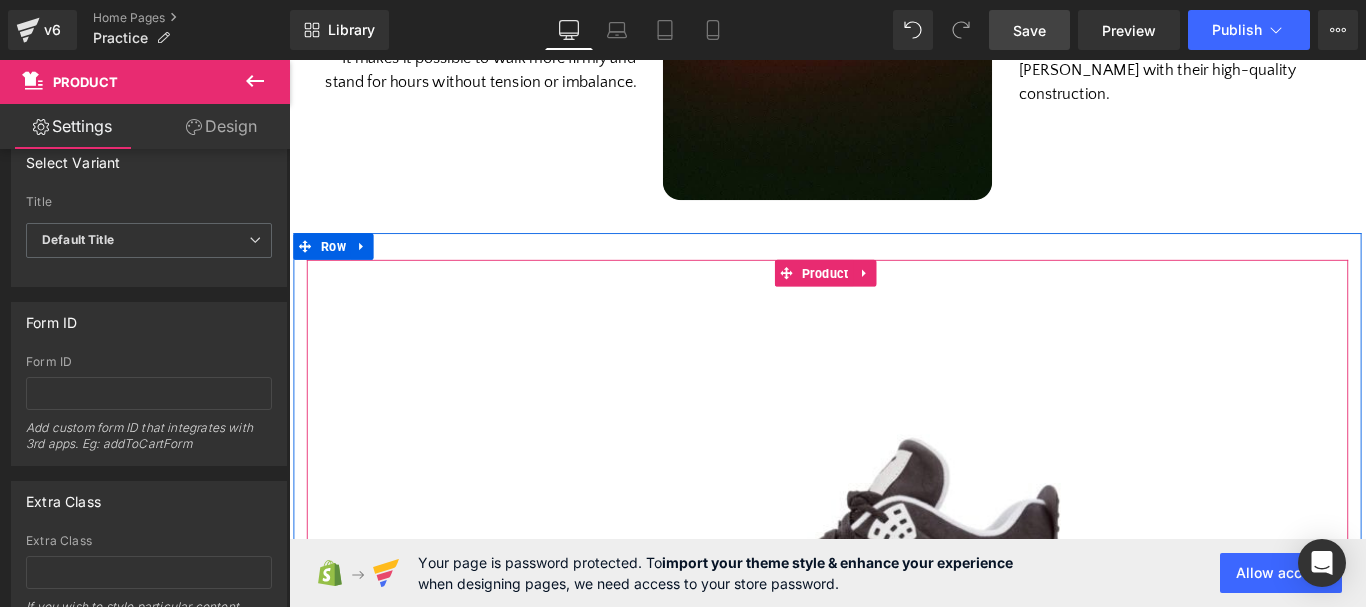 scroll, scrollTop: 4179, scrollLeft: 0, axis: vertical 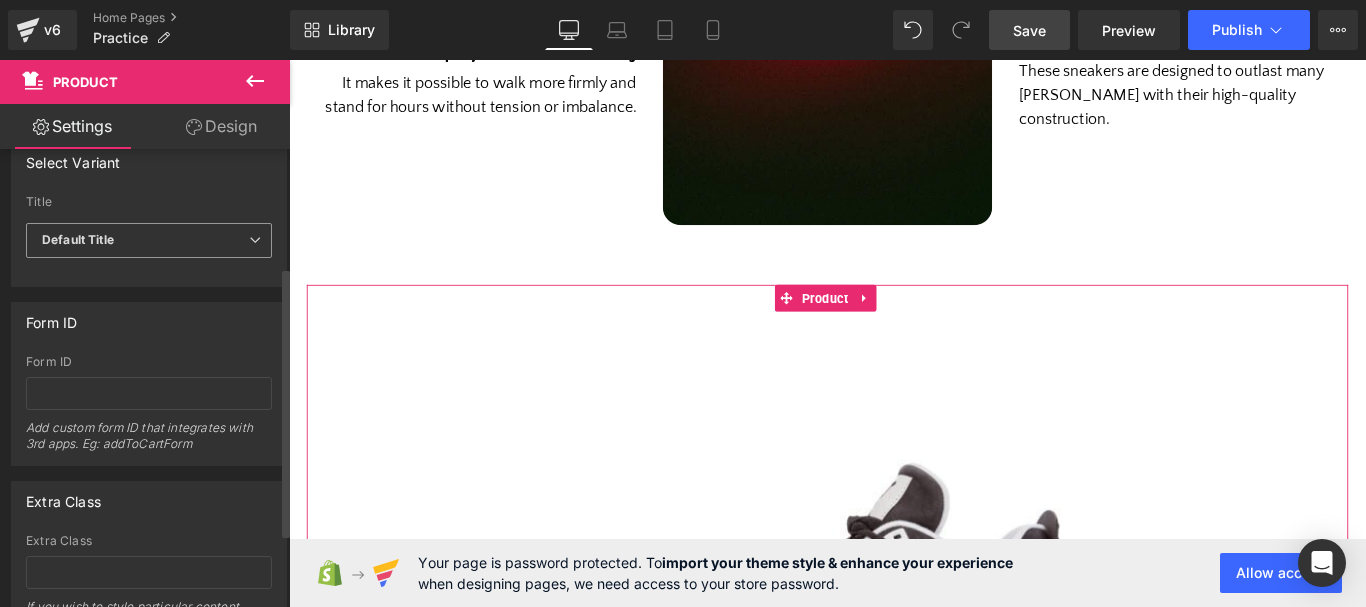 click on "Default Title" at bounding box center (149, 240) 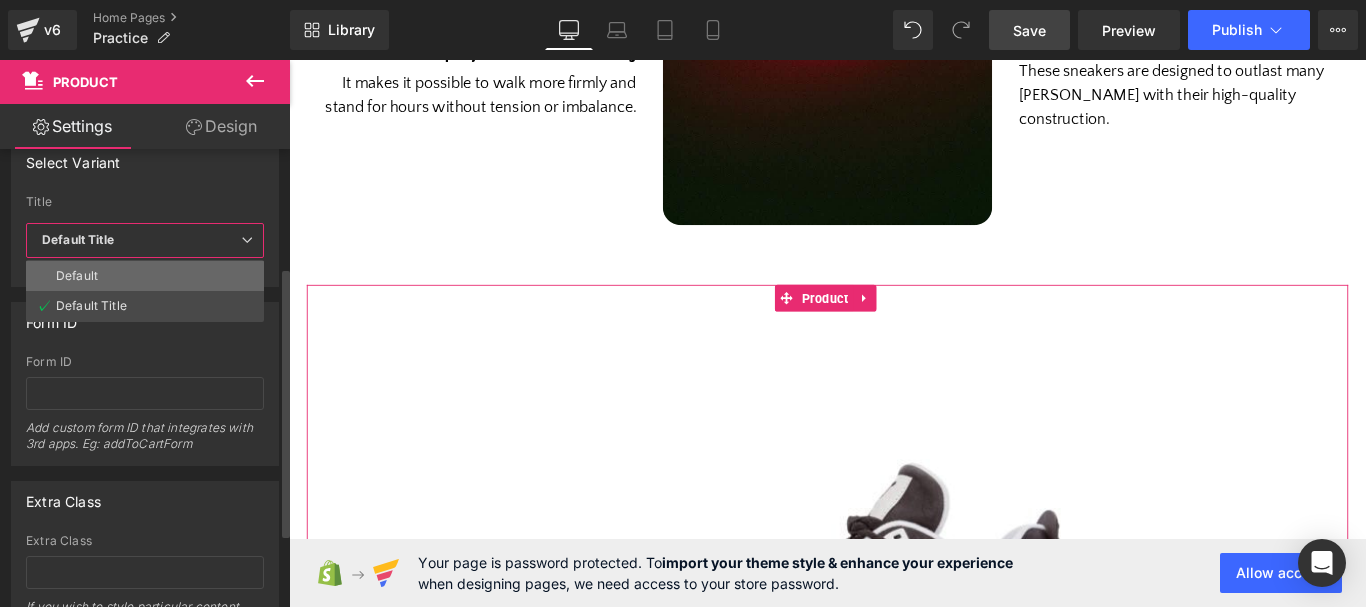 click on "Default" at bounding box center (145, 276) 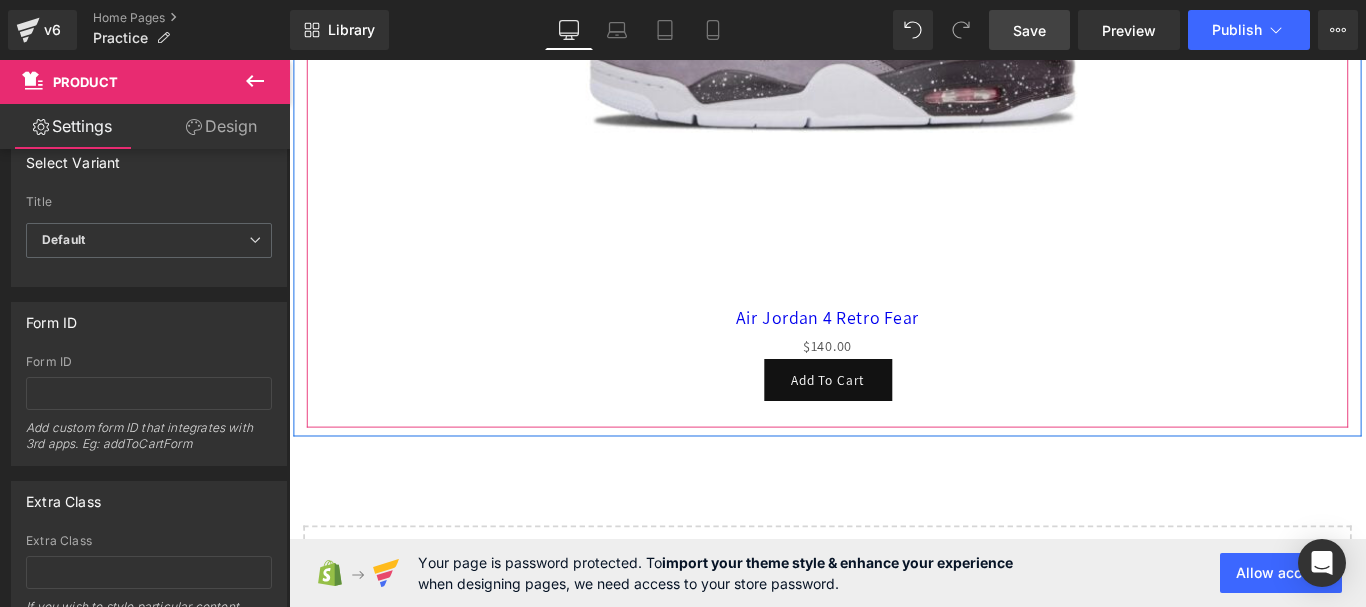 scroll, scrollTop: 4879, scrollLeft: 0, axis: vertical 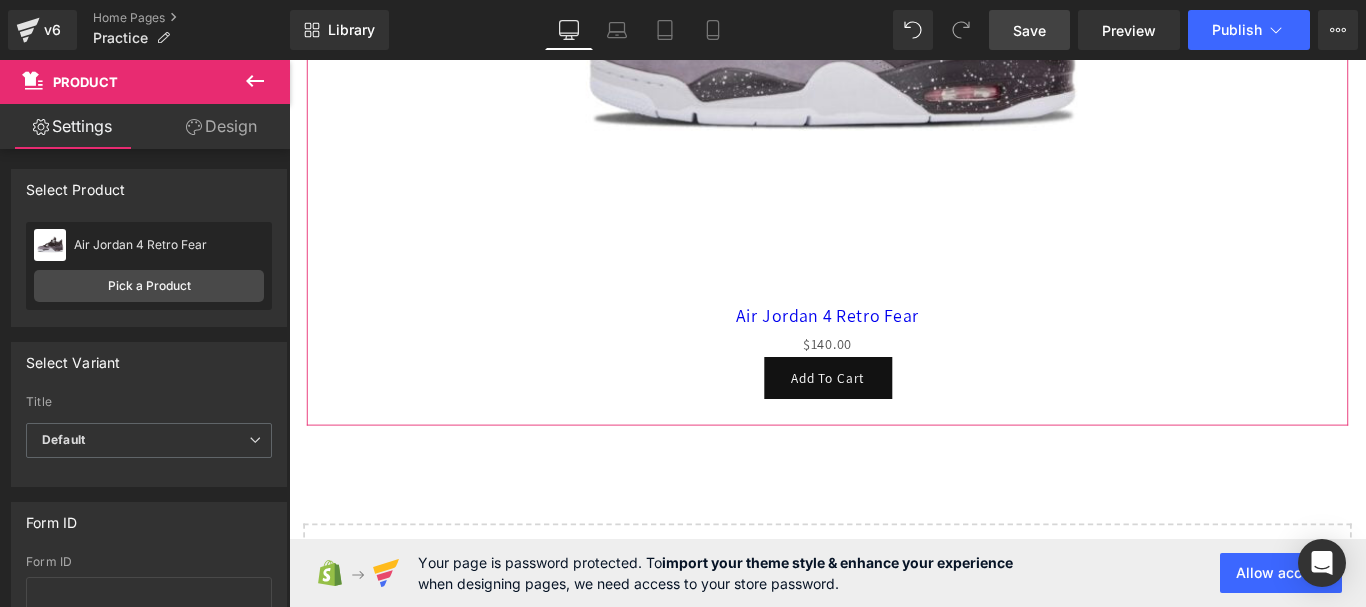 click on "Design" at bounding box center [221, 126] 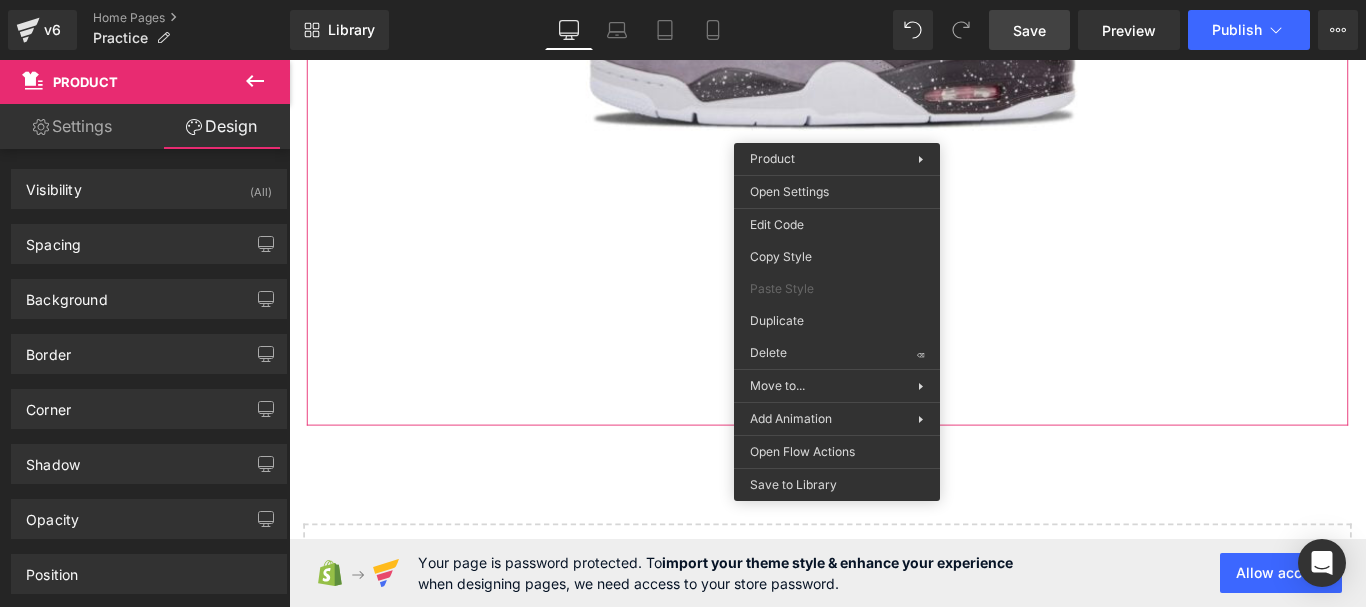 scroll, scrollTop: 4379, scrollLeft: 0, axis: vertical 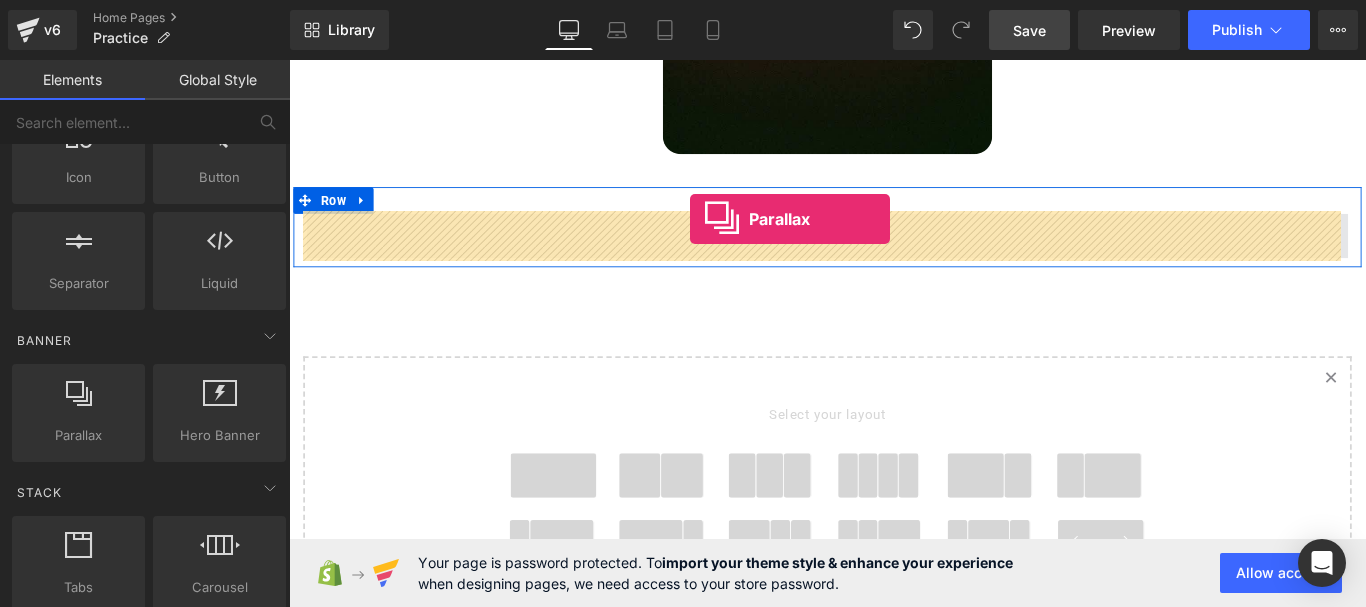drag, startPoint x: 370, startPoint y: 475, endPoint x: 739, endPoint y: 239, distance: 438.01483 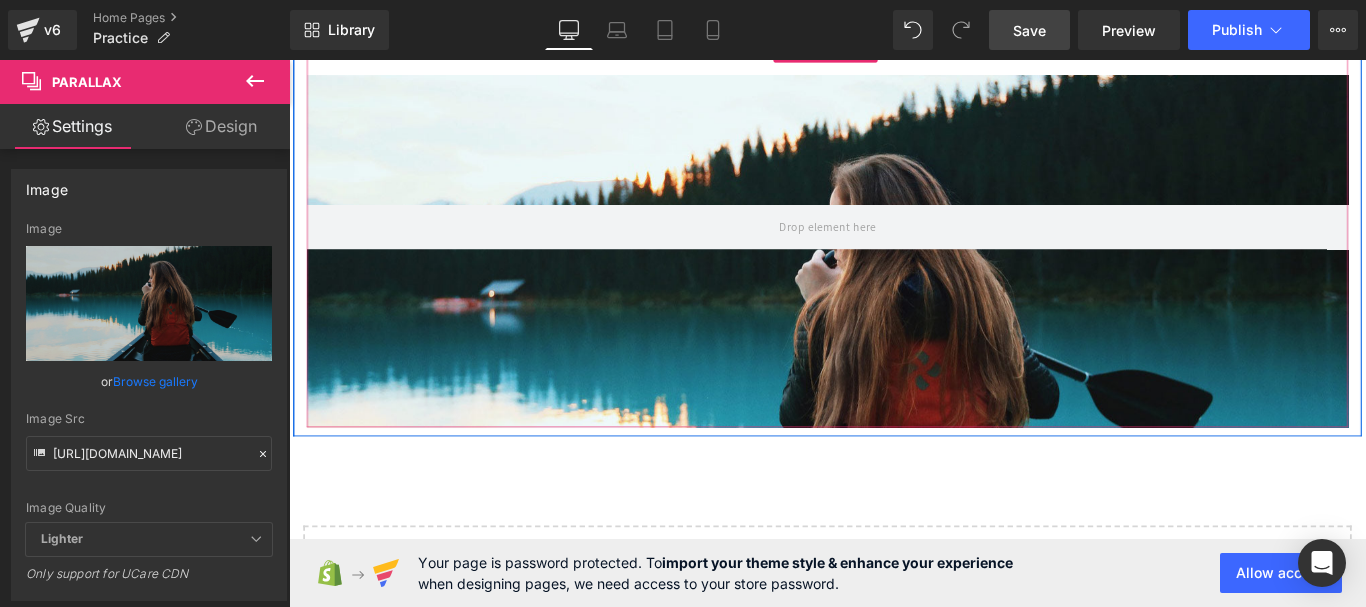 scroll, scrollTop: 4259, scrollLeft: 0, axis: vertical 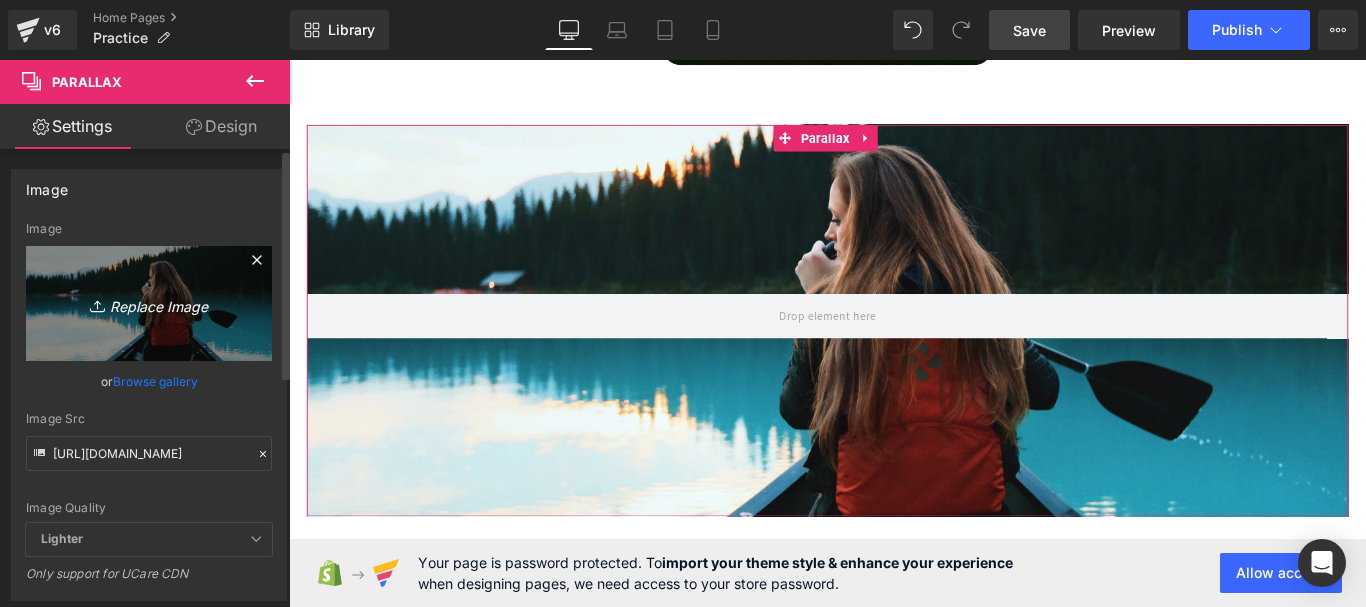 click on "Replace Image" at bounding box center (149, 303) 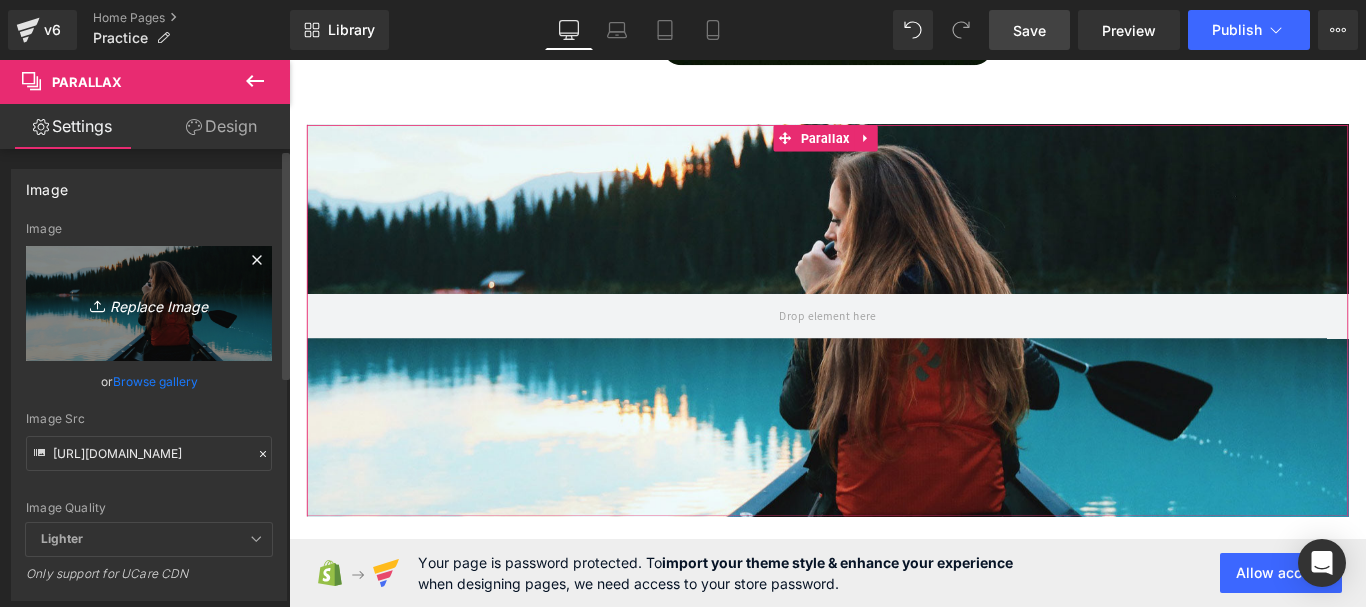 click on "Replace Image" at bounding box center (149, 303) 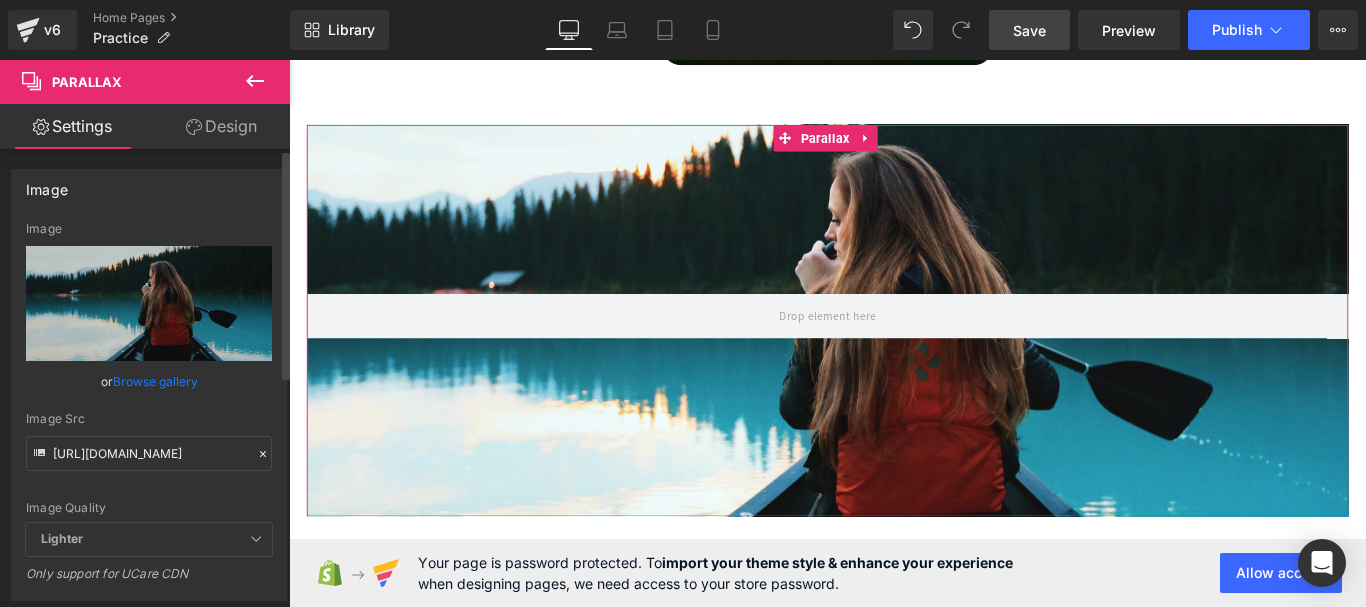 click on "Browse gallery" at bounding box center (155, 381) 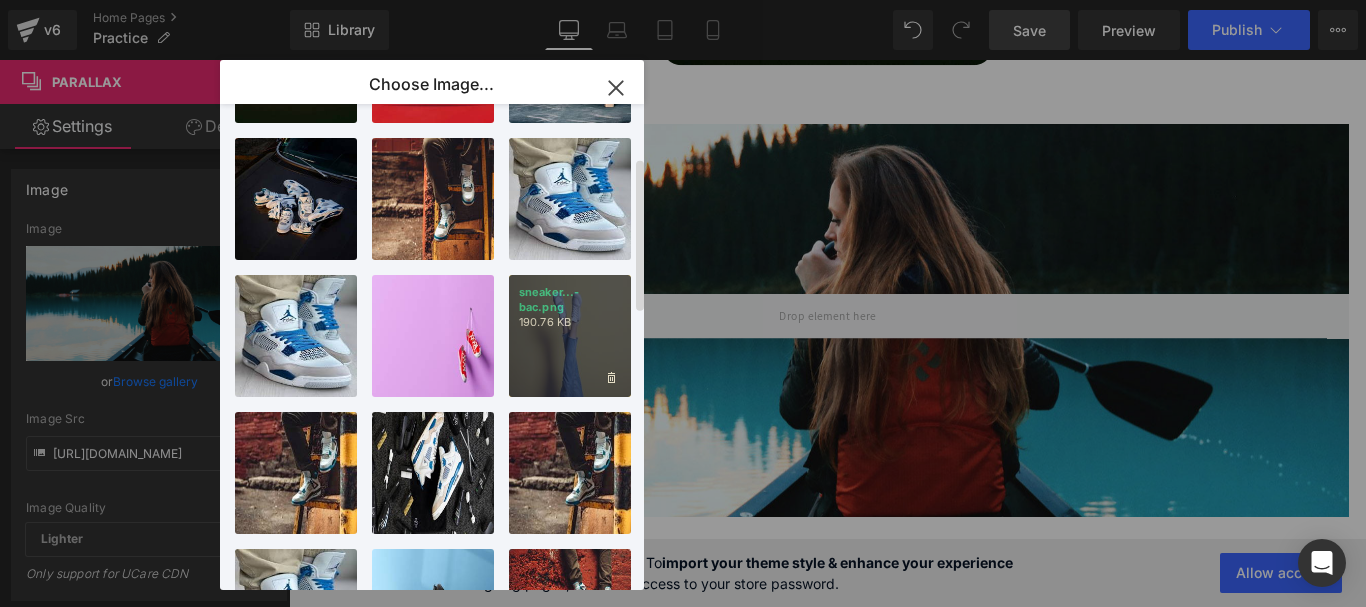 scroll, scrollTop: 100, scrollLeft: 0, axis: vertical 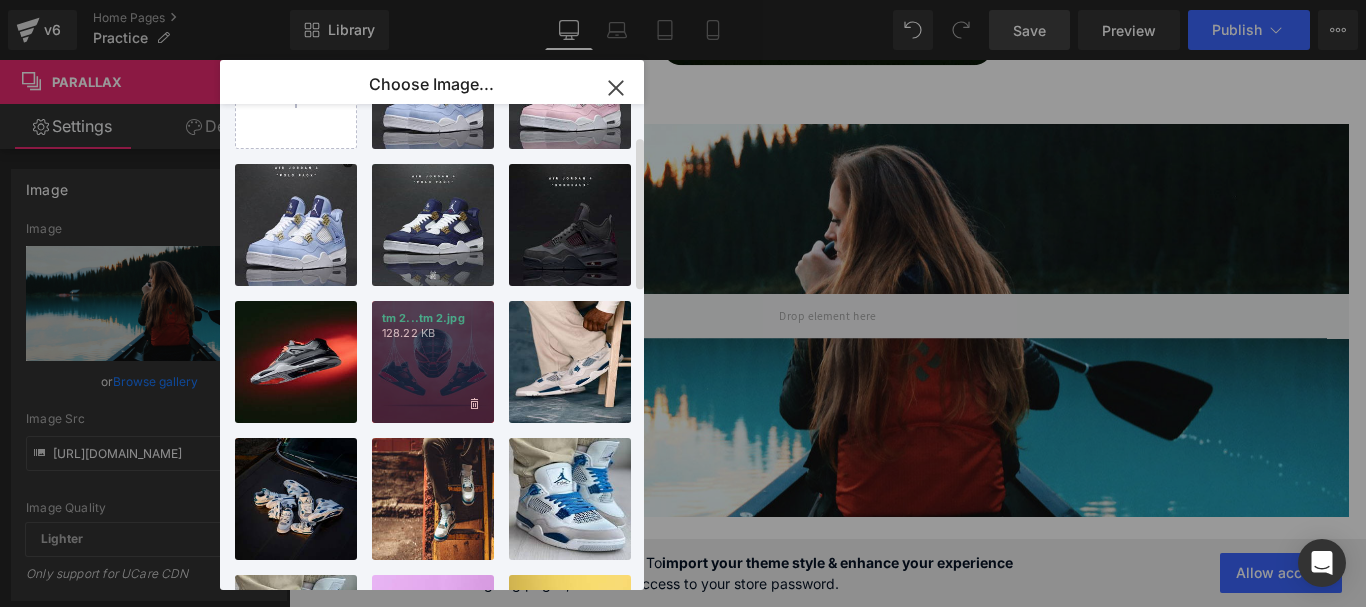 click on "tm 2...tm 2.jpg 128.22 KB" at bounding box center [433, 362] 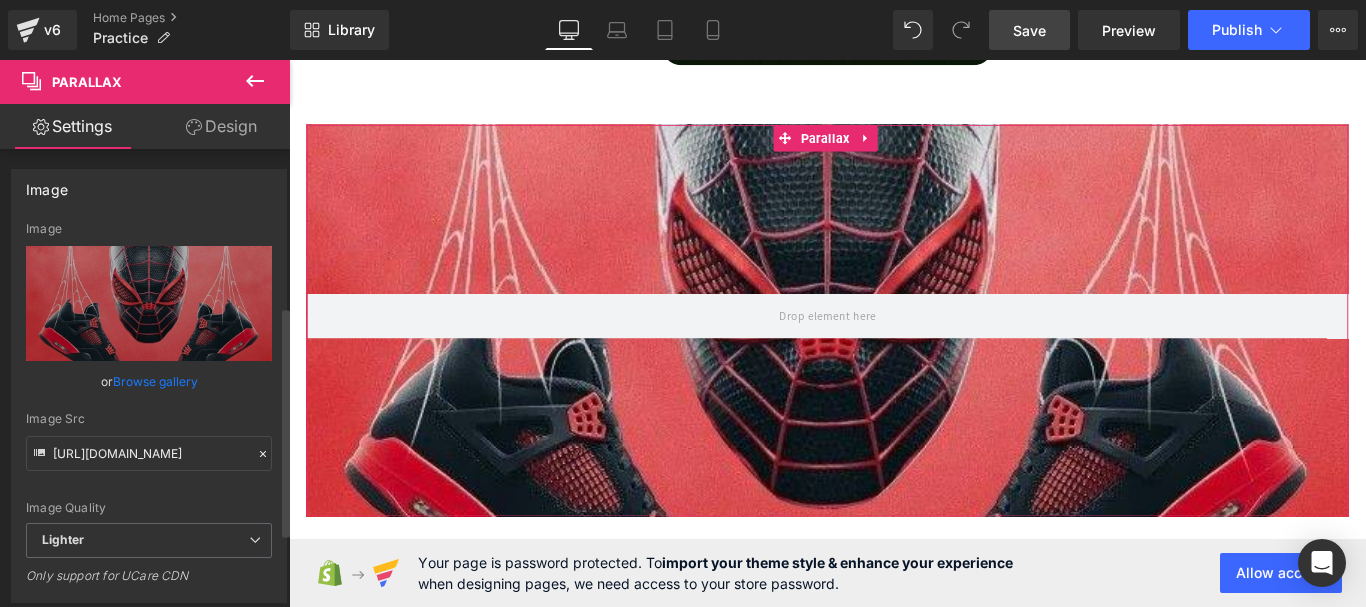 scroll, scrollTop: 400, scrollLeft: 0, axis: vertical 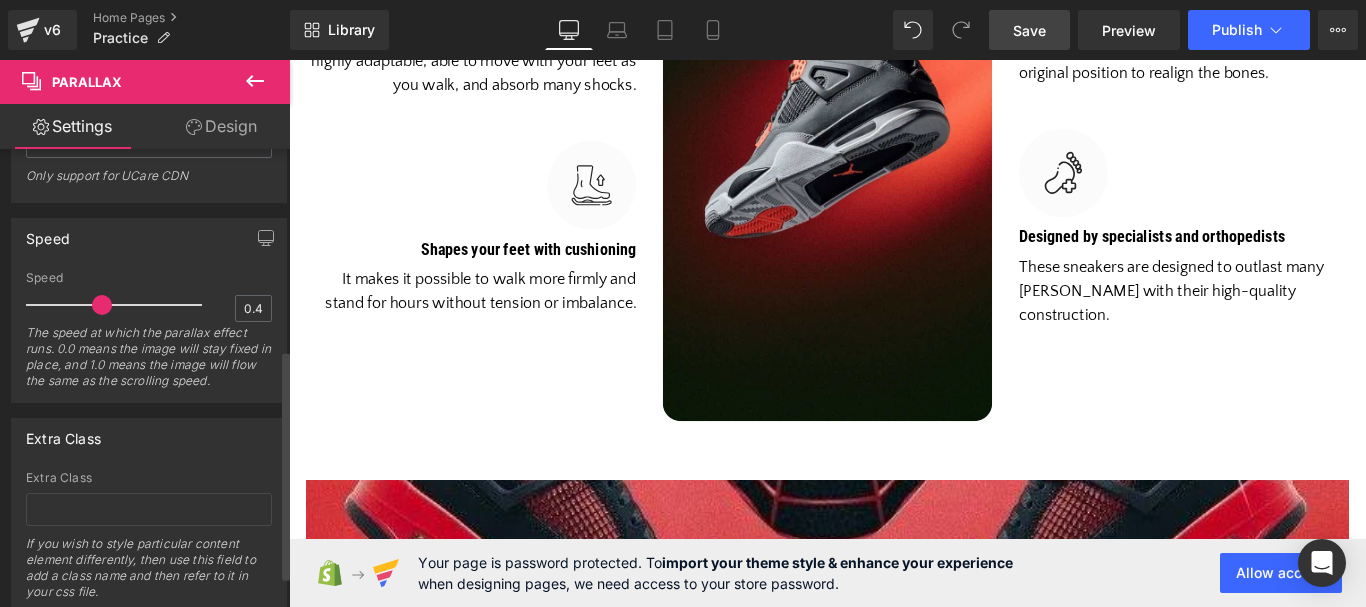 drag, startPoint x: 114, startPoint y: 305, endPoint x: 91, endPoint y: 305, distance: 23 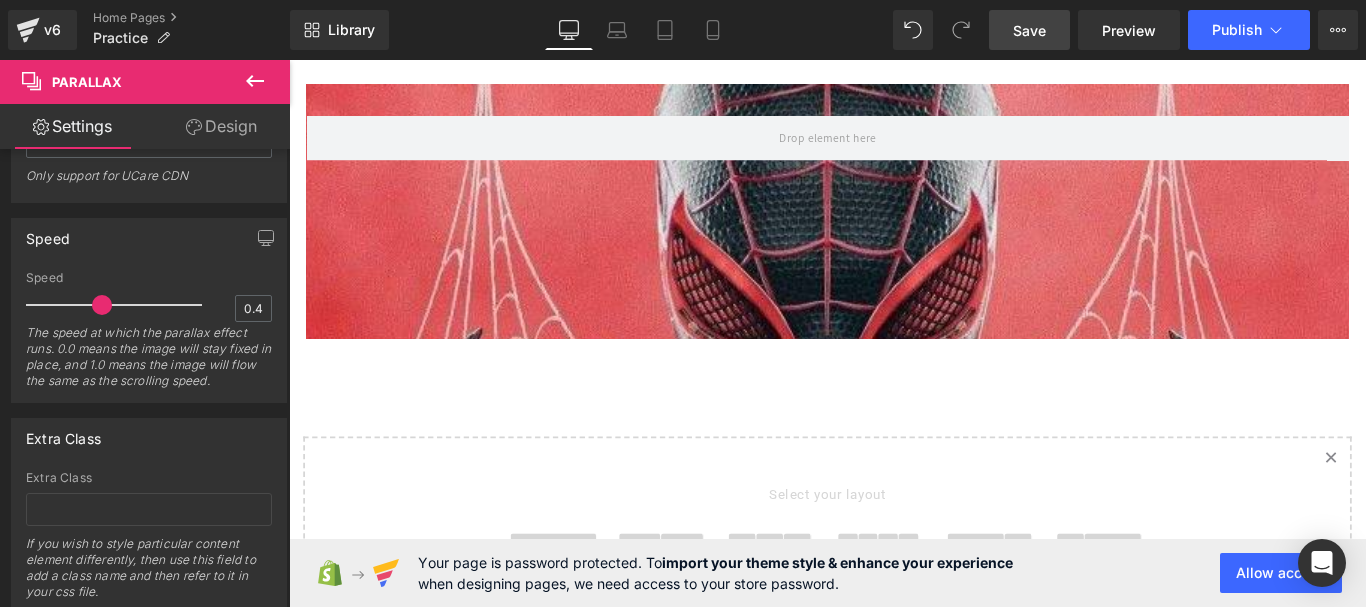 scroll, scrollTop: 4159, scrollLeft: 0, axis: vertical 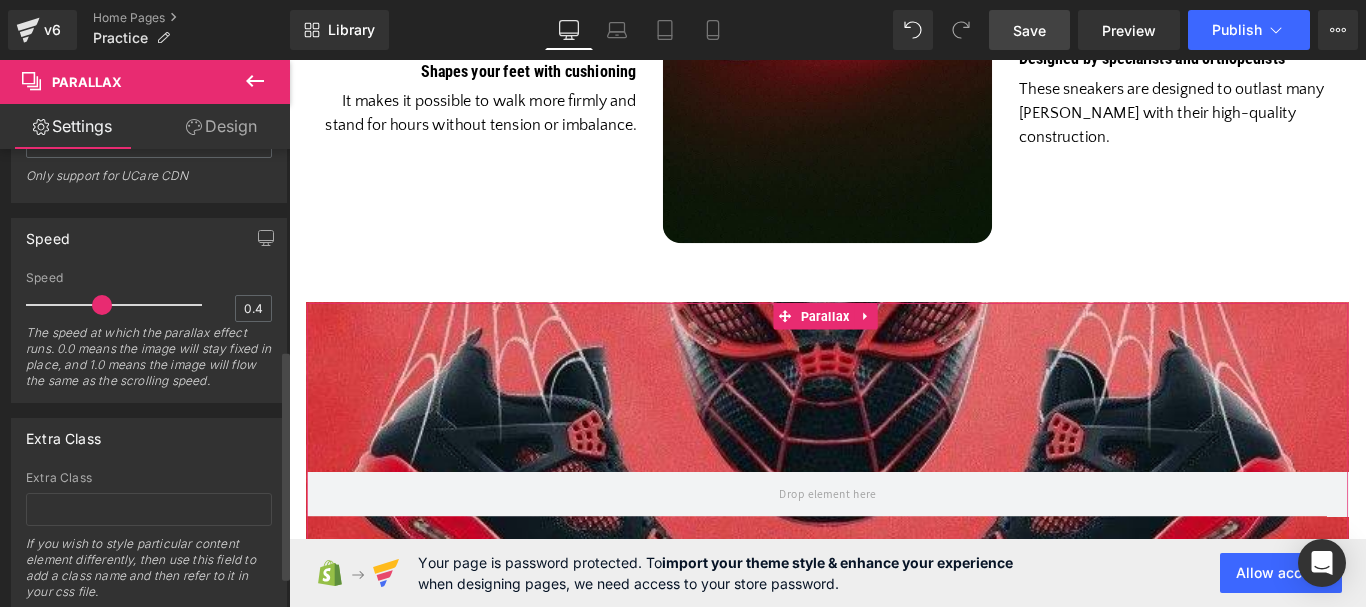 type on "0.6" 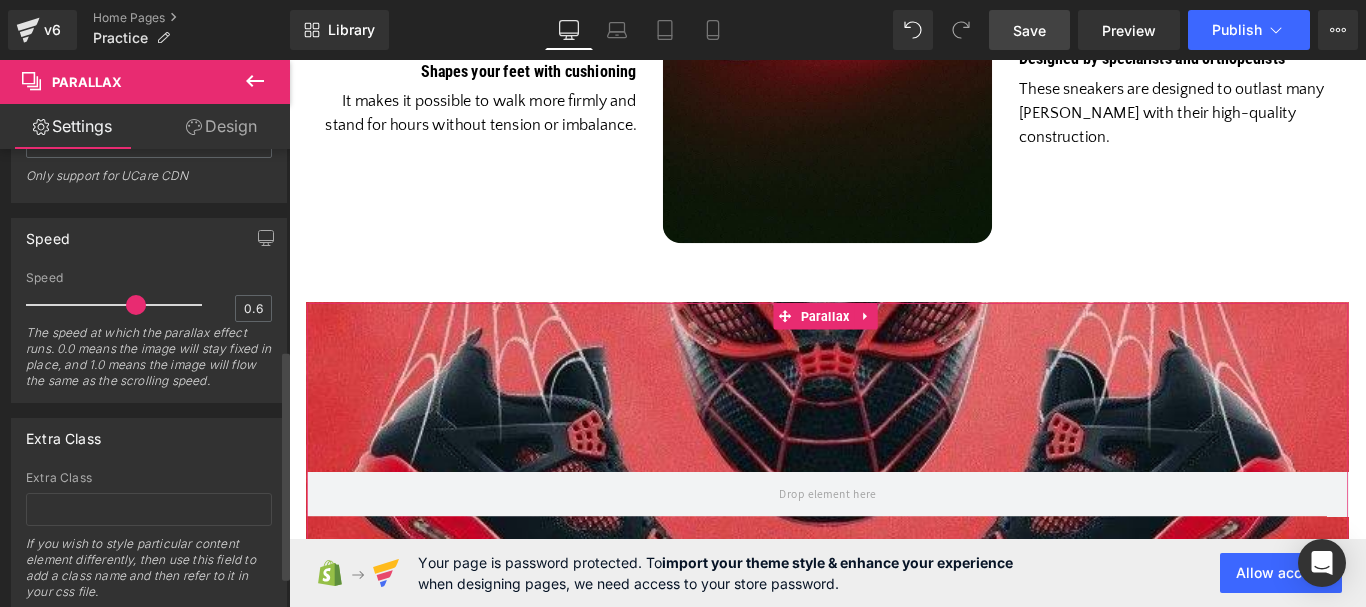 click at bounding box center [119, 305] 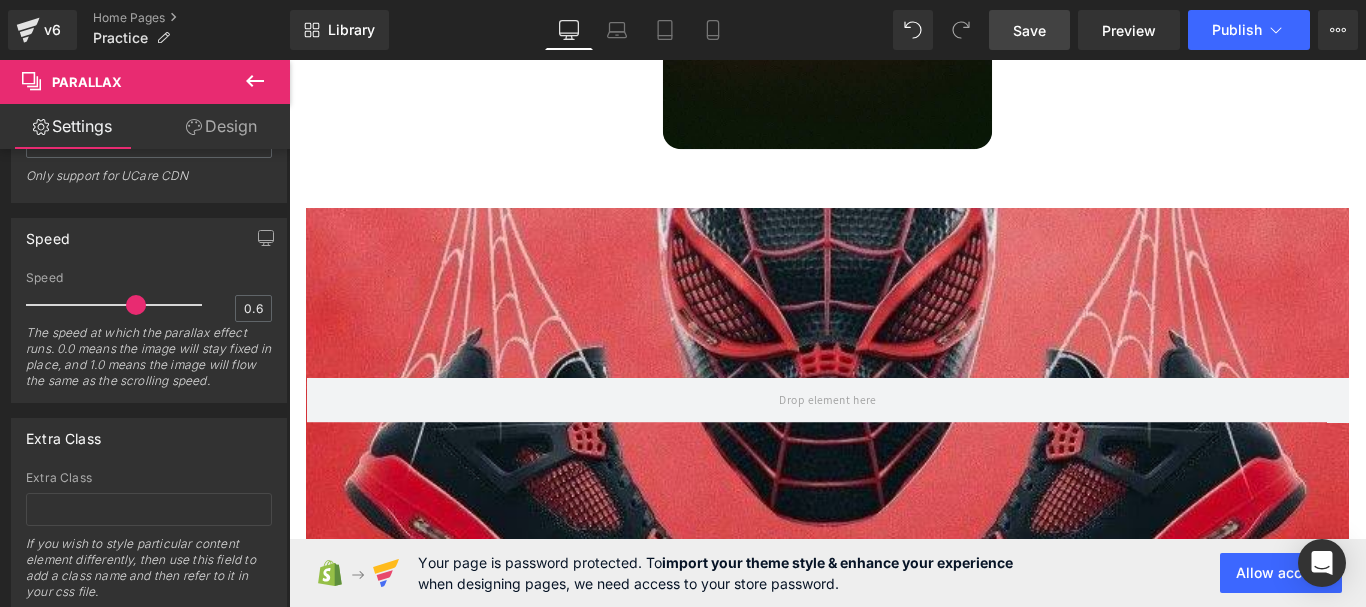 scroll, scrollTop: 4159, scrollLeft: 0, axis: vertical 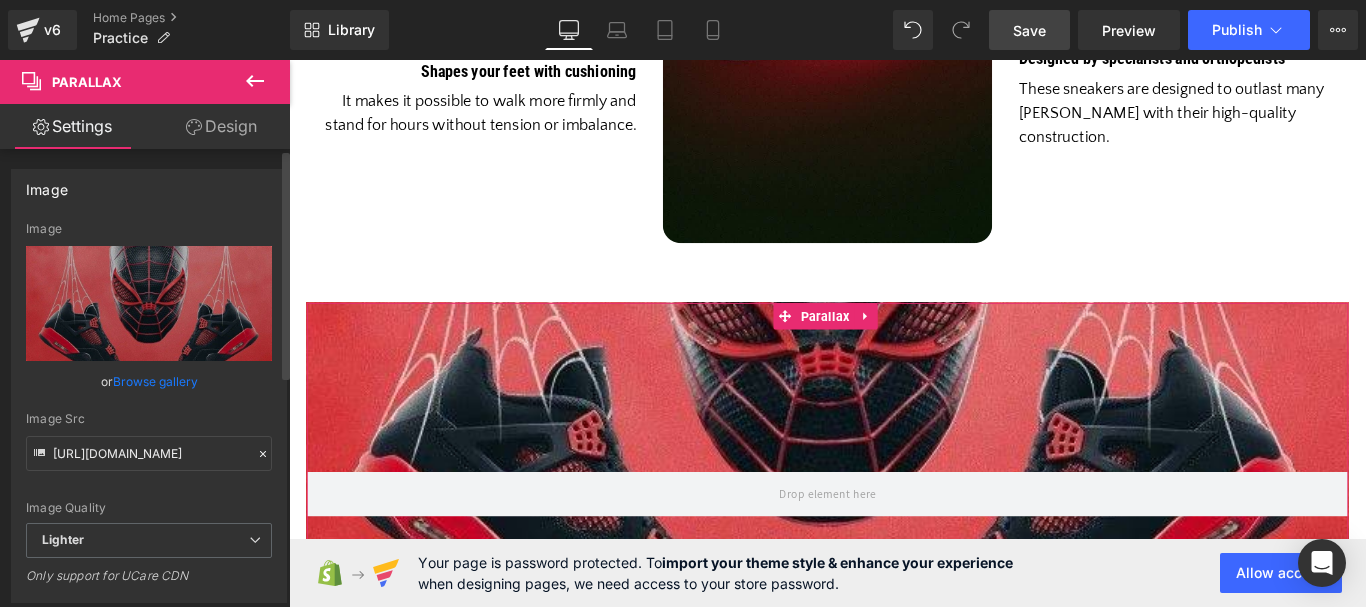 click on "Browse gallery" at bounding box center [155, 381] 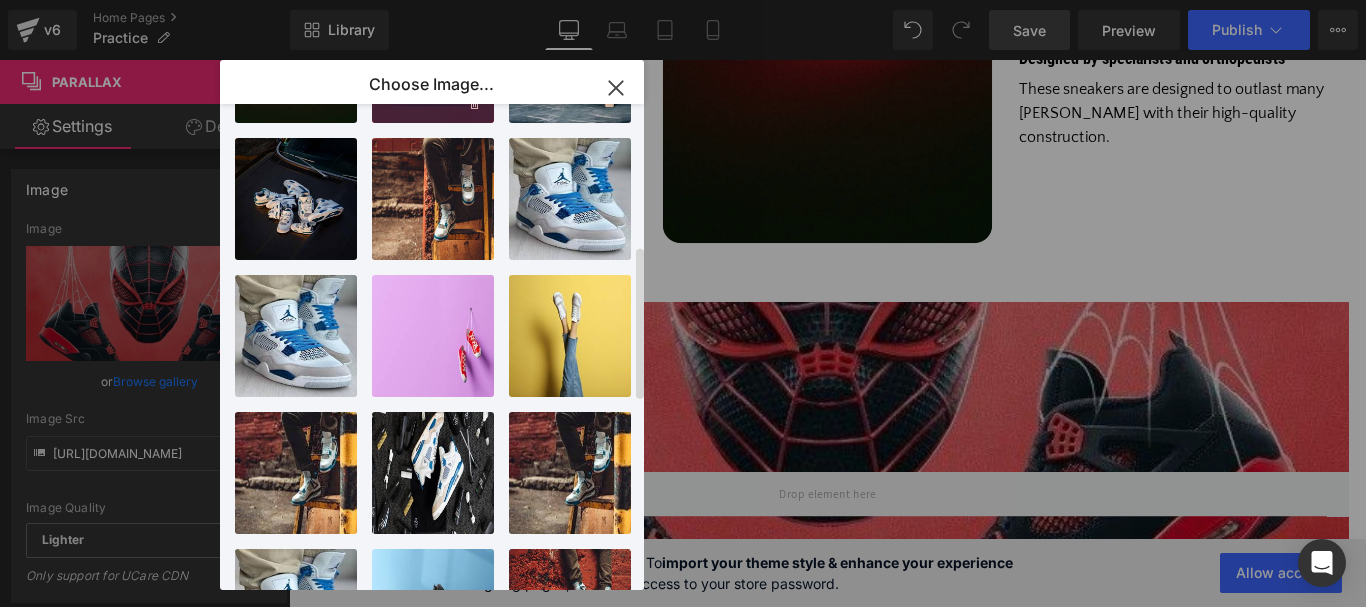 scroll, scrollTop: 500, scrollLeft: 0, axis: vertical 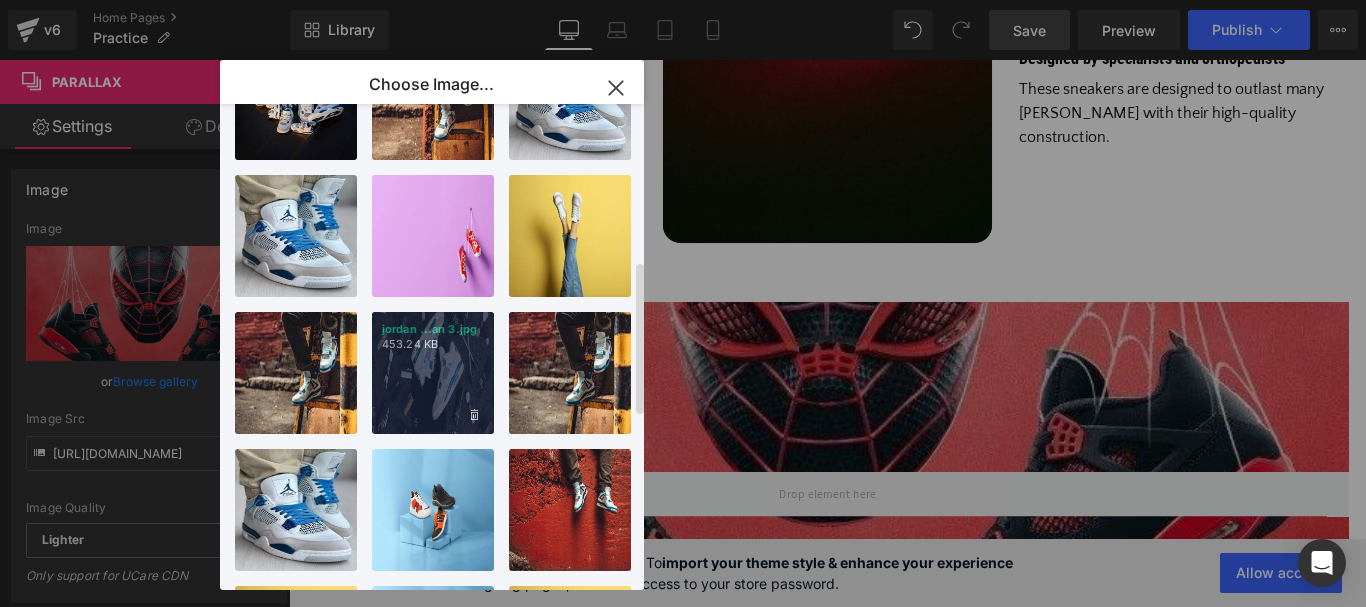 click on "jordan ...an 3.jpg 453.24 KB" at bounding box center [433, 373] 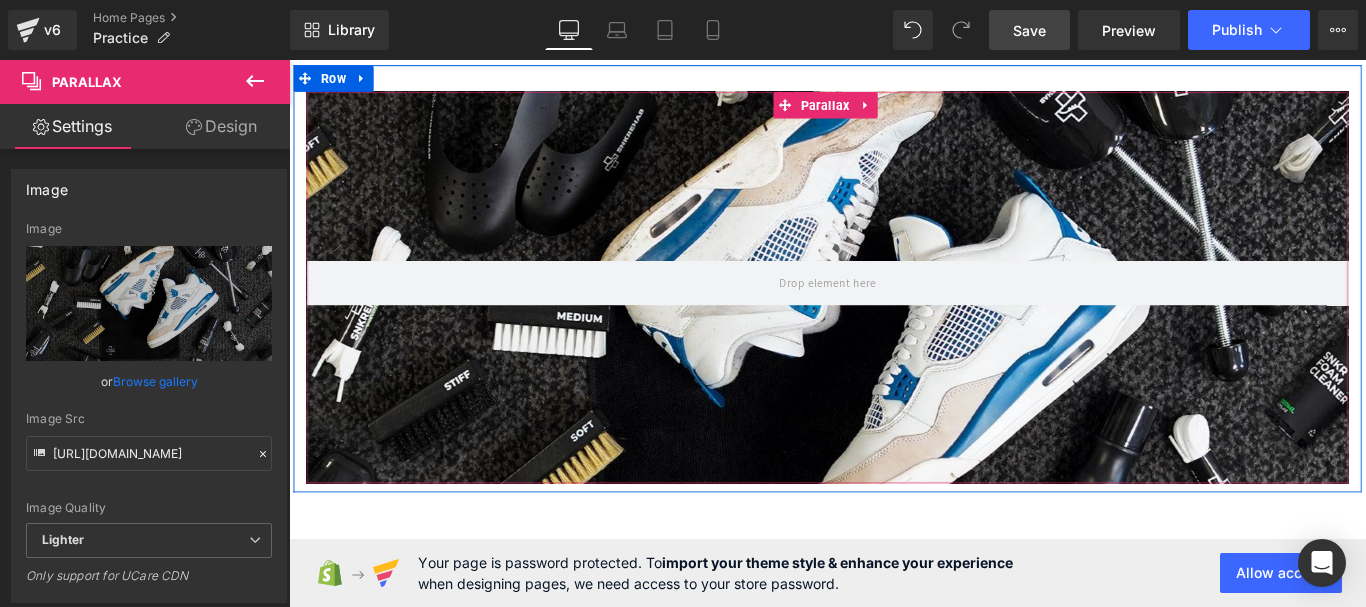 scroll, scrollTop: 4459, scrollLeft: 0, axis: vertical 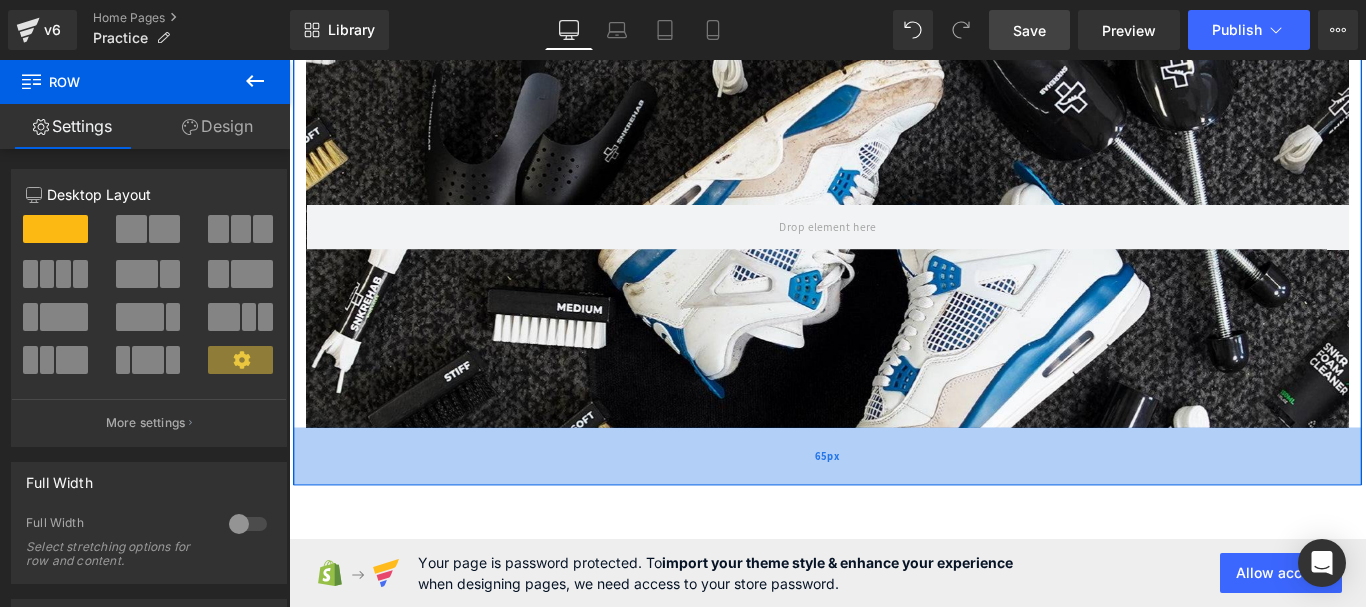 drag, startPoint x: 870, startPoint y: 470, endPoint x: 881, endPoint y: 525, distance: 56.089214 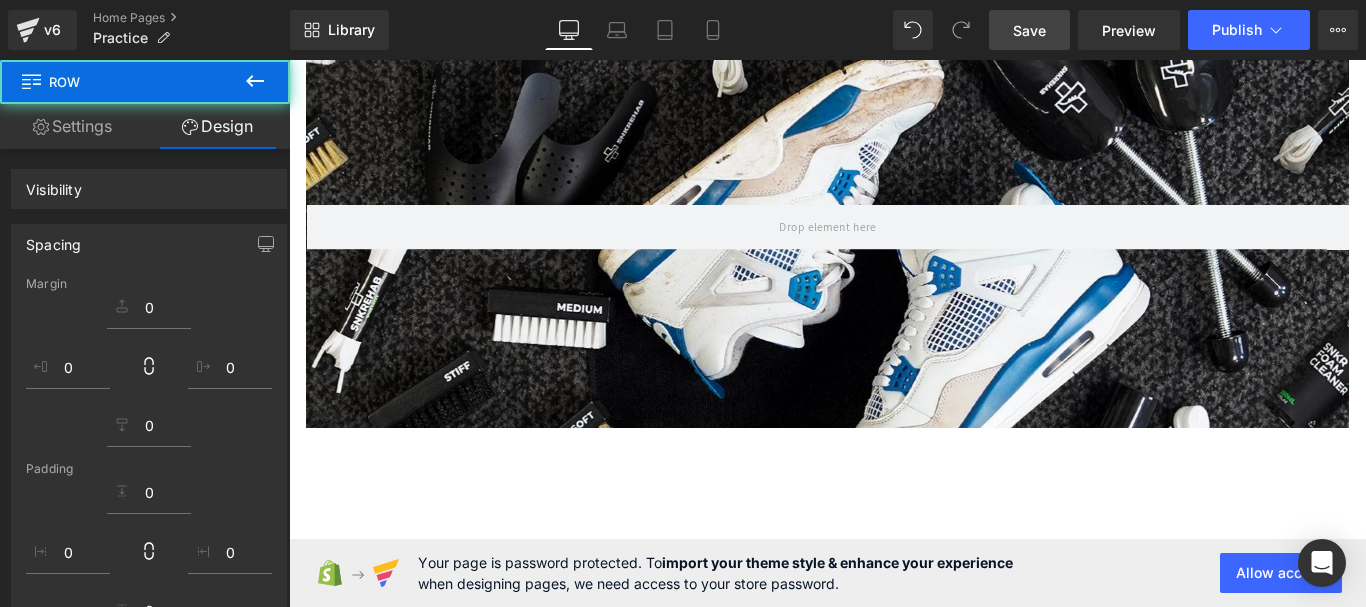 click on "Parallax     200px" at bounding box center (894, 253) 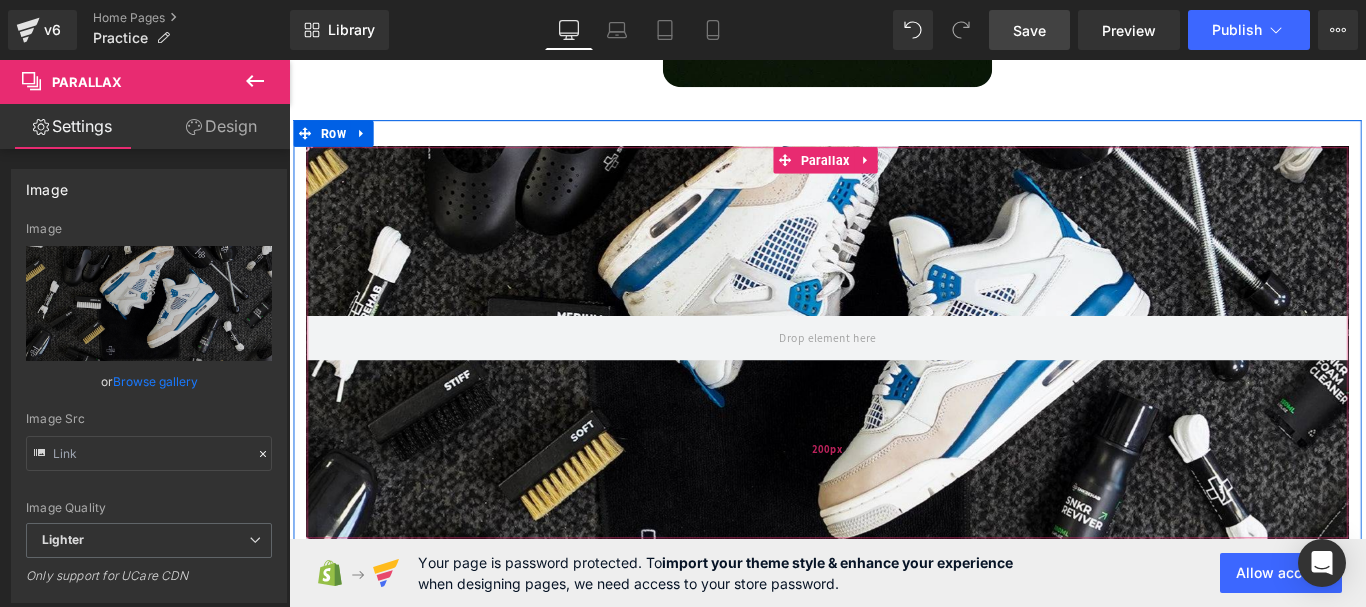 type on "[URL][DOMAIN_NAME]" 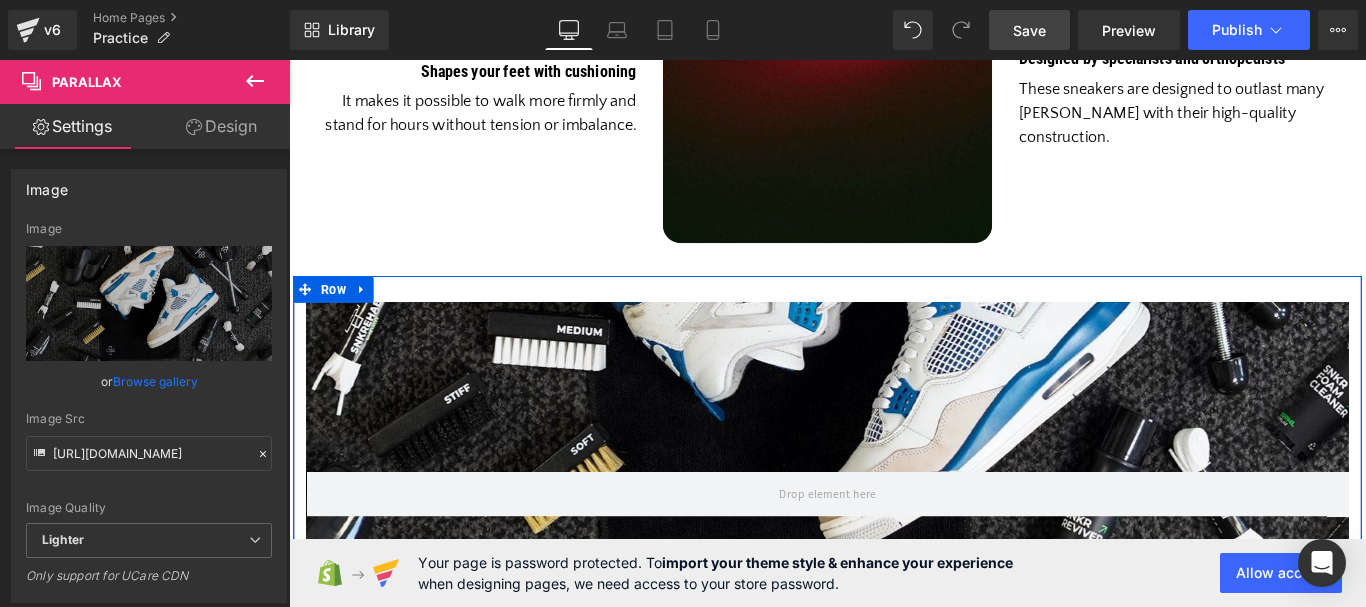 scroll, scrollTop: 4259, scrollLeft: 0, axis: vertical 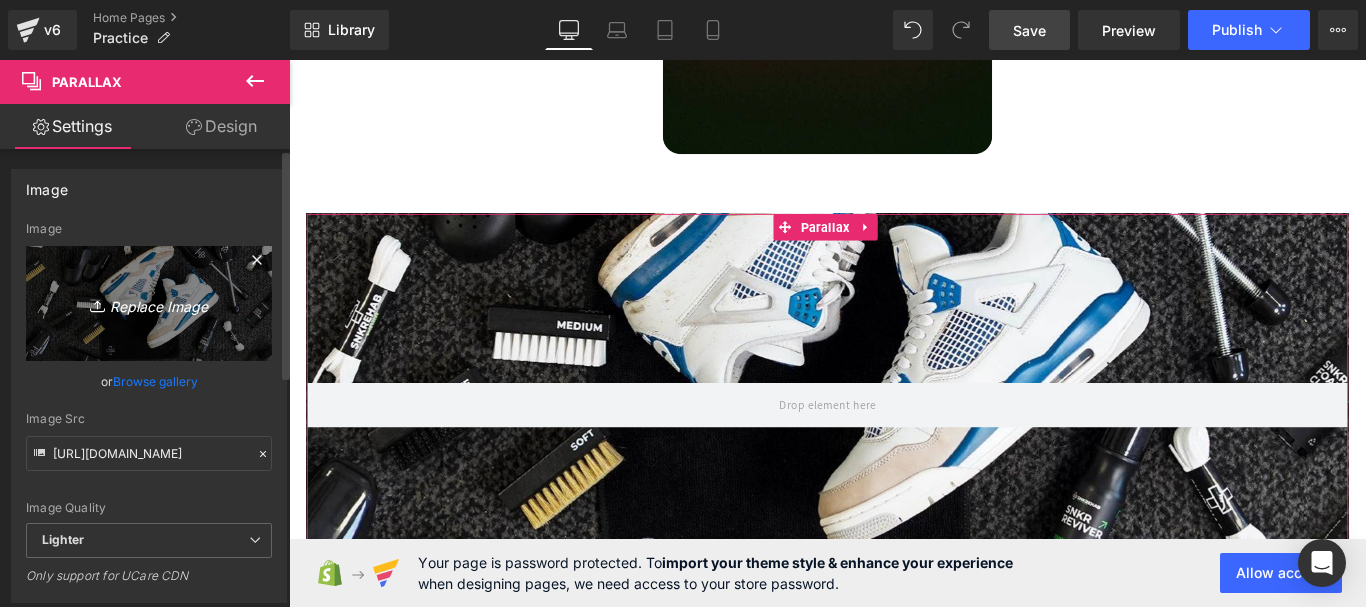 click on "Replace Image" at bounding box center (149, 303) 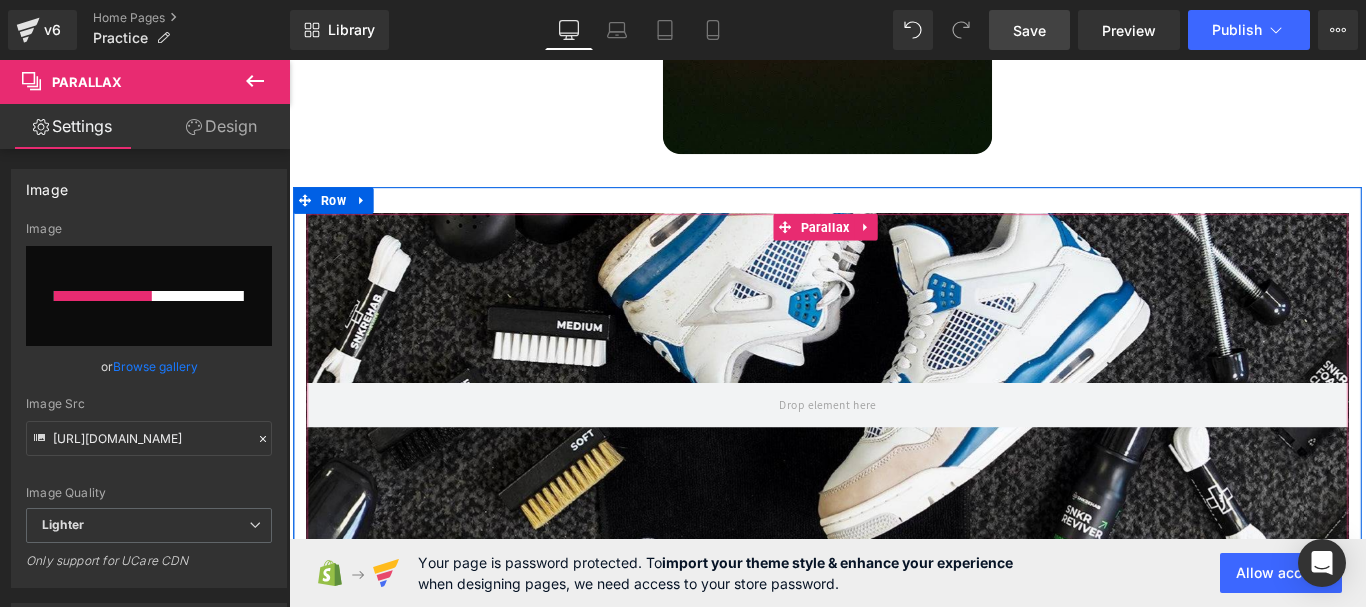 type 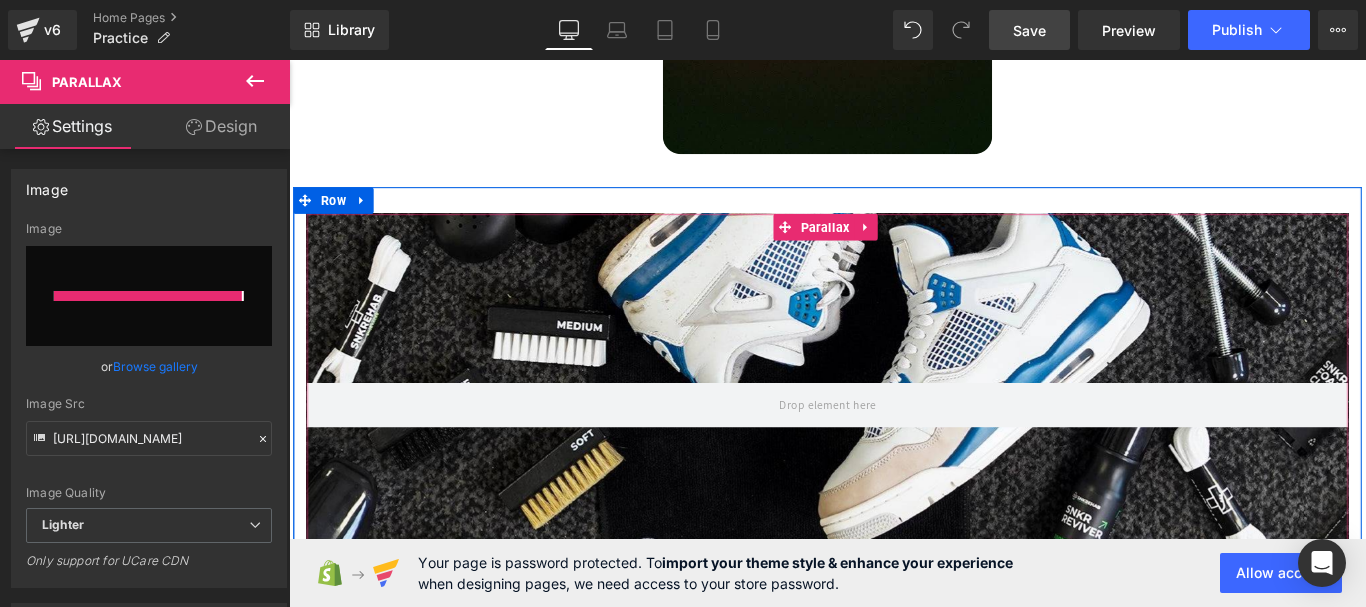 type on "[URL][DOMAIN_NAME]" 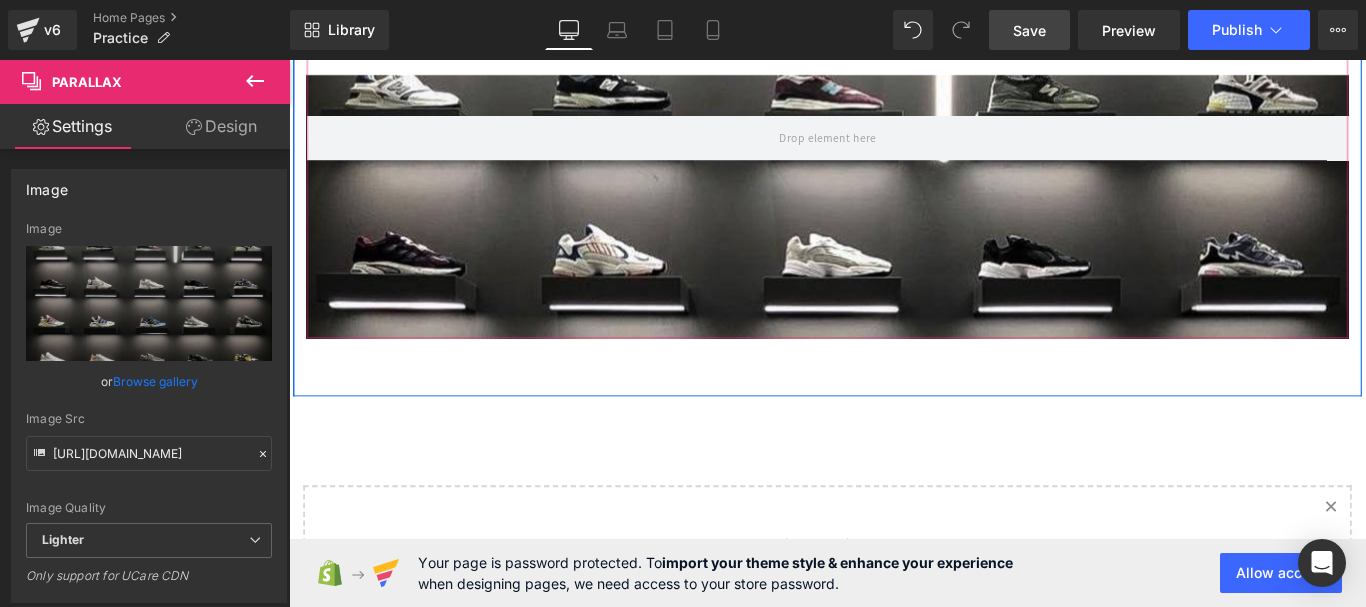 scroll, scrollTop: 4259, scrollLeft: 0, axis: vertical 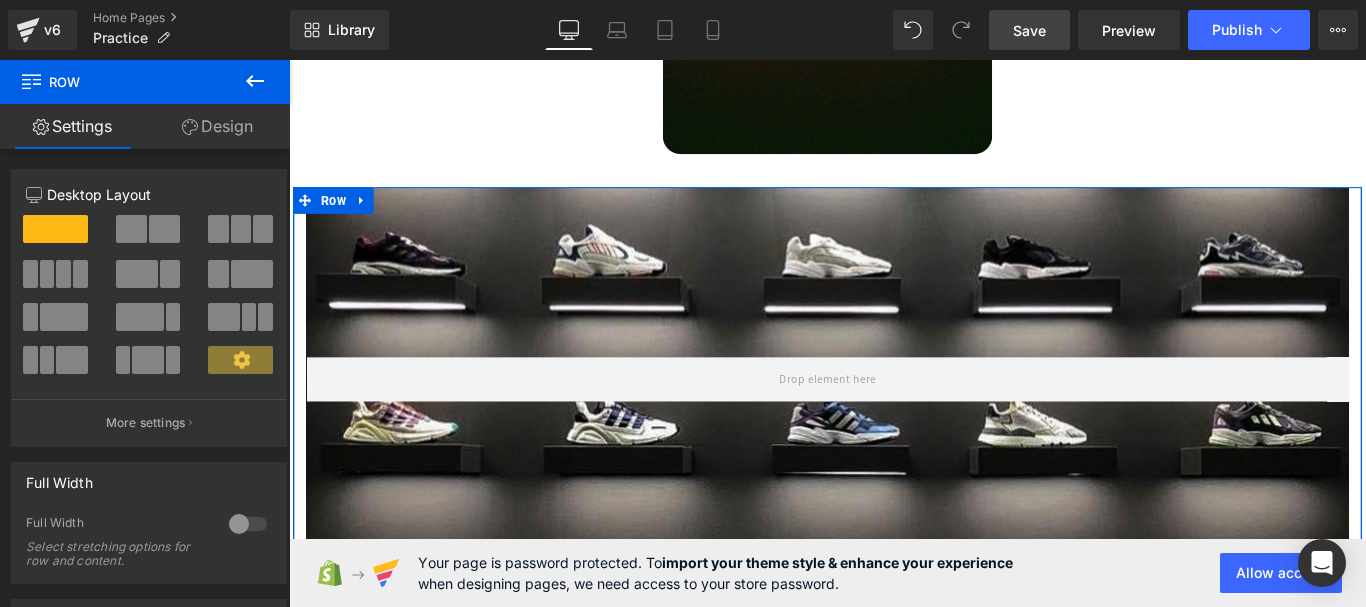 drag, startPoint x: 890, startPoint y: 218, endPoint x: 874, endPoint y: 189, distance: 33.12099 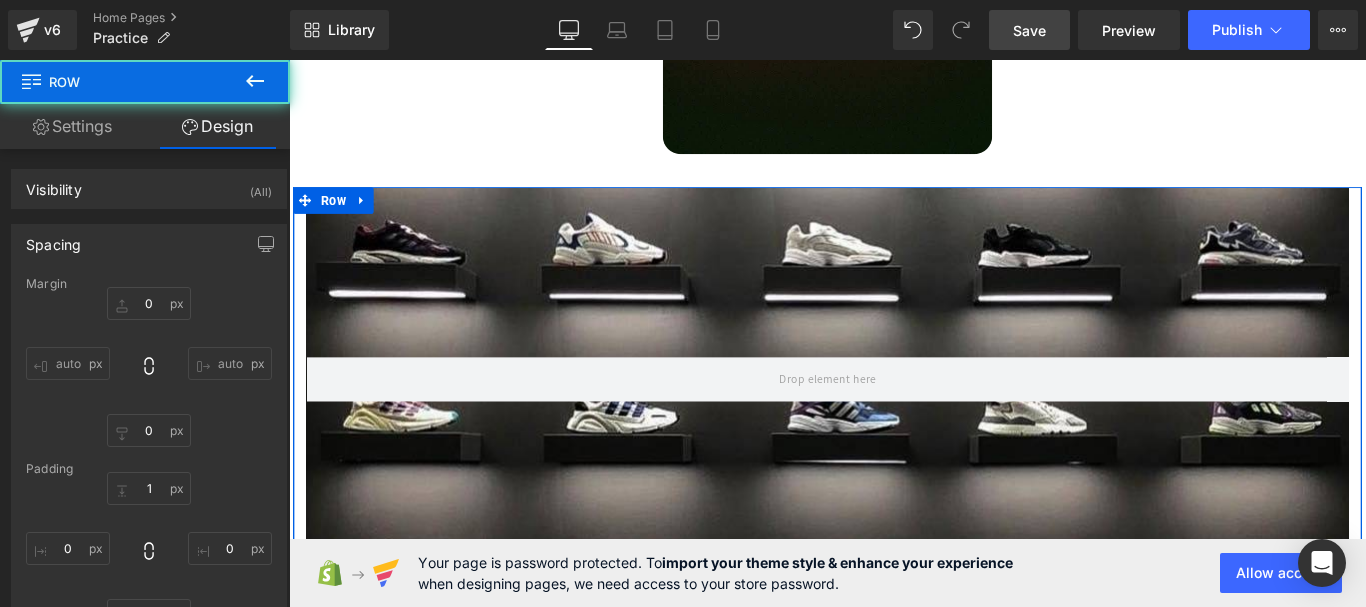 scroll, scrollTop: 4359, scrollLeft: 0, axis: vertical 